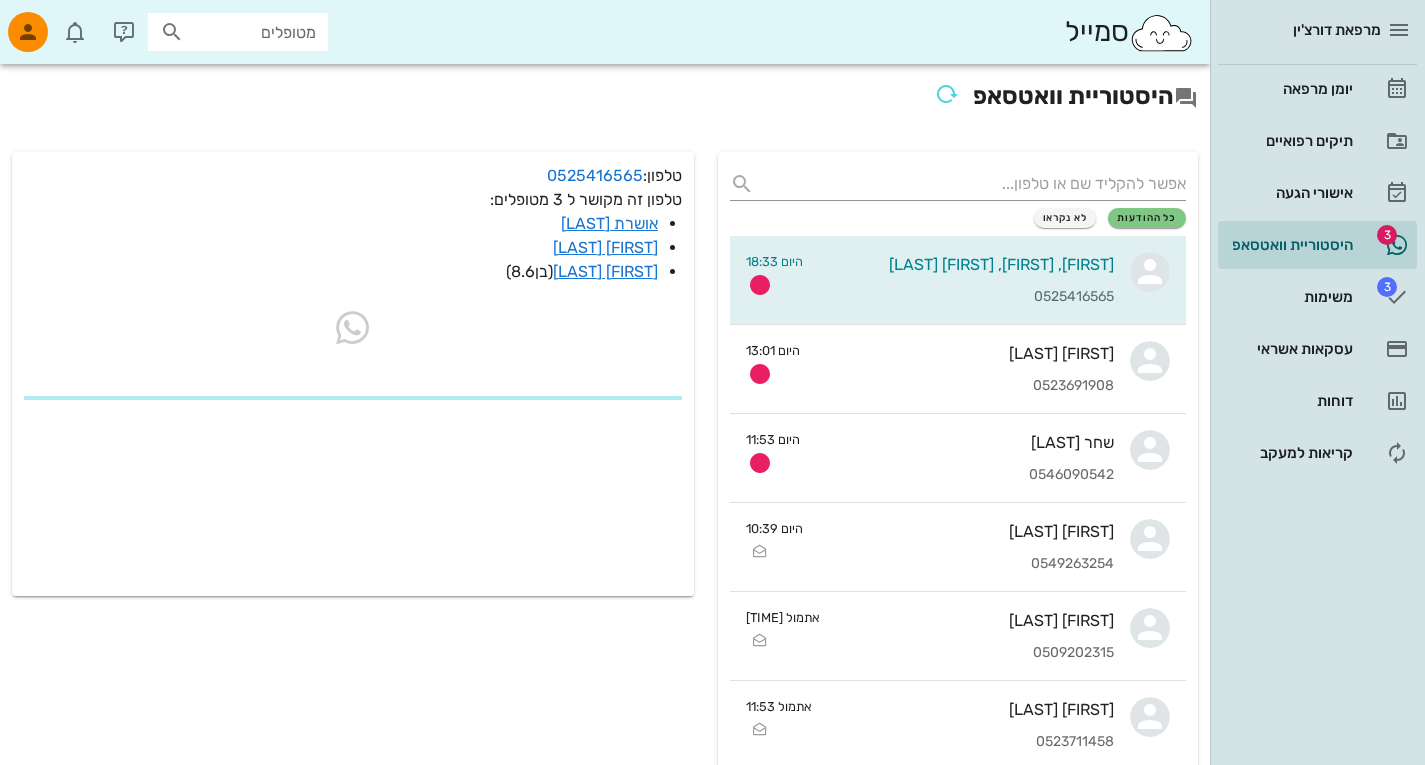 scroll, scrollTop: 0, scrollLeft: 0, axis: both 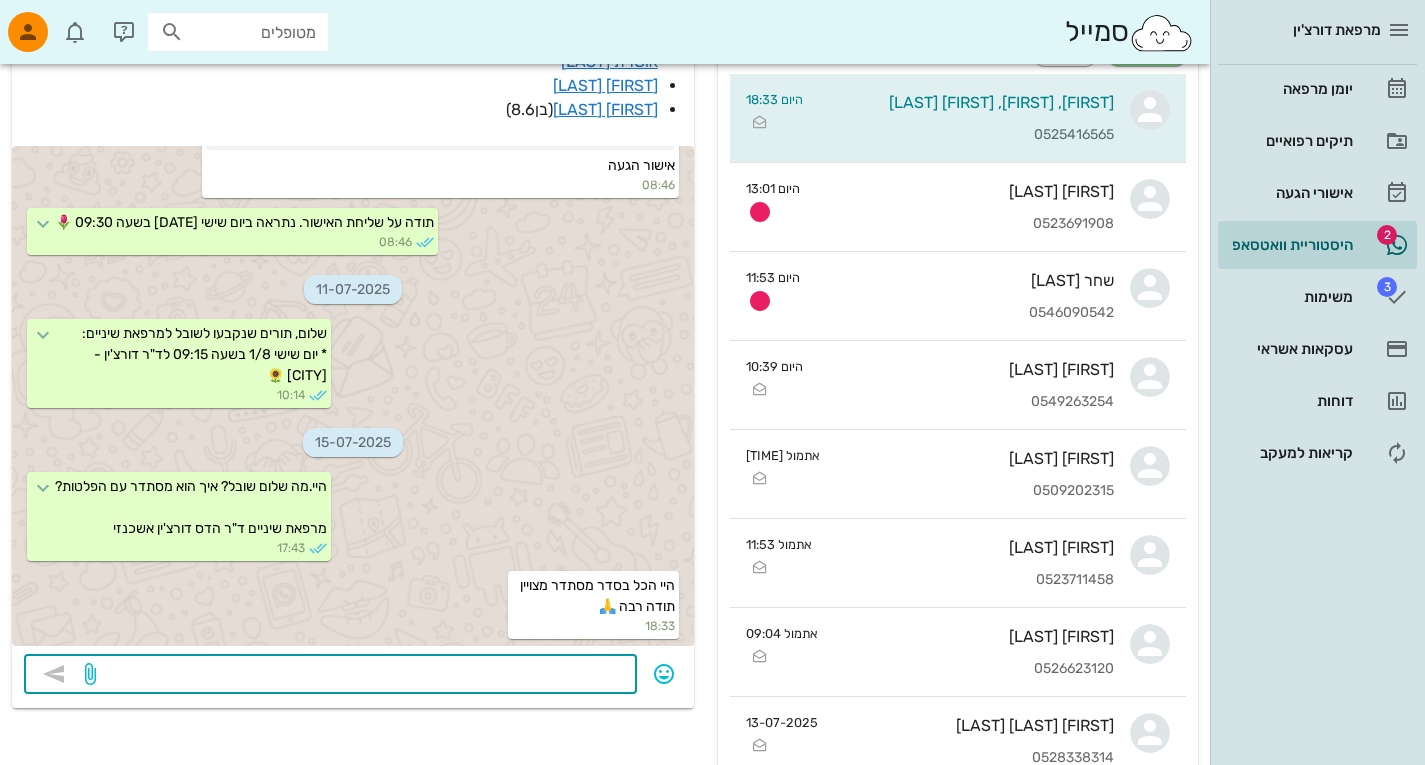 click at bounding box center [362, 676] 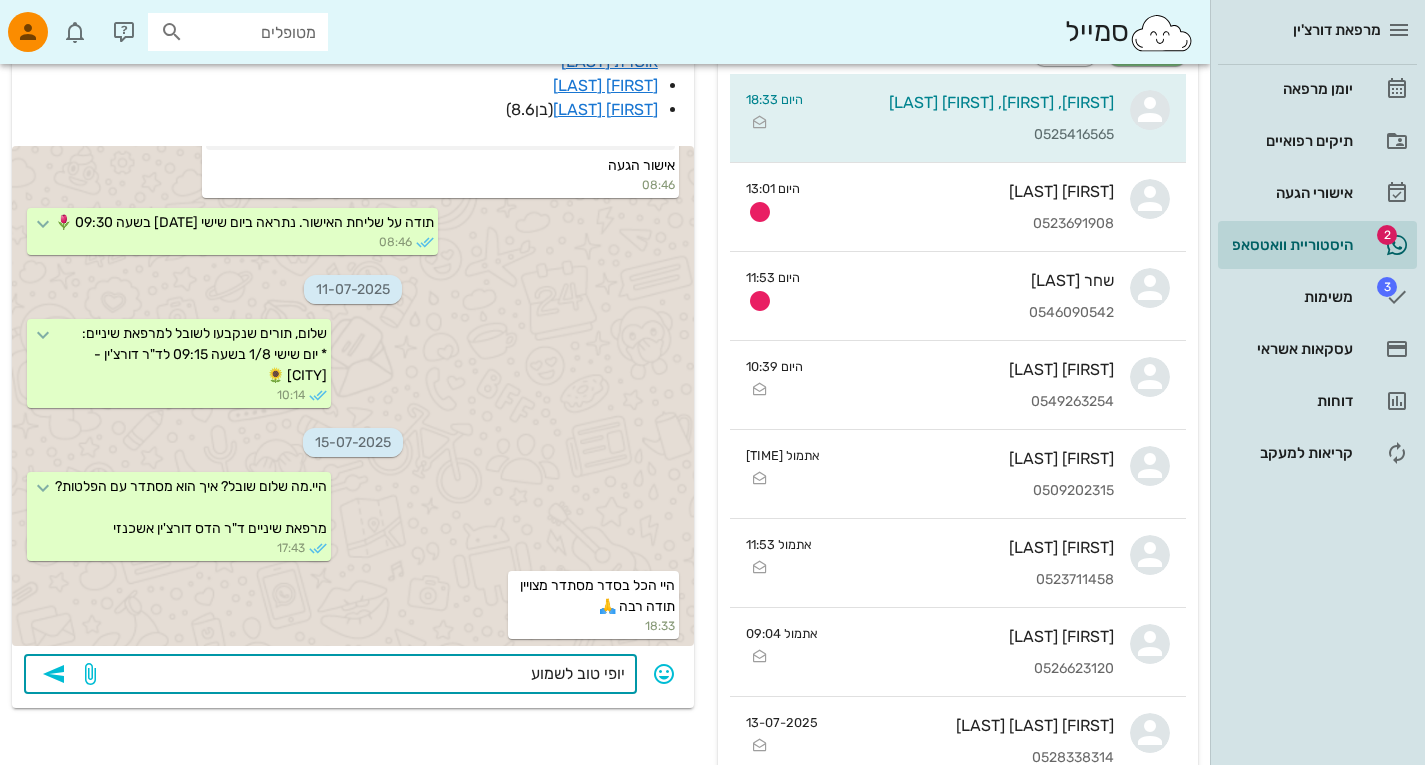 type on "יופי טוב לשמוע!" 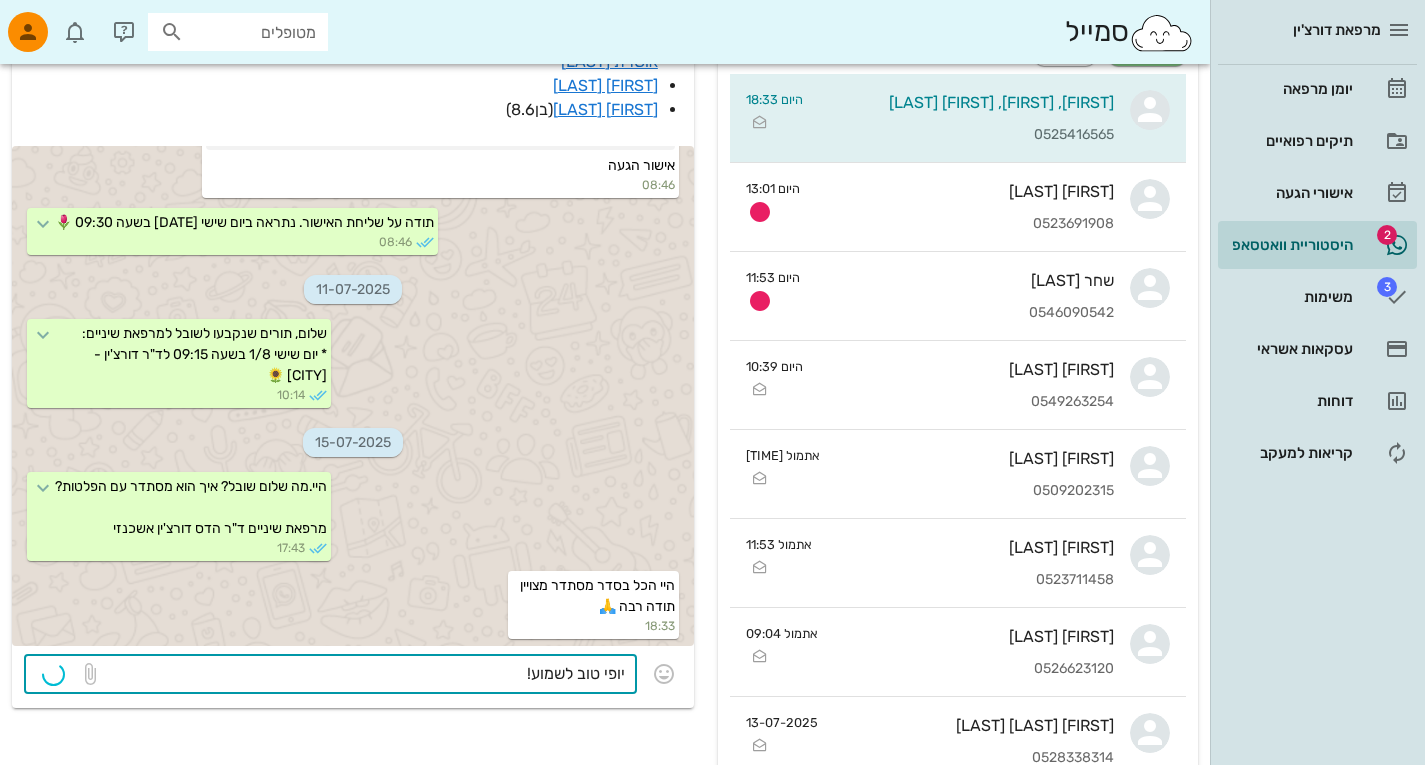 type 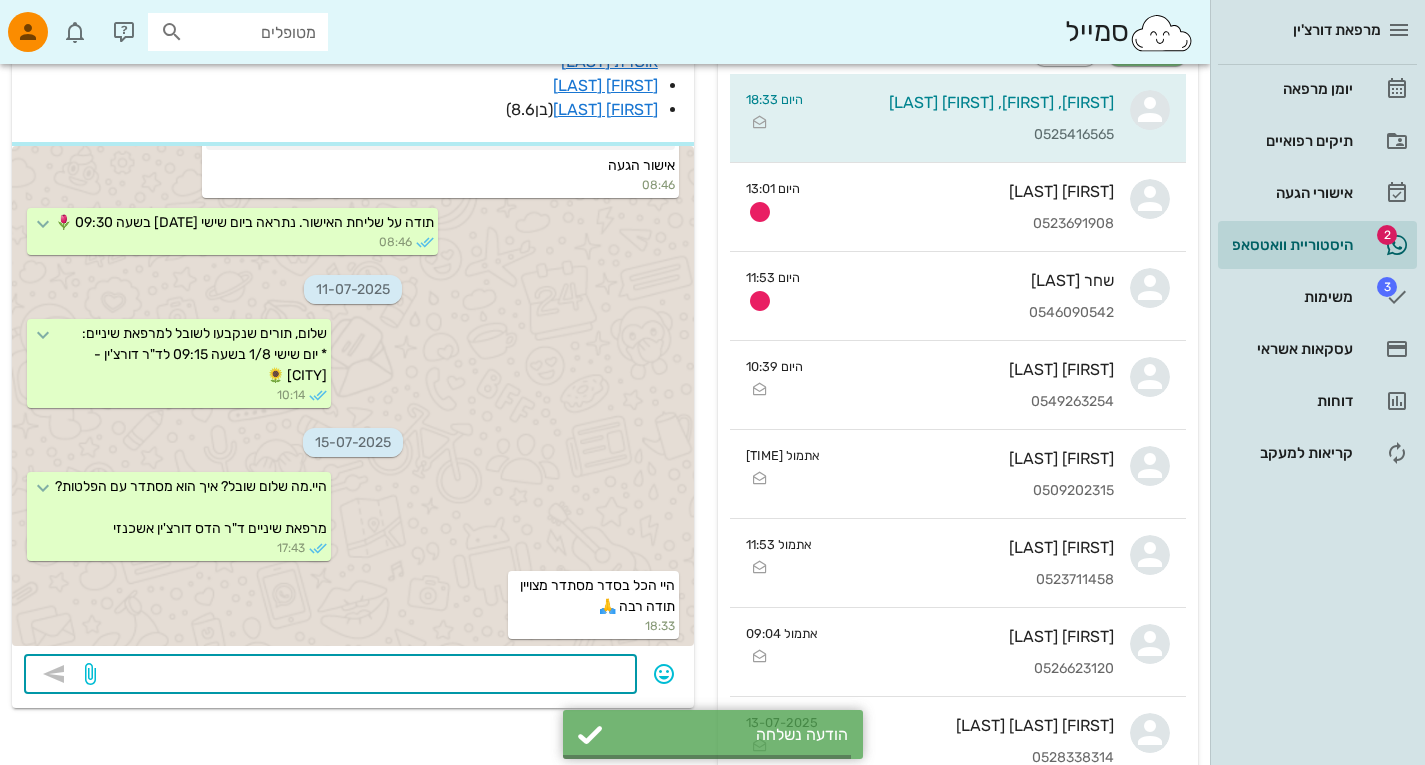 scroll, scrollTop: 1520, scrollLeft: 0, axis: vertical 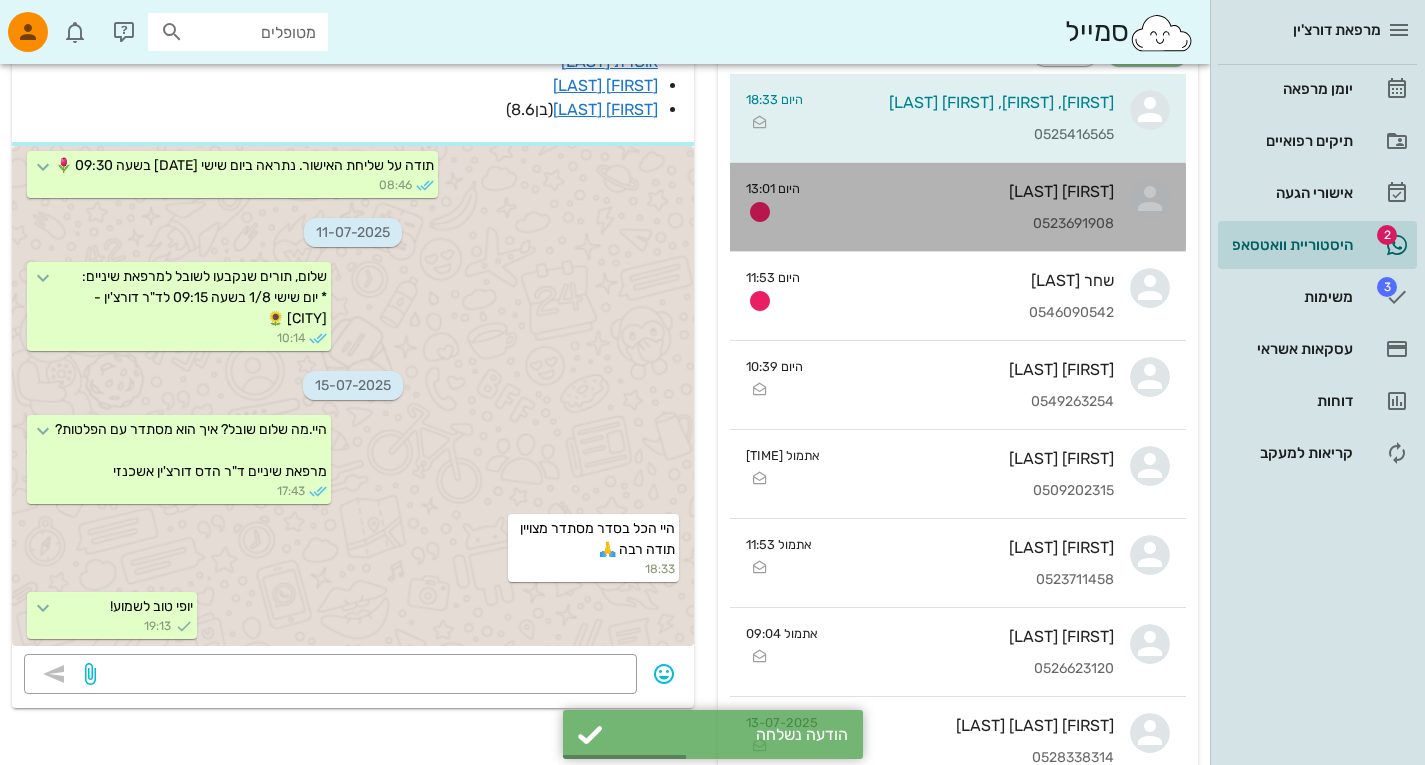 click on "[FIRST] [LAST] [PHONE]" at bounding box center (965, 207) 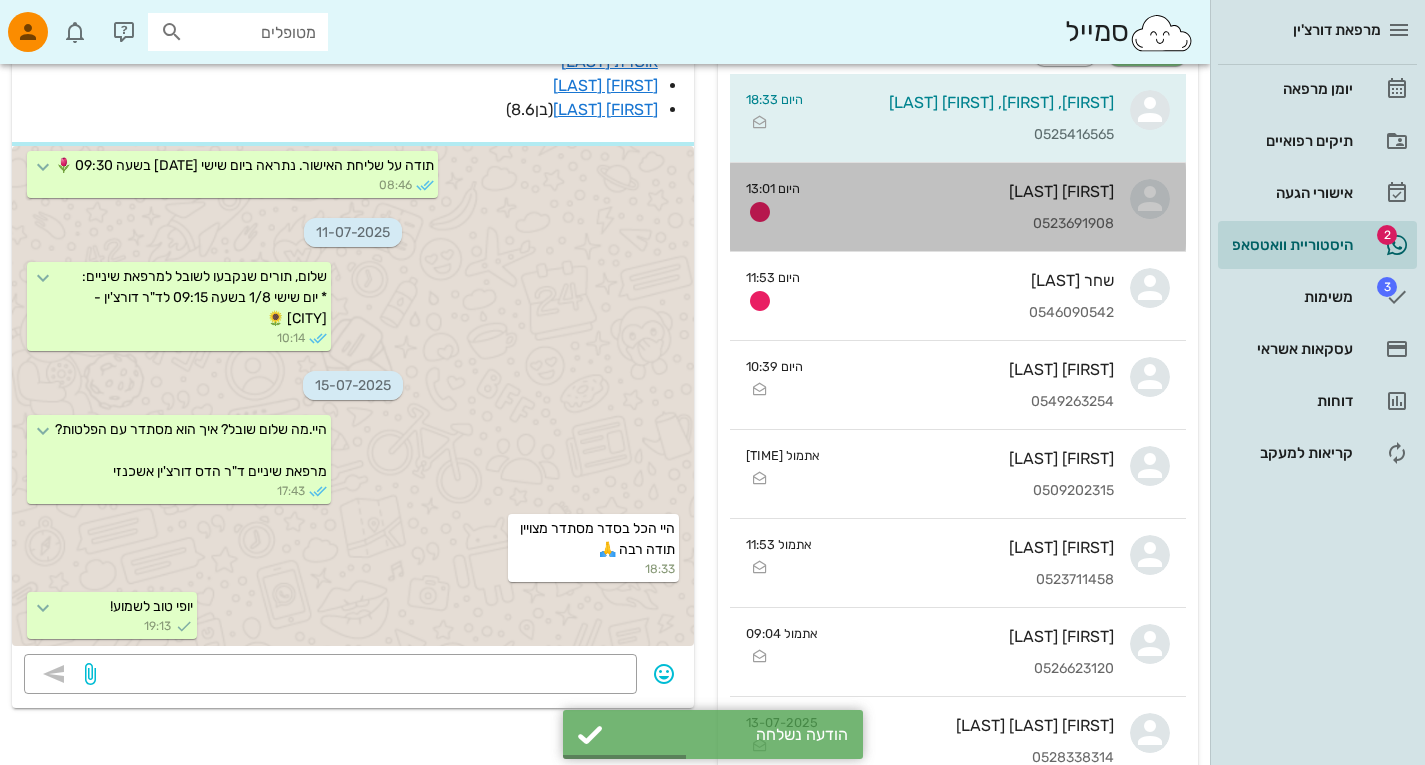 scroll, scrollTop: 0, scrollLeft: 0, axis: both 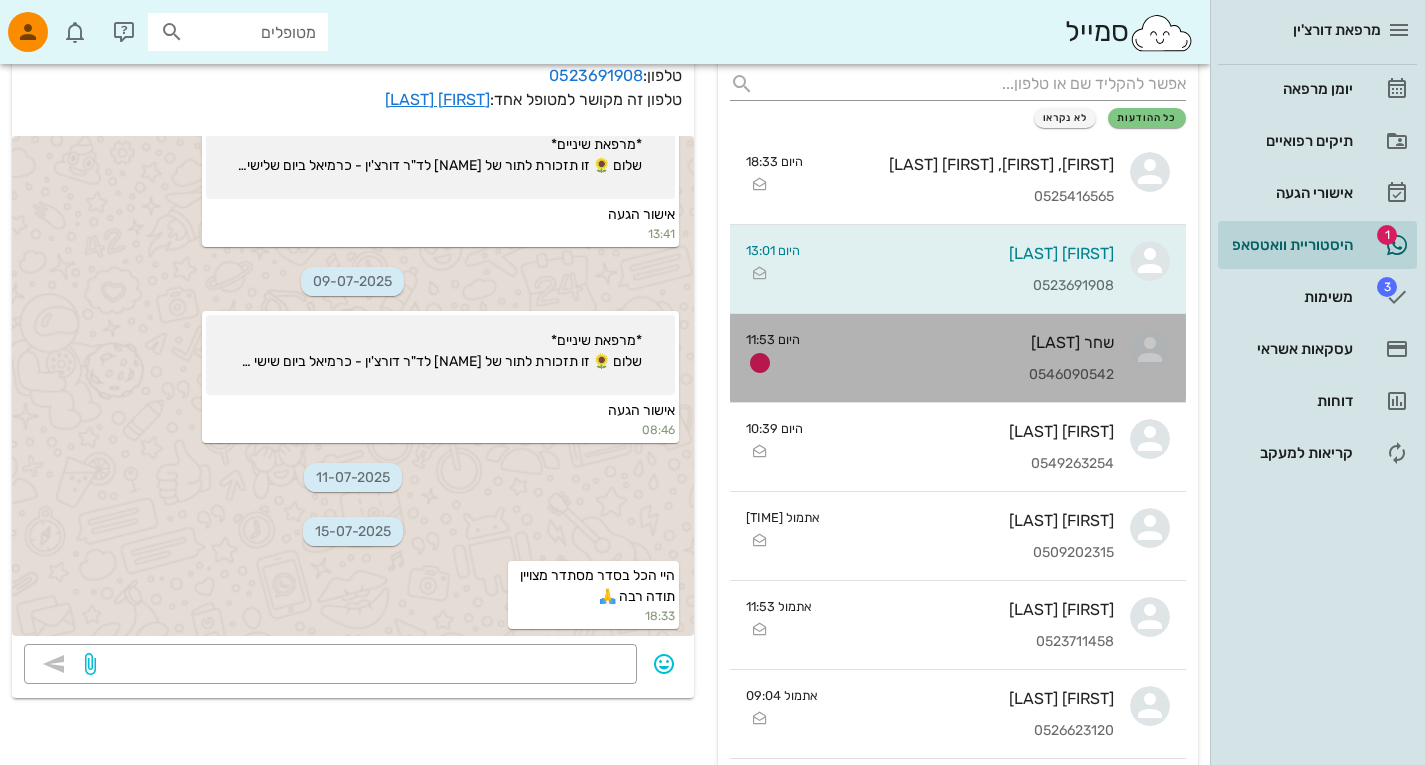 click on "שחר [LAST]" at bounding box center [965, 342] 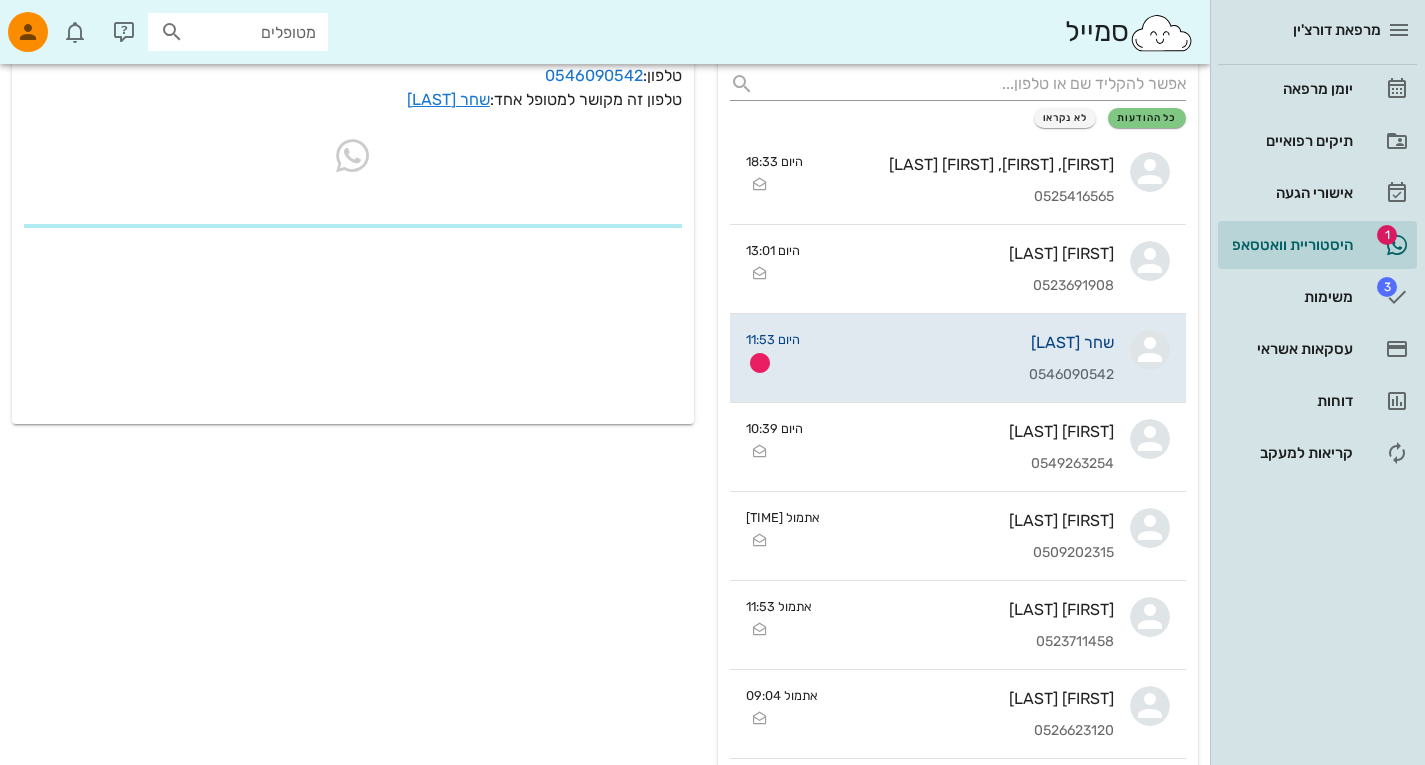 scroll, scrollTop: 0, scrollLeft: 0, axis: both 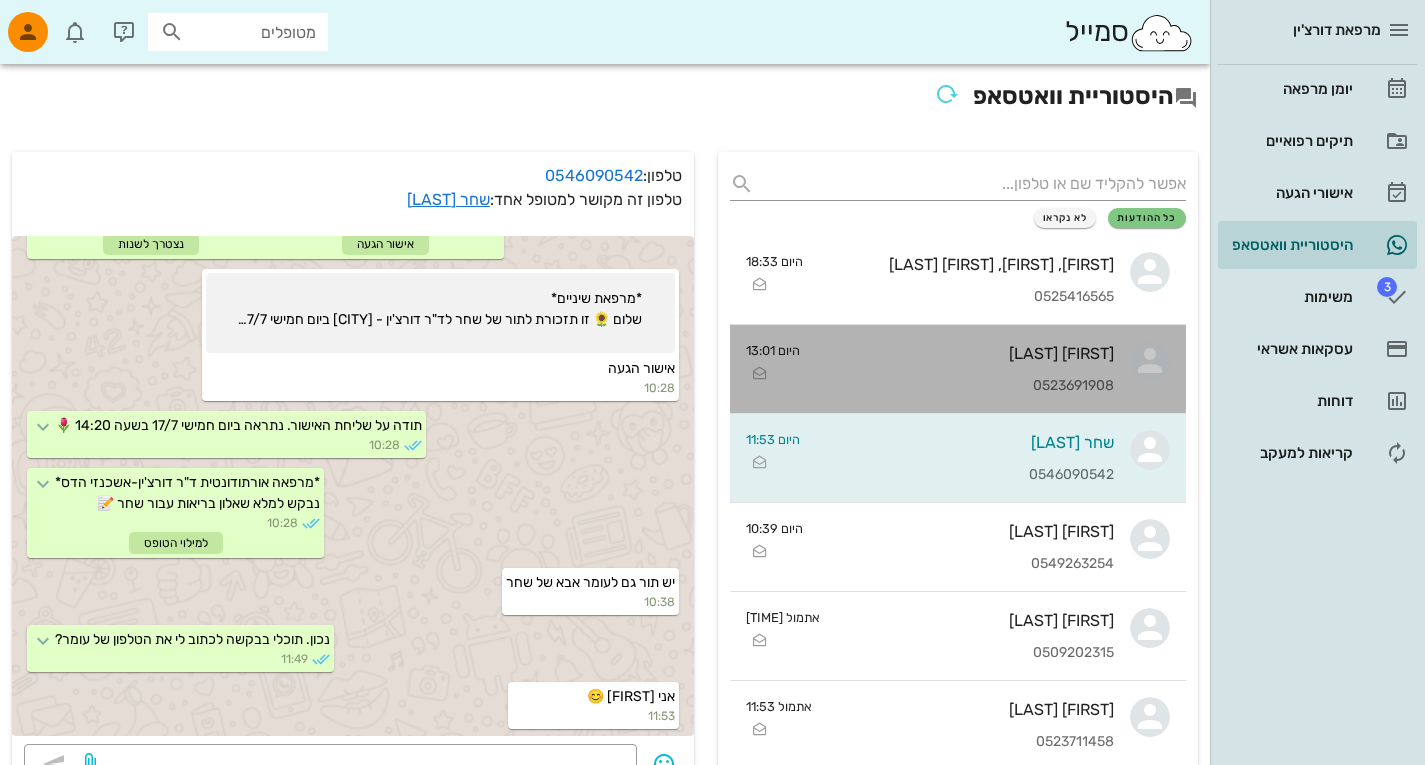 click on "[FIRST] [LAST]" at bounding box center [965, 353] 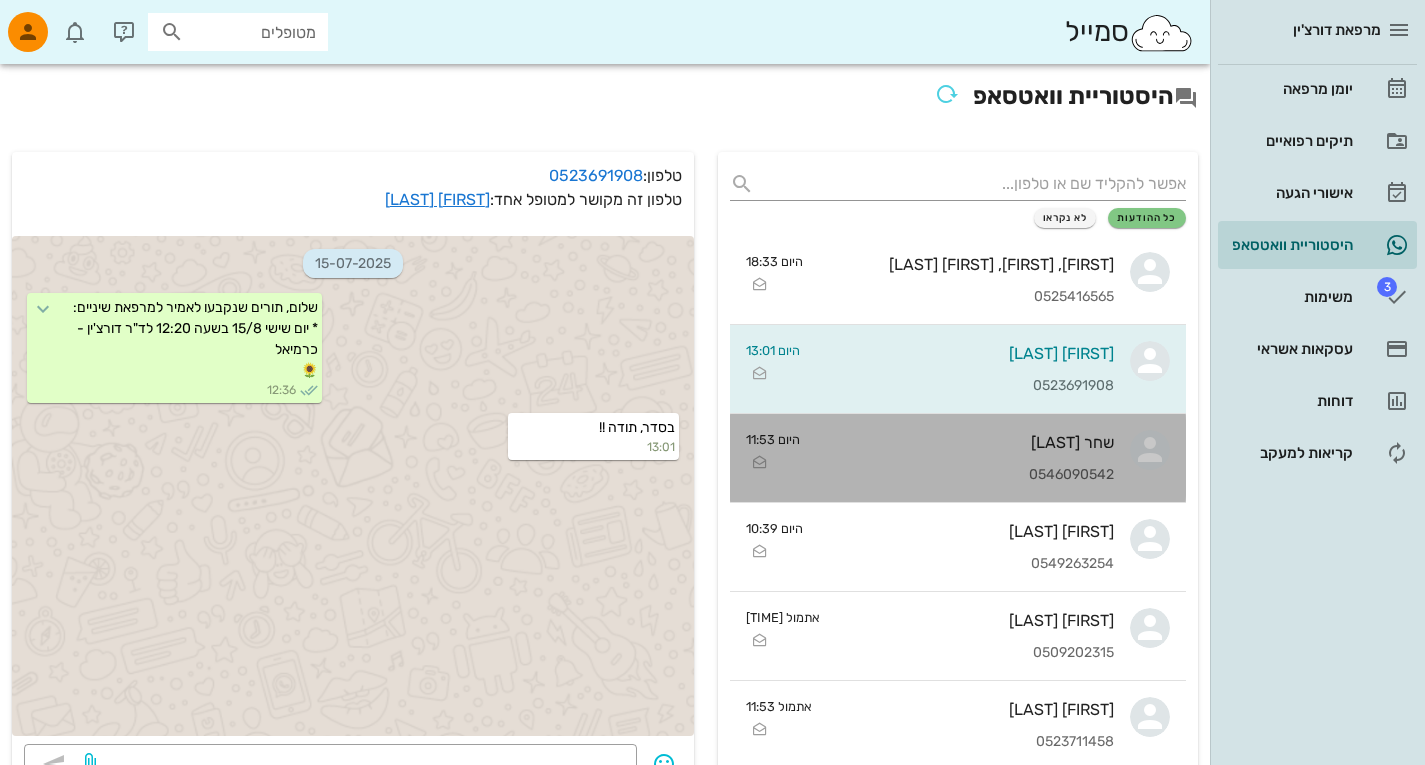 click on "שחר [LAST] [PHONE]" at bounding box center [965, 458] 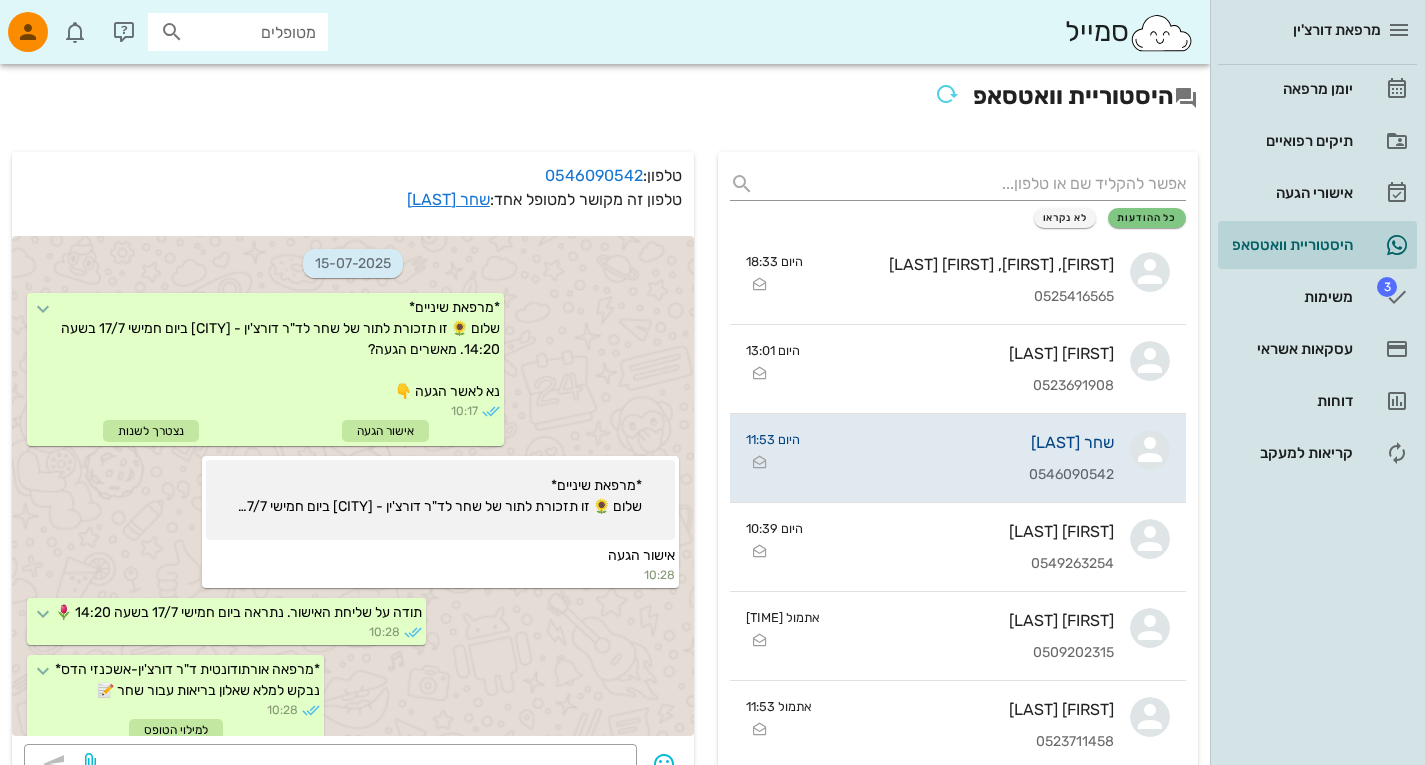 scroll, scrollTop: 187, scrollLeft: 0, axis: vertical 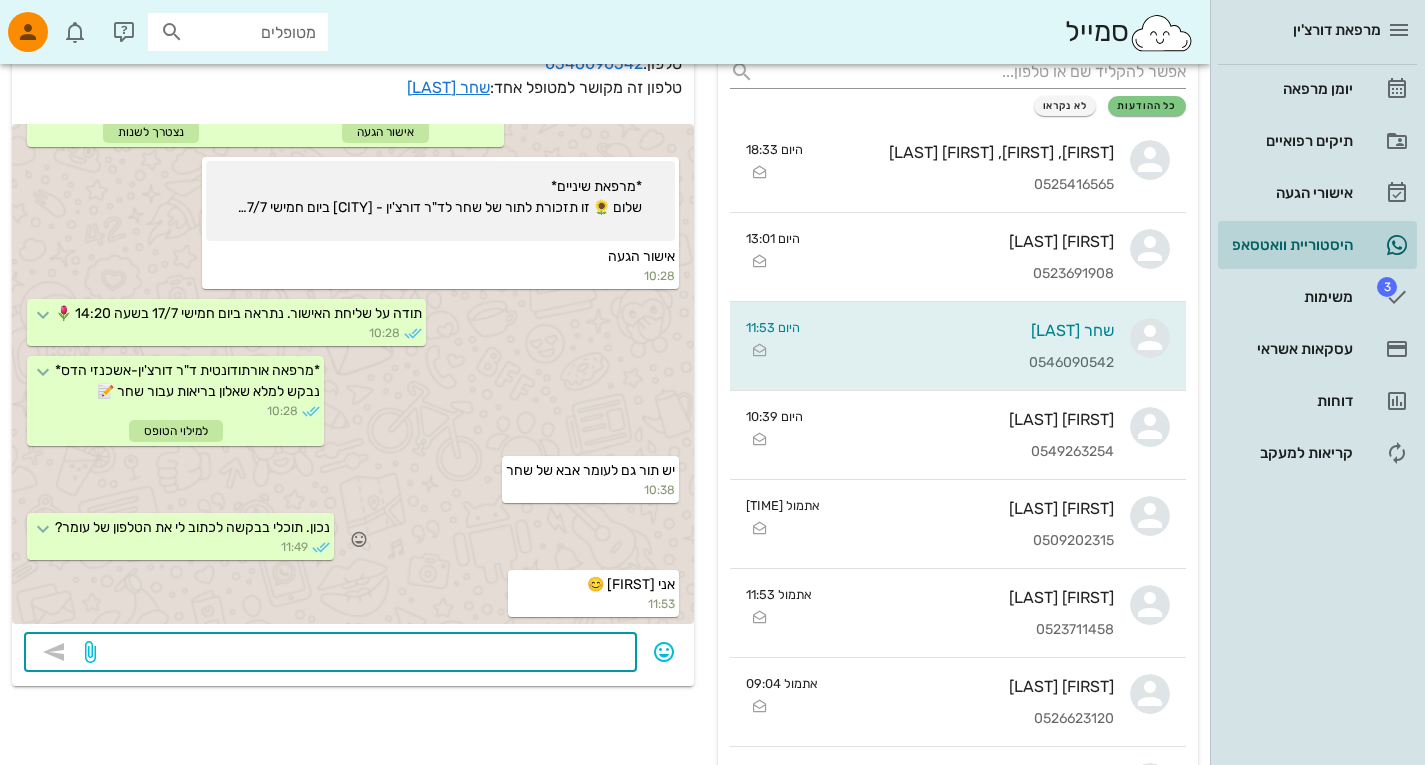 click at bounding box center [362, 654] 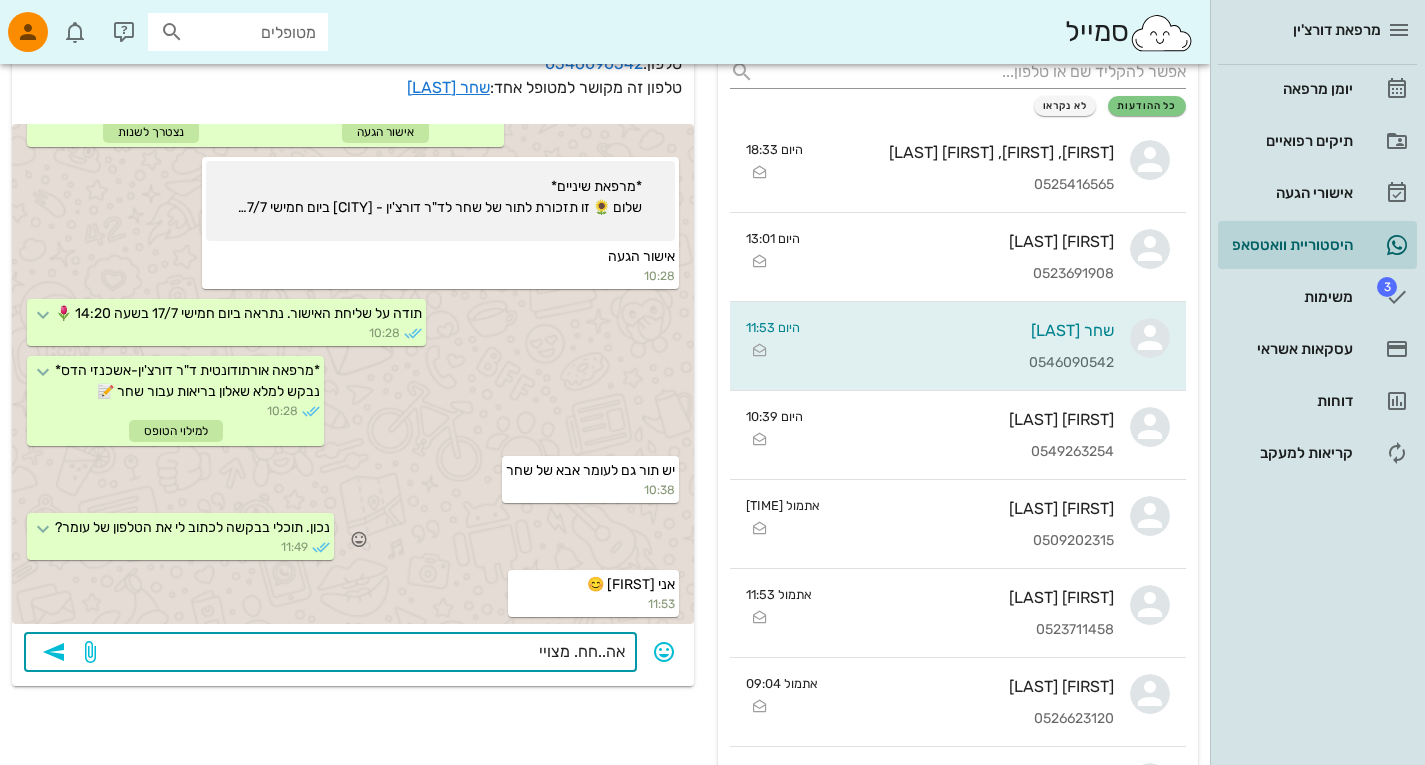 type on "אה..חח. מצויין" 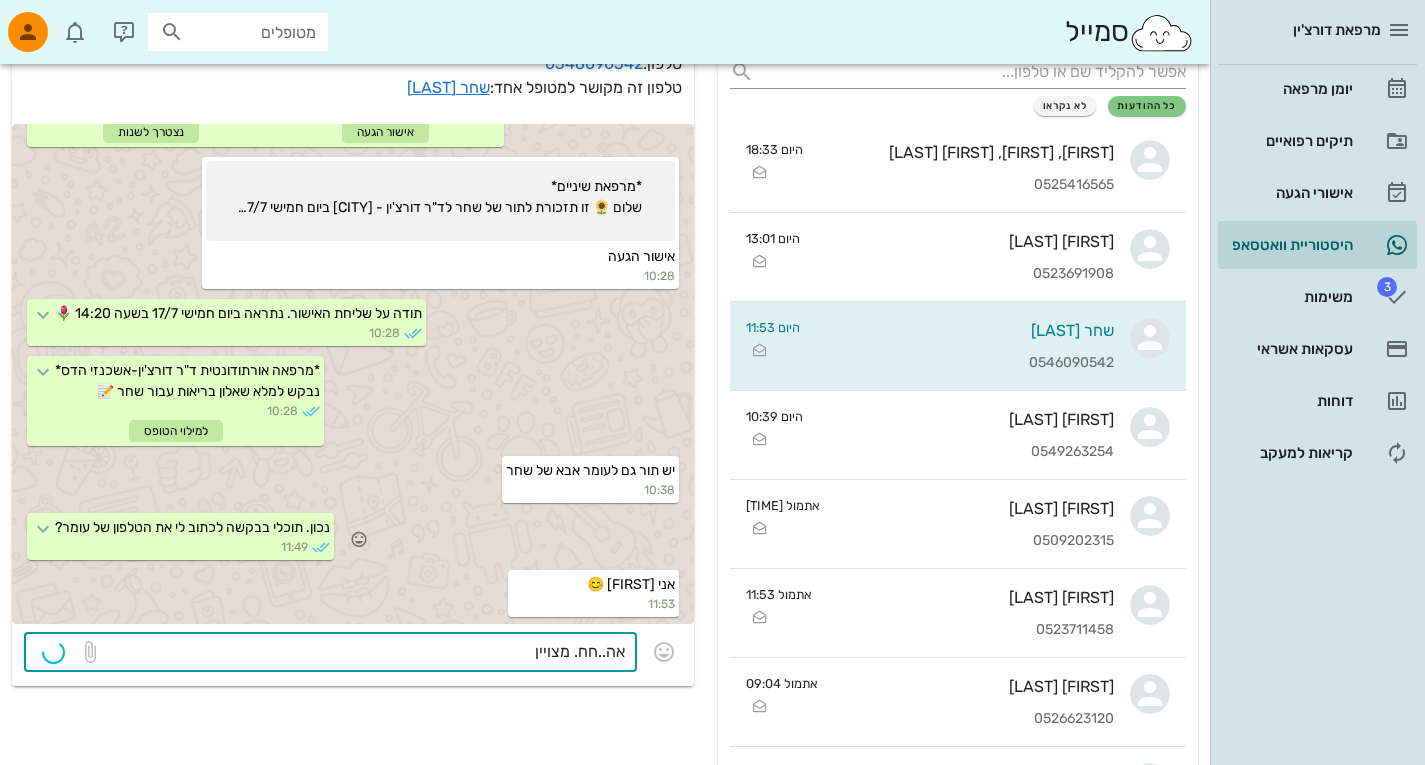 type 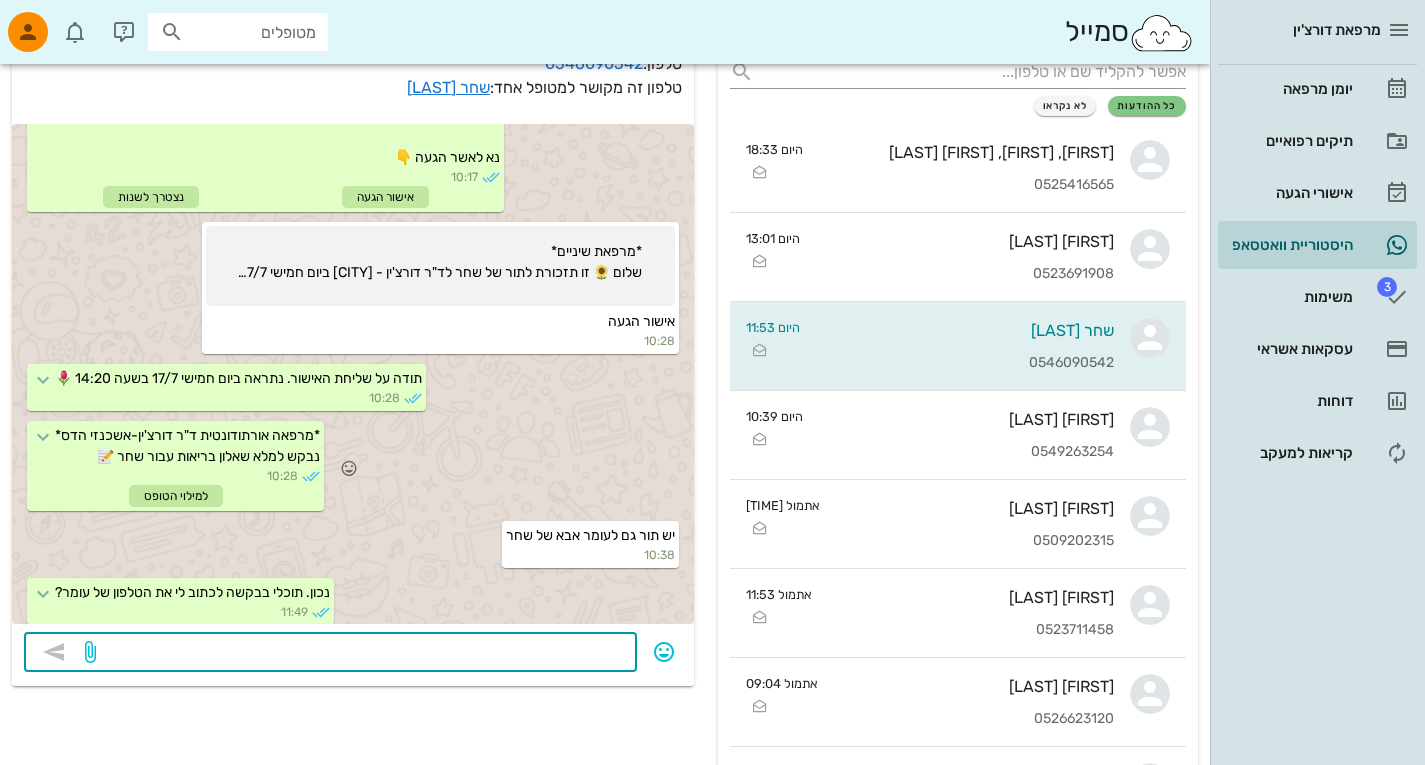 scroll, scrollTop: 120, scrollLeft: 0, axis: vertical 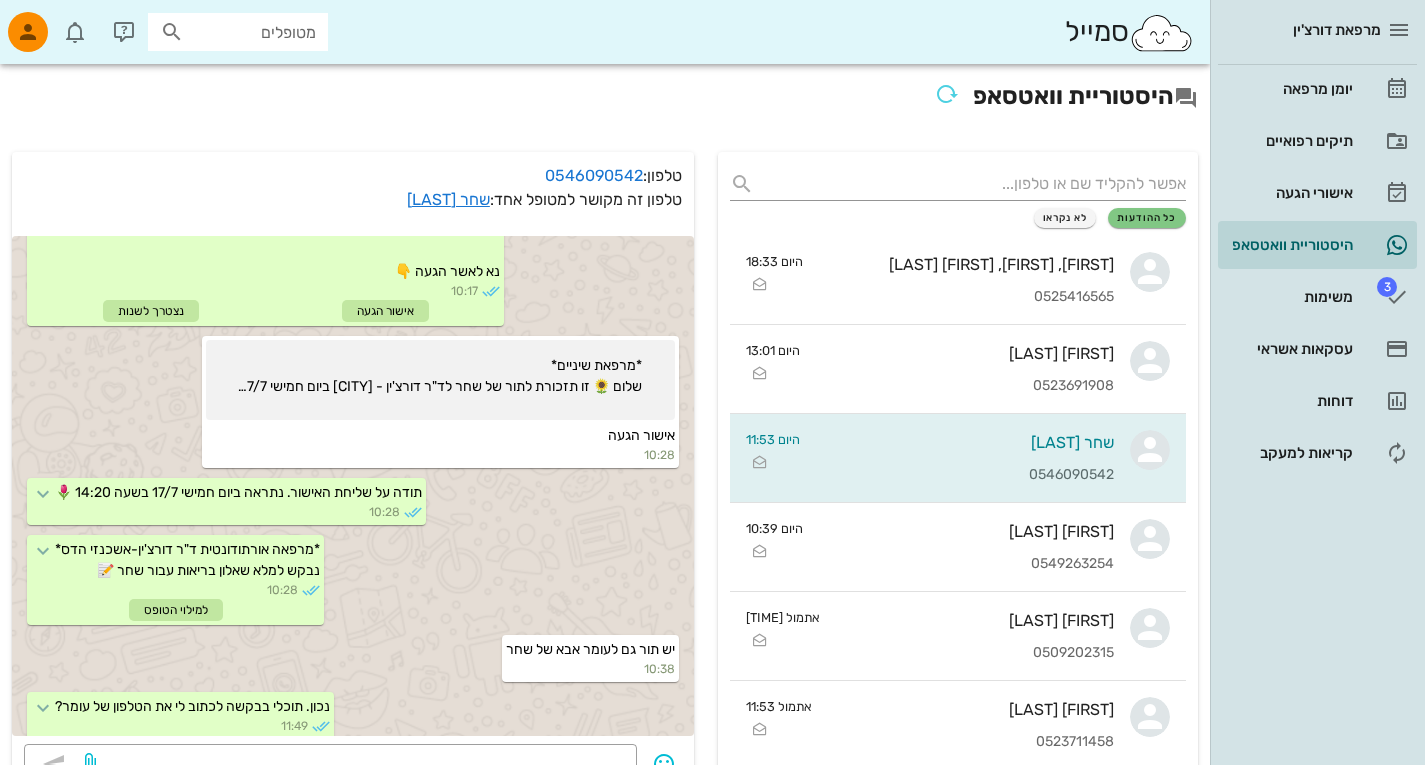 drag, startPoint x: 538, startPoint y: 173, endPoint x: 638, endPoint y: 164, distance: 100.40418 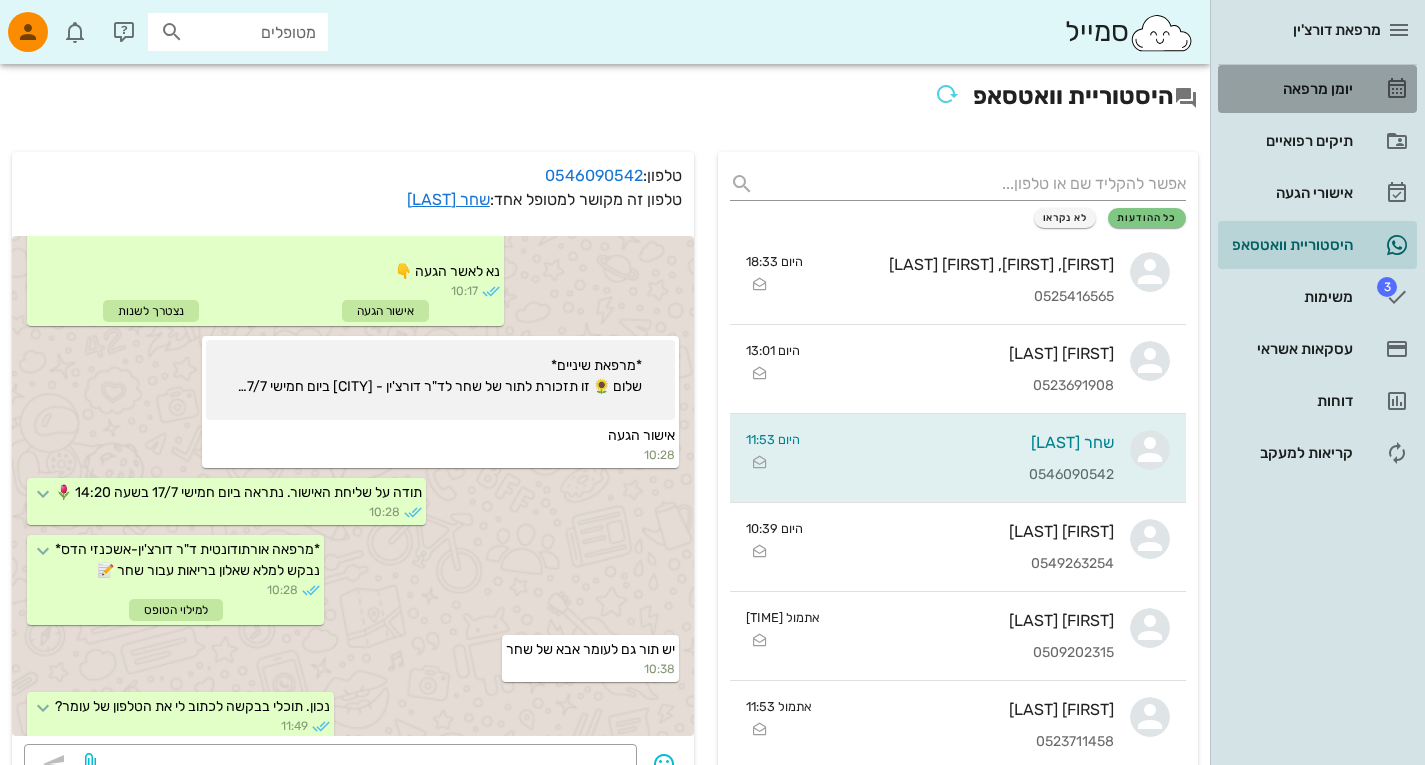 click on "יומן מרפאה" at bounding box center (1317, 89) 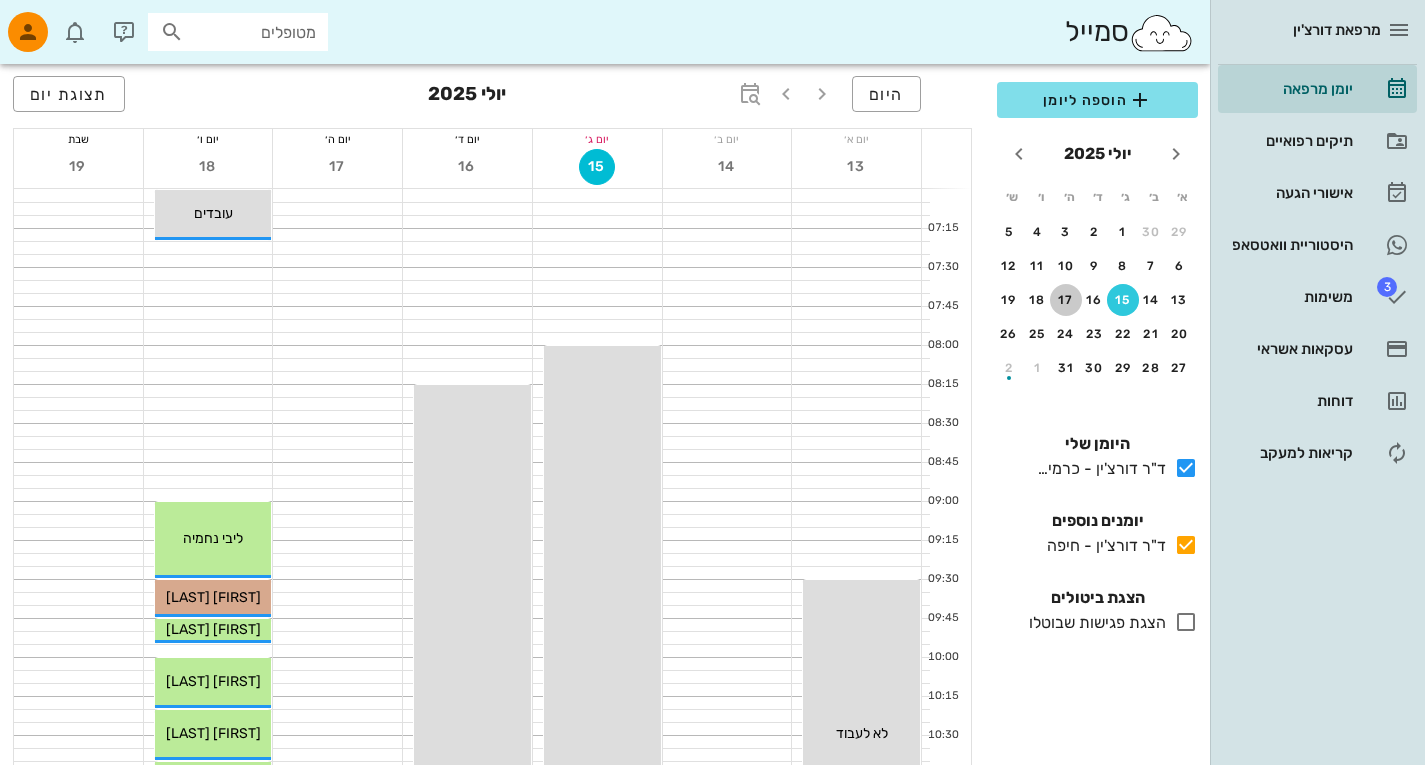click on "17" at bounding box center (1066, 300) 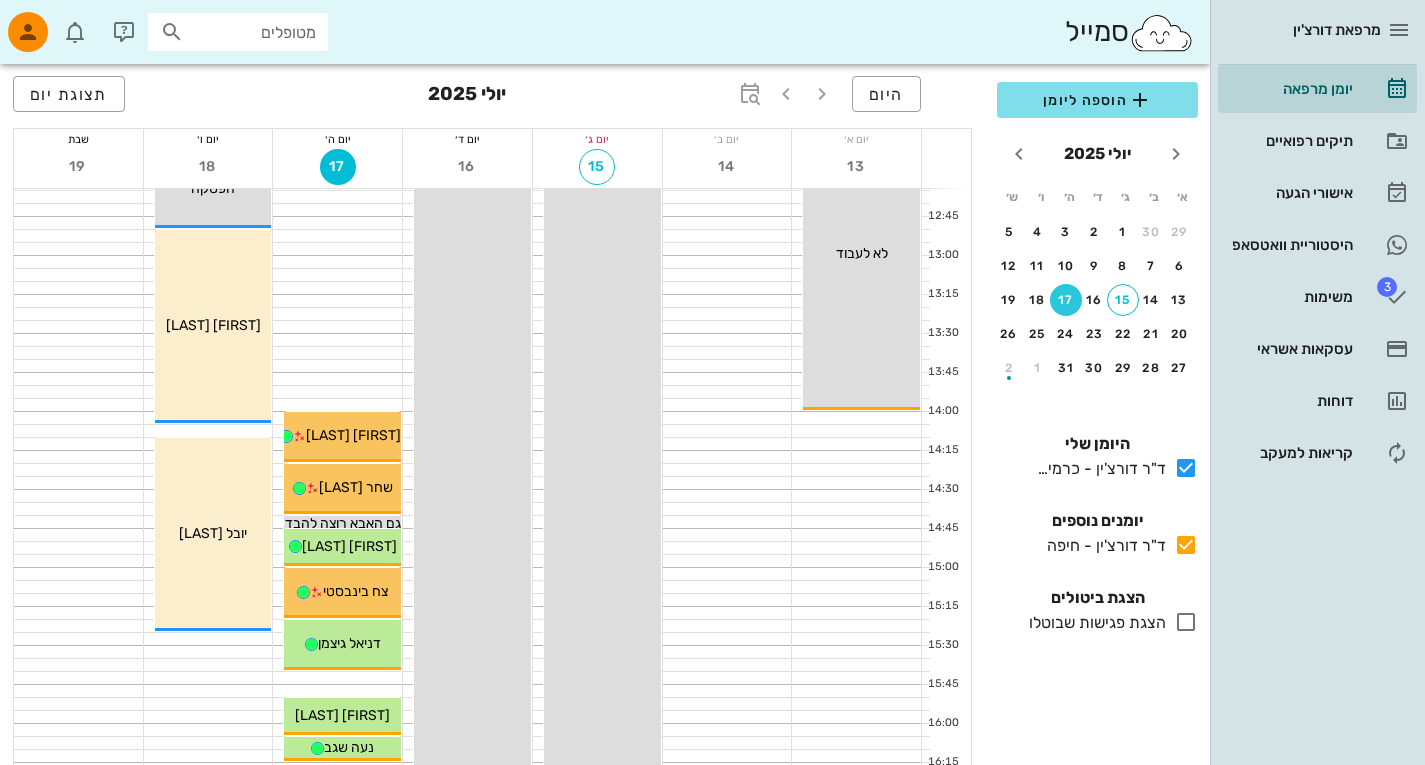 scroll, scrollTop: 872, scrollLeft: 0, axis: vertical 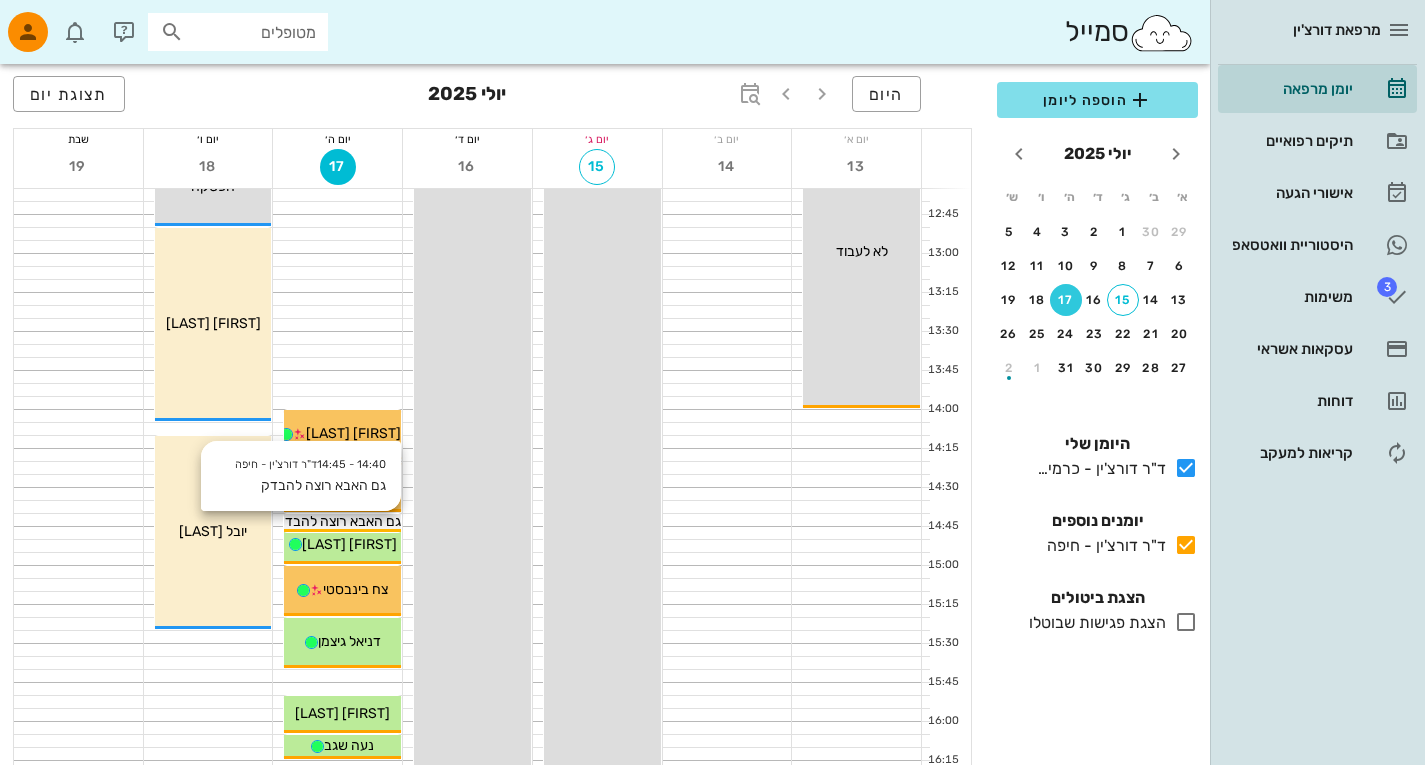 click on "גם האבא רוצה להבדק" at bounding box center [338, 521] 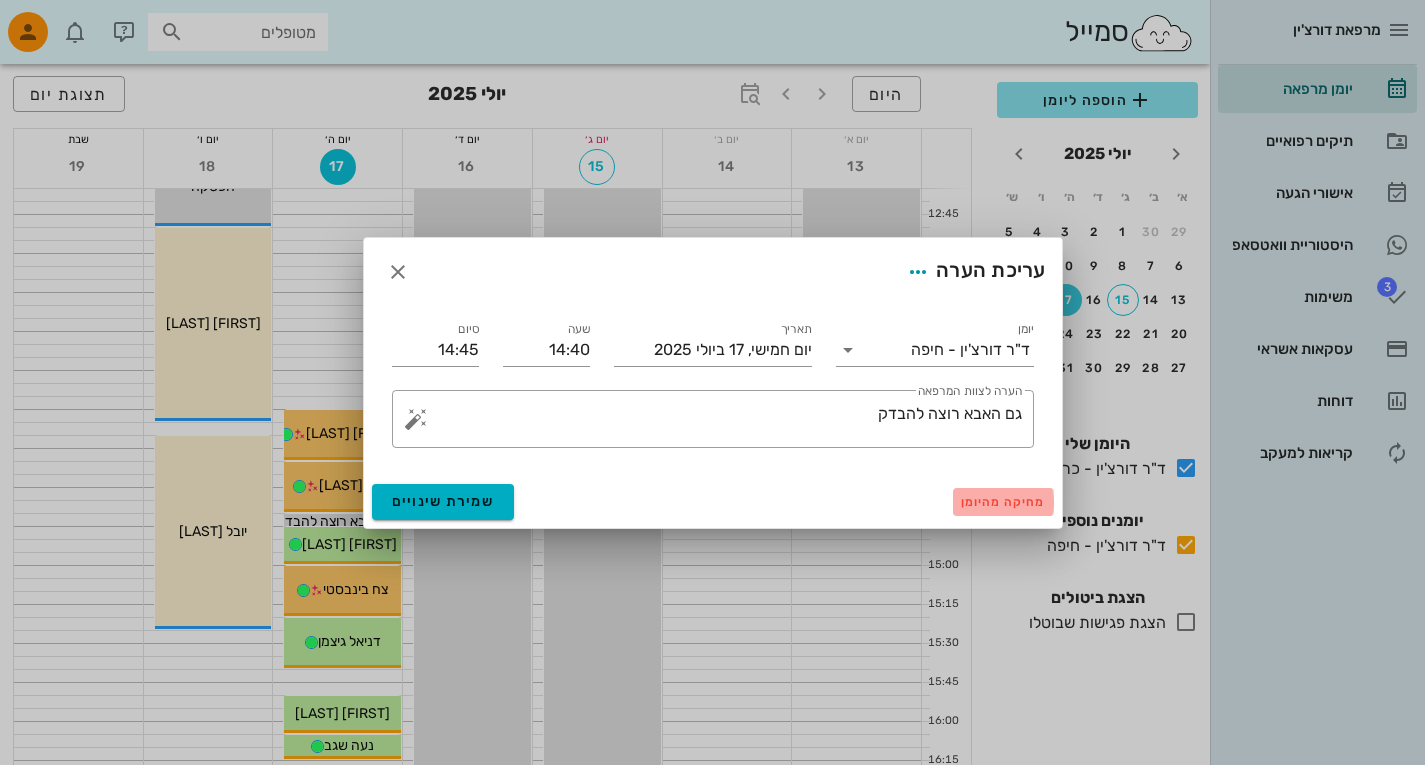 click on "מחיקה מהיומן" at bounding box center (1003, 502) 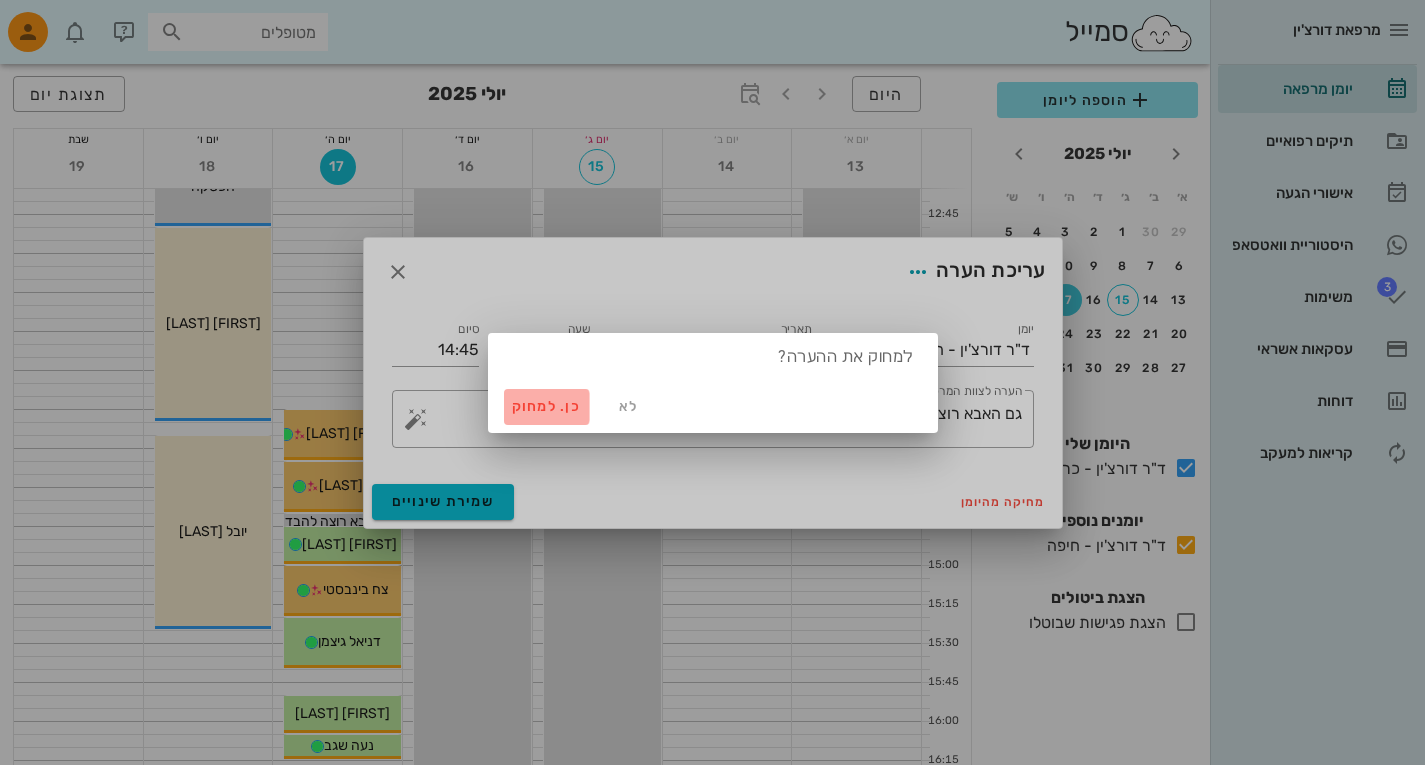 click on "כן. למחוק" at bounding box center (547, 406) 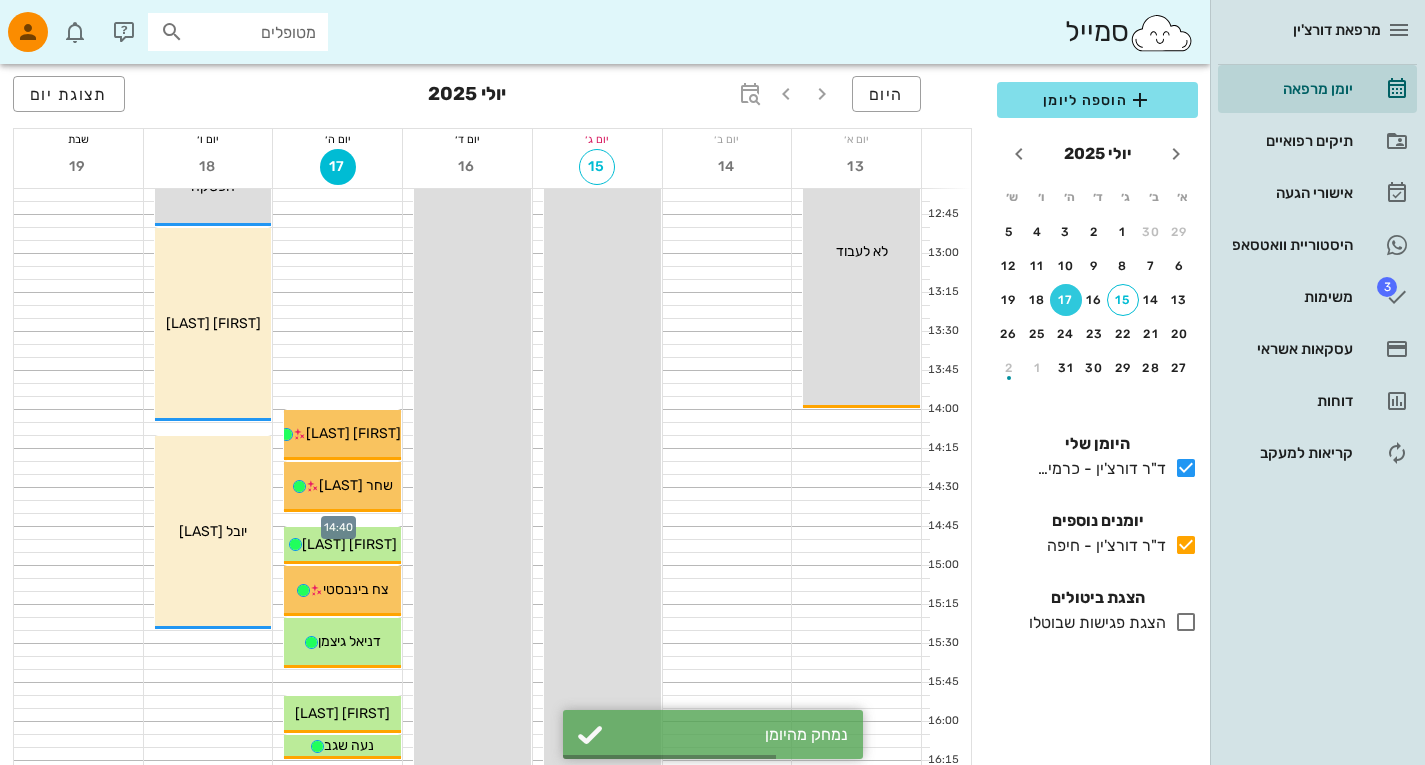 click at bounding box center [337, 520] 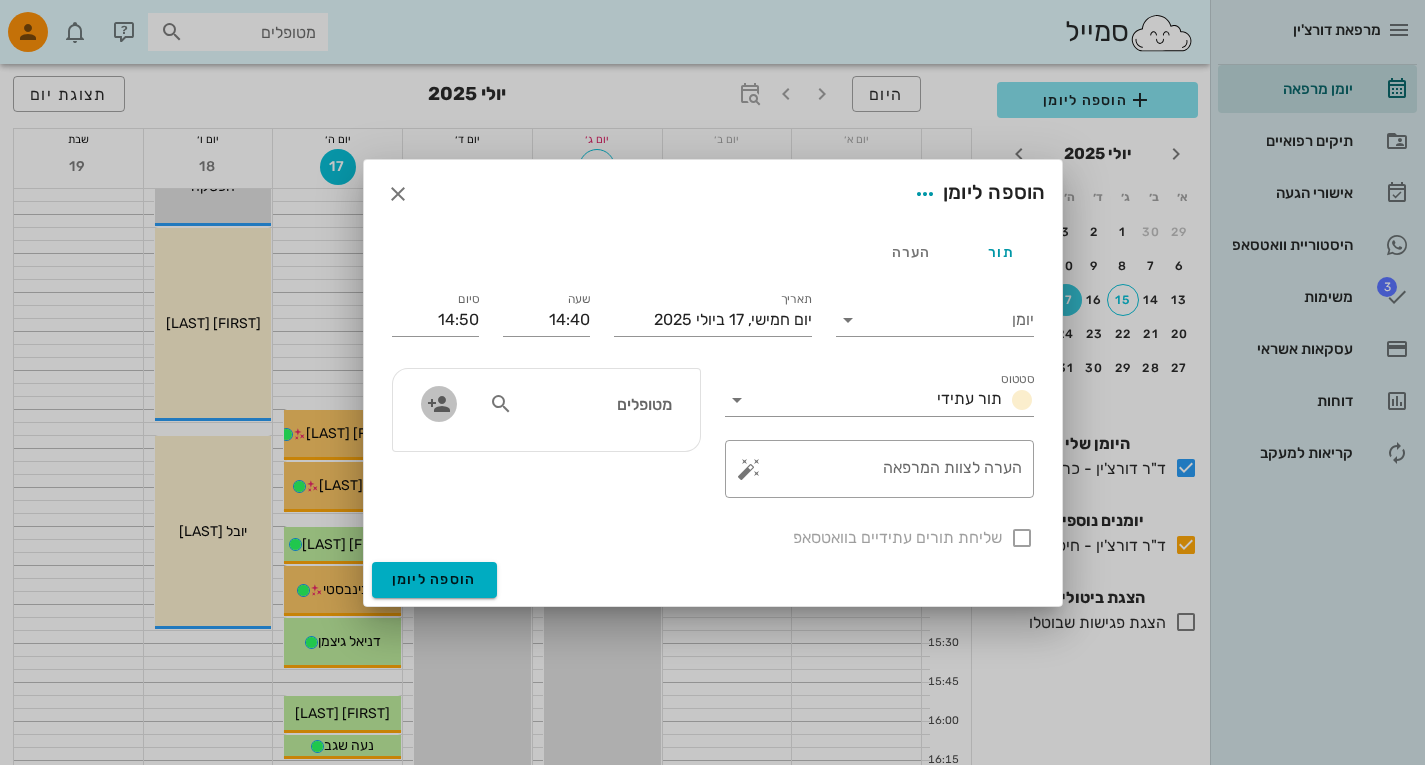 click at bounding box center [439, 404] 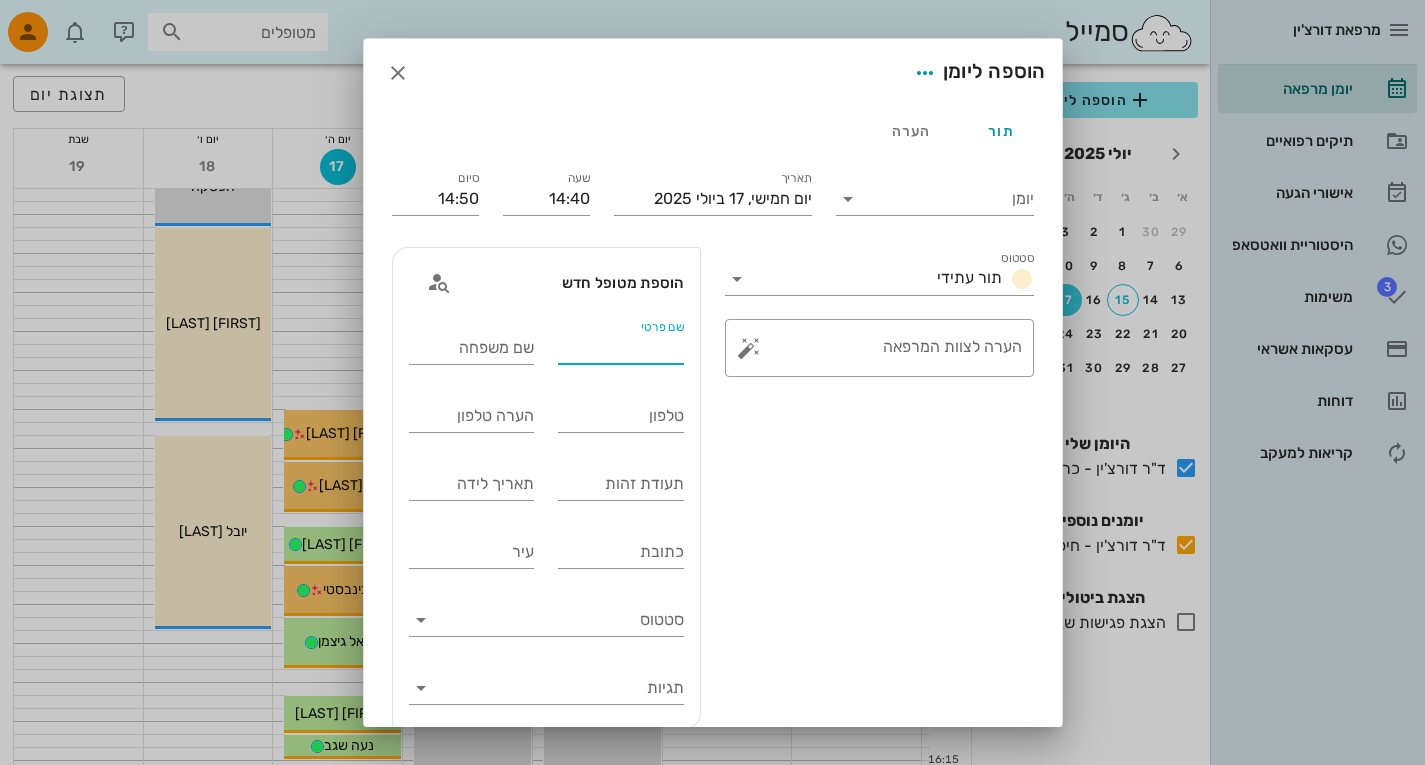 click on "שם פרטי" at bounding box center [621, 348] 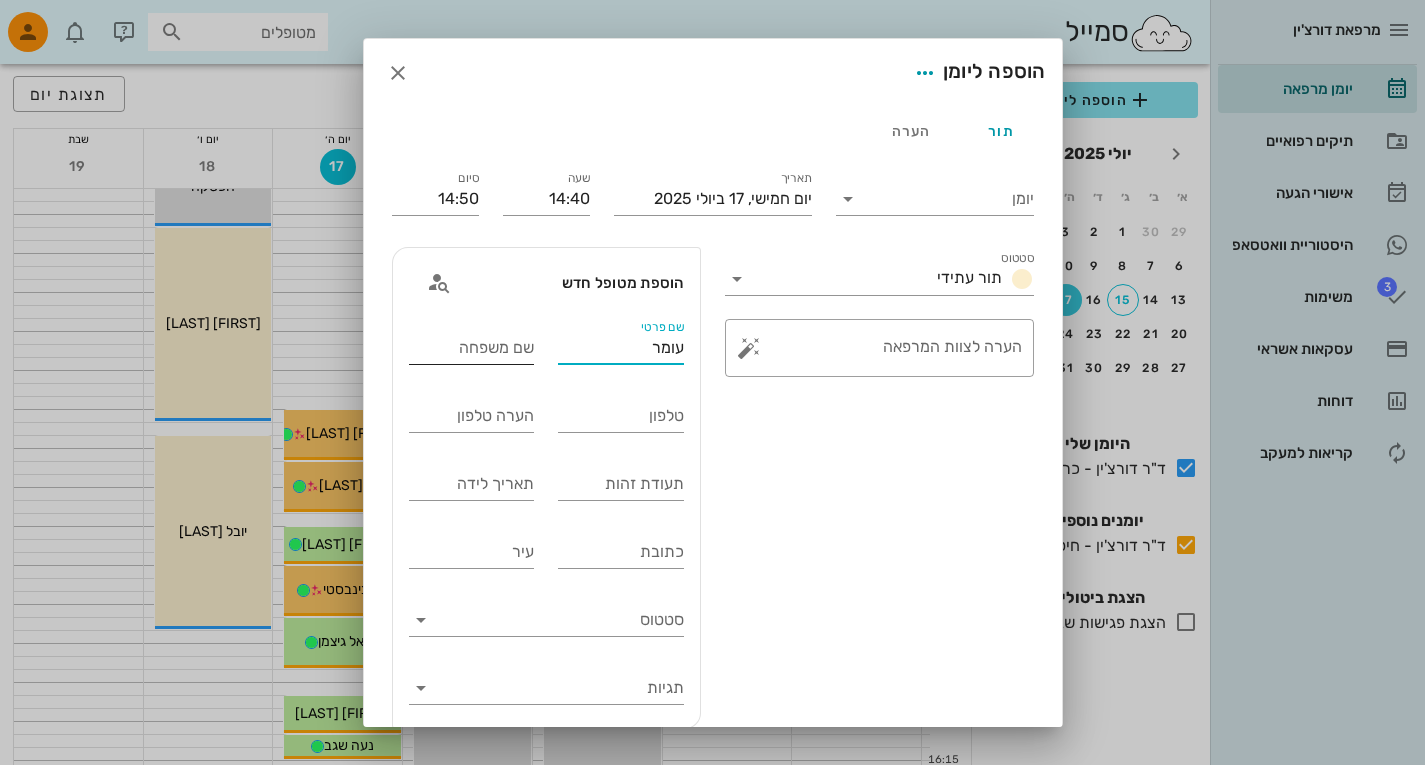 type on "עומר" 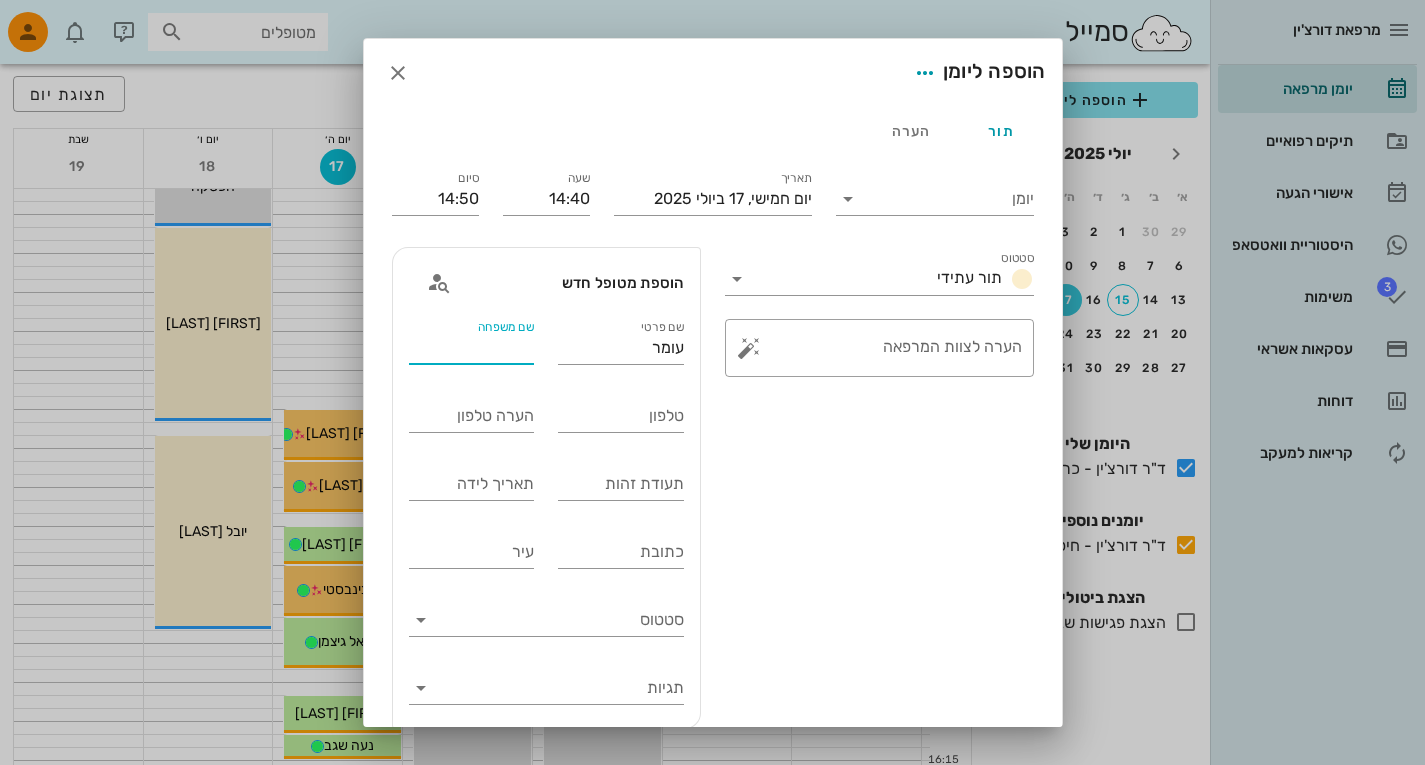 click on "שם משפחה" at bounding box center (472, 348) 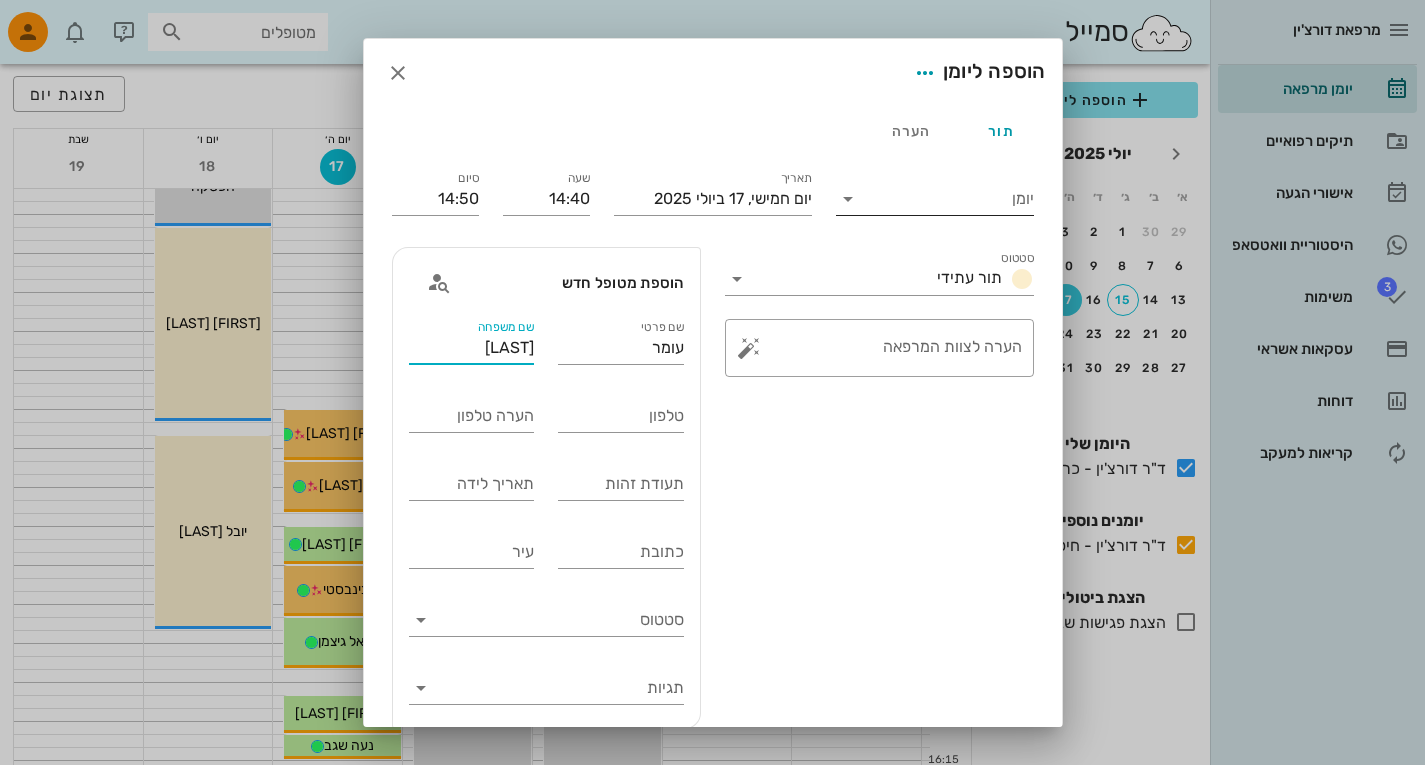 type on "[LAST]" 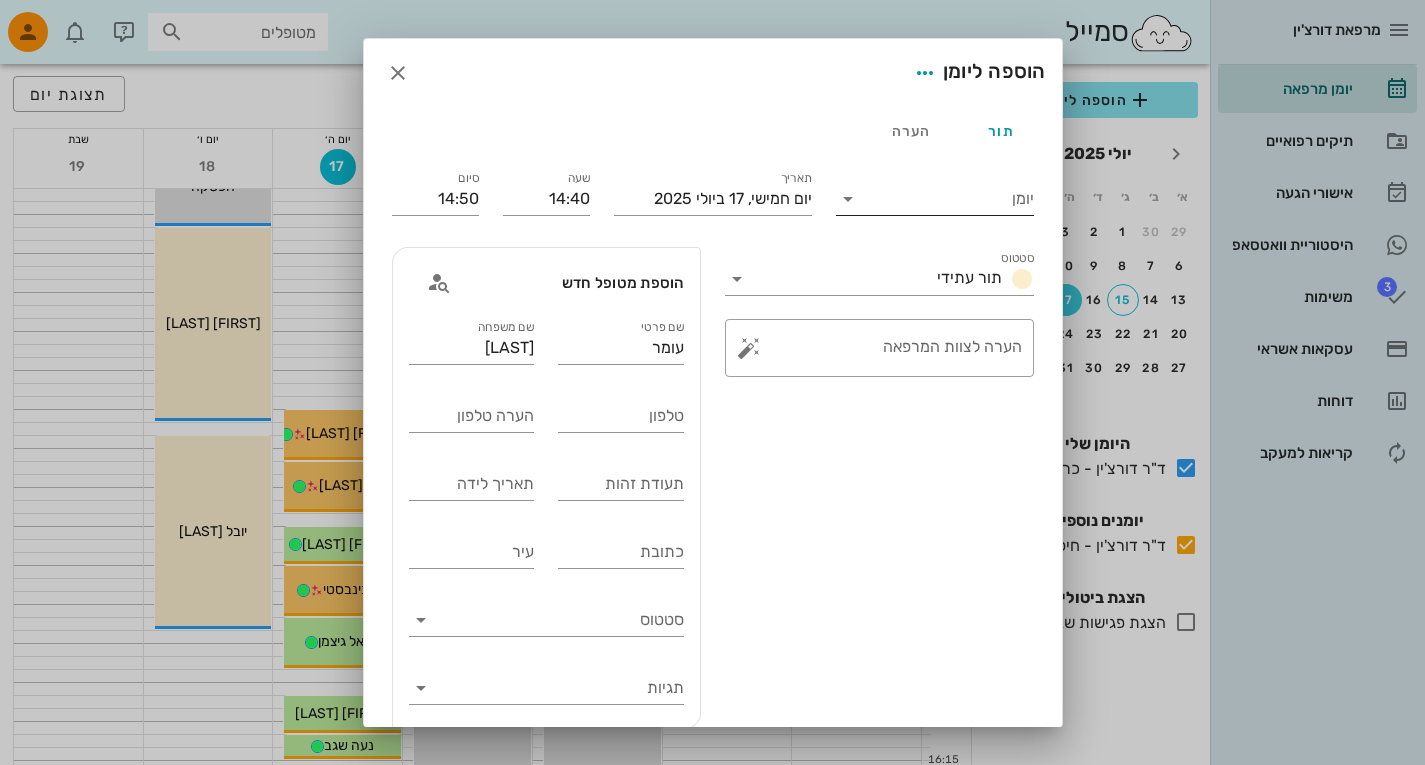 click on "יומן" at bounding box center [935, 193] 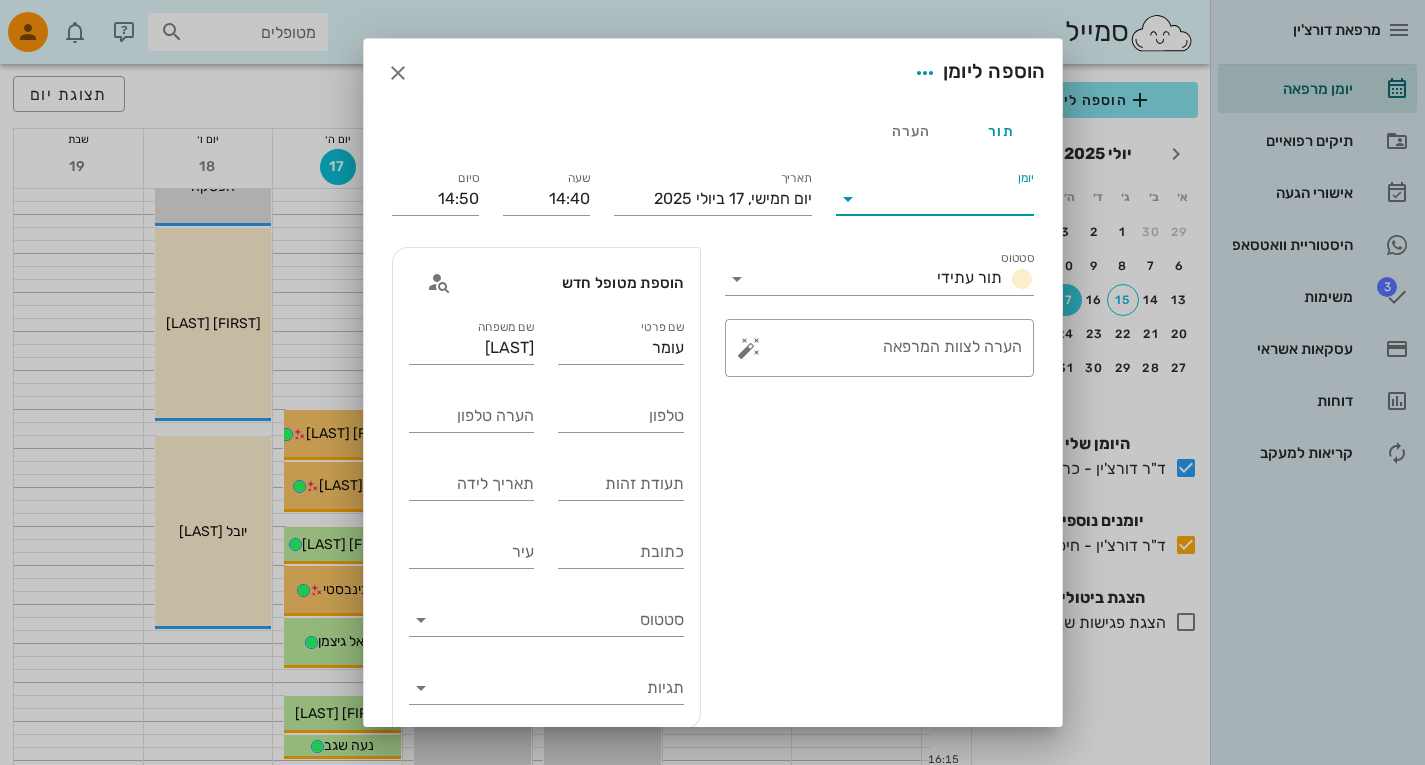 click on "יומן" at bounding box center [949, 199] 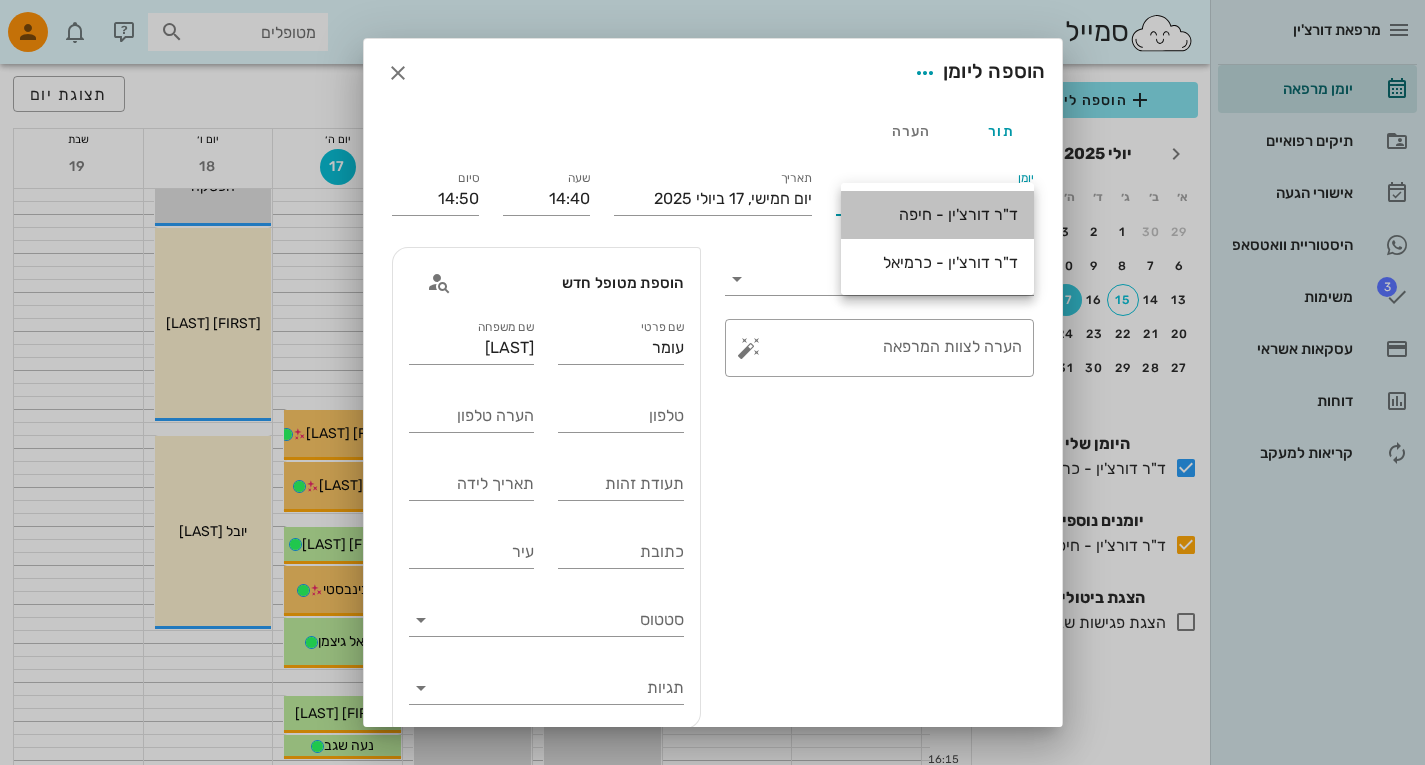 click on "ד"ר דורצ'ין - חיפה" at bounding box center [937, 214] 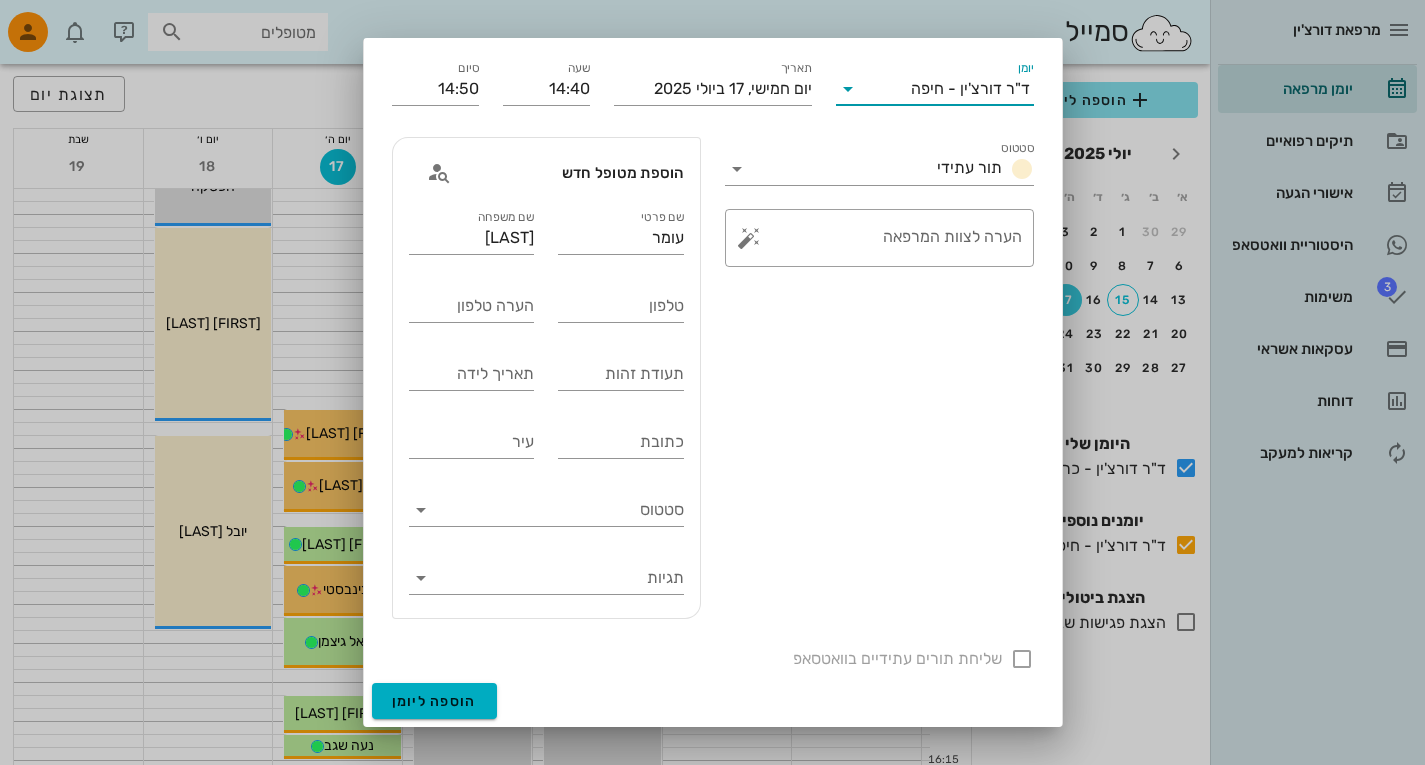 scroll, scrollTop: 181, scrollLeft: 0, axis: vertical 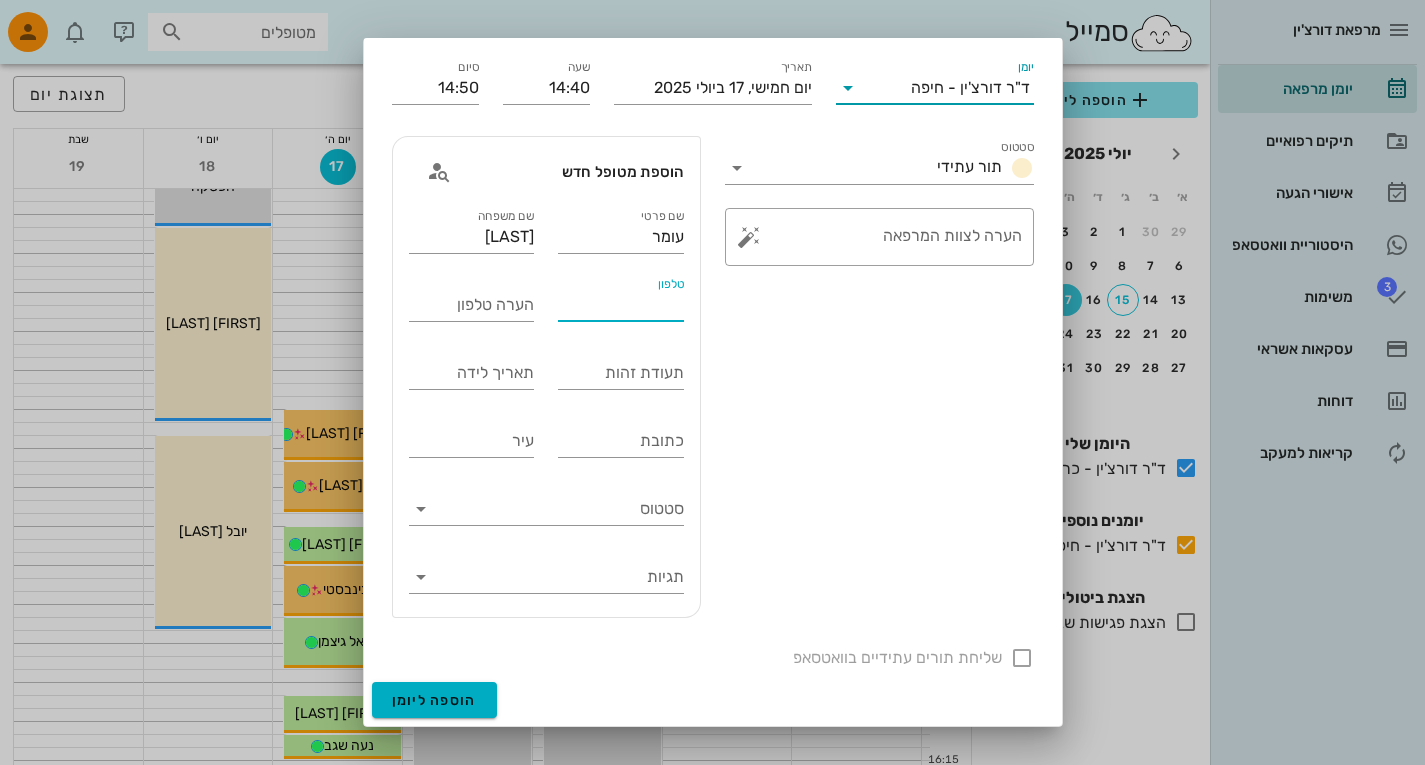 click on "טלפון" at bounding box center [621, 305] 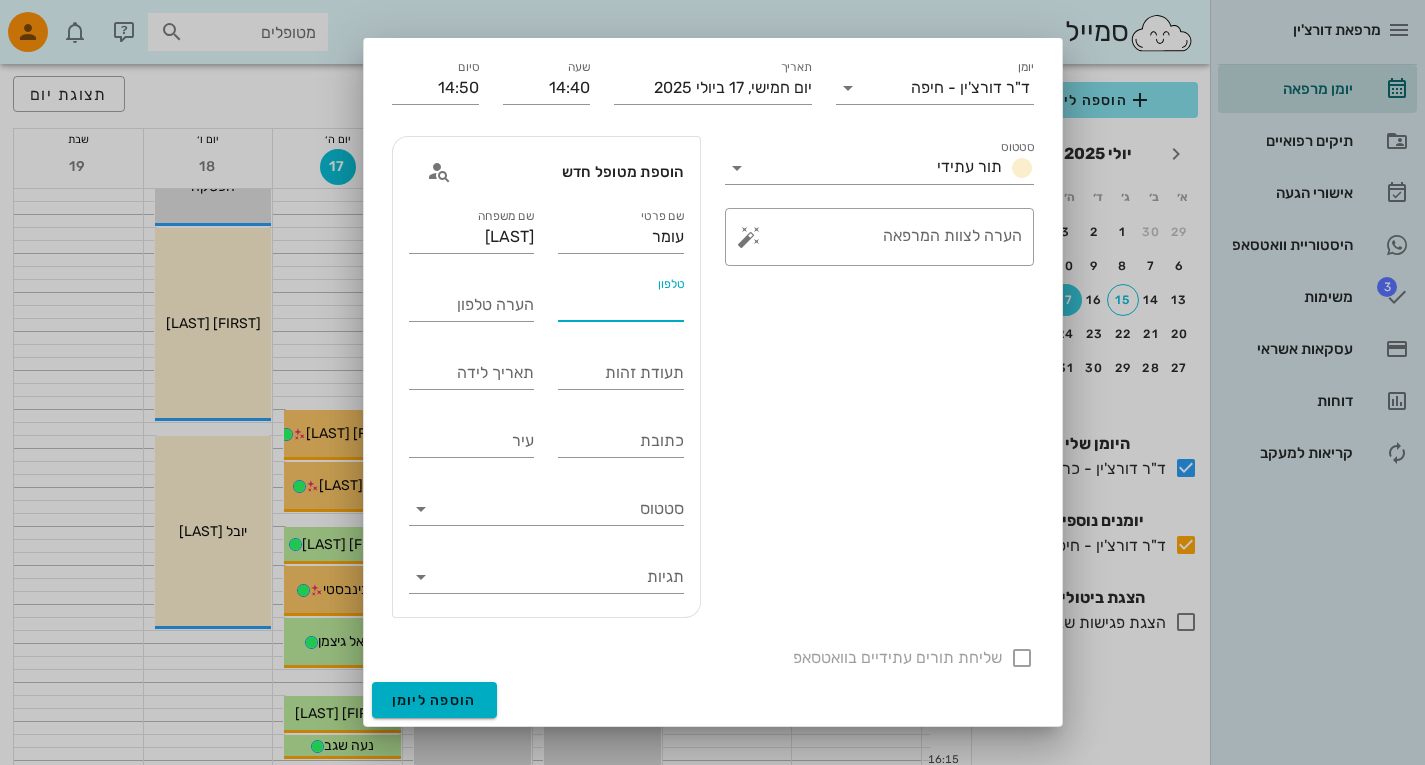 paste on "0546090542" 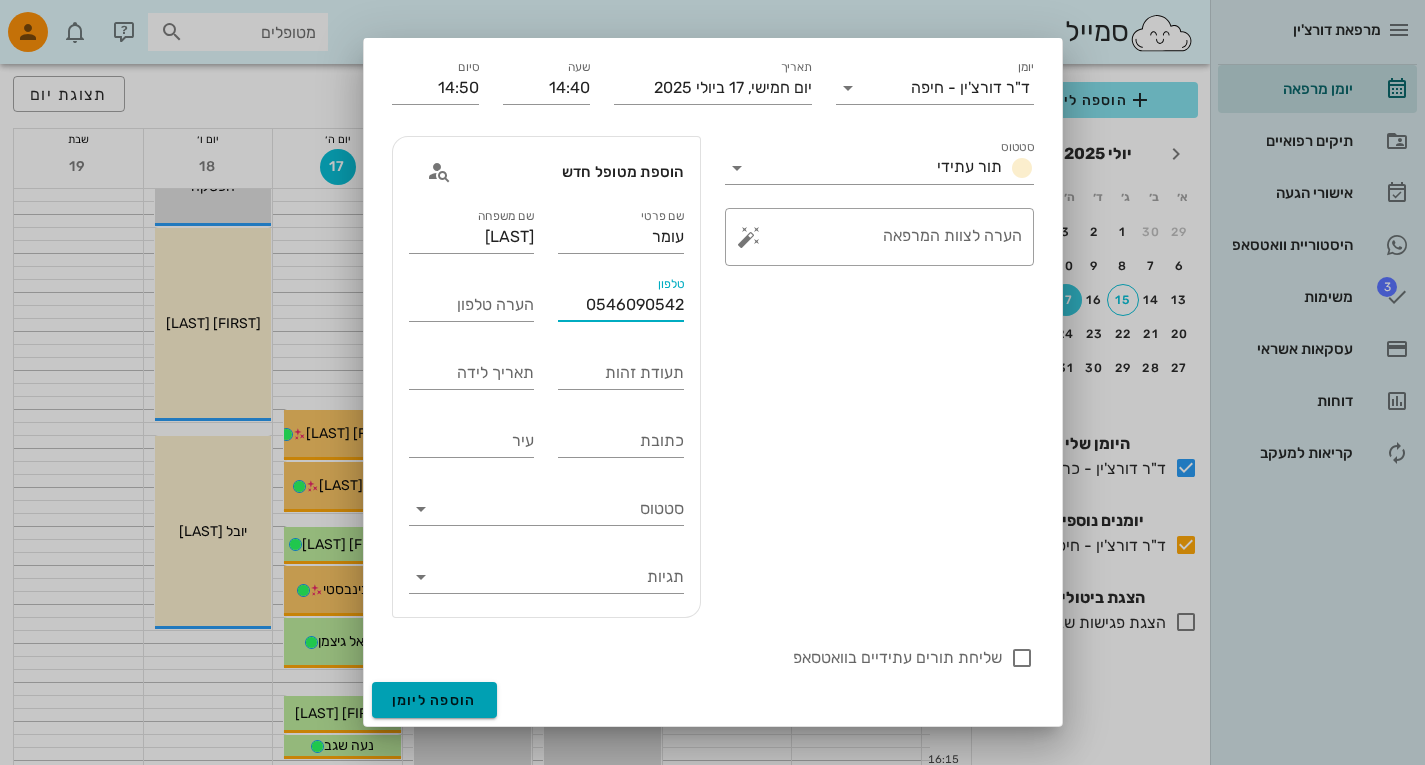 type on "0546090542" 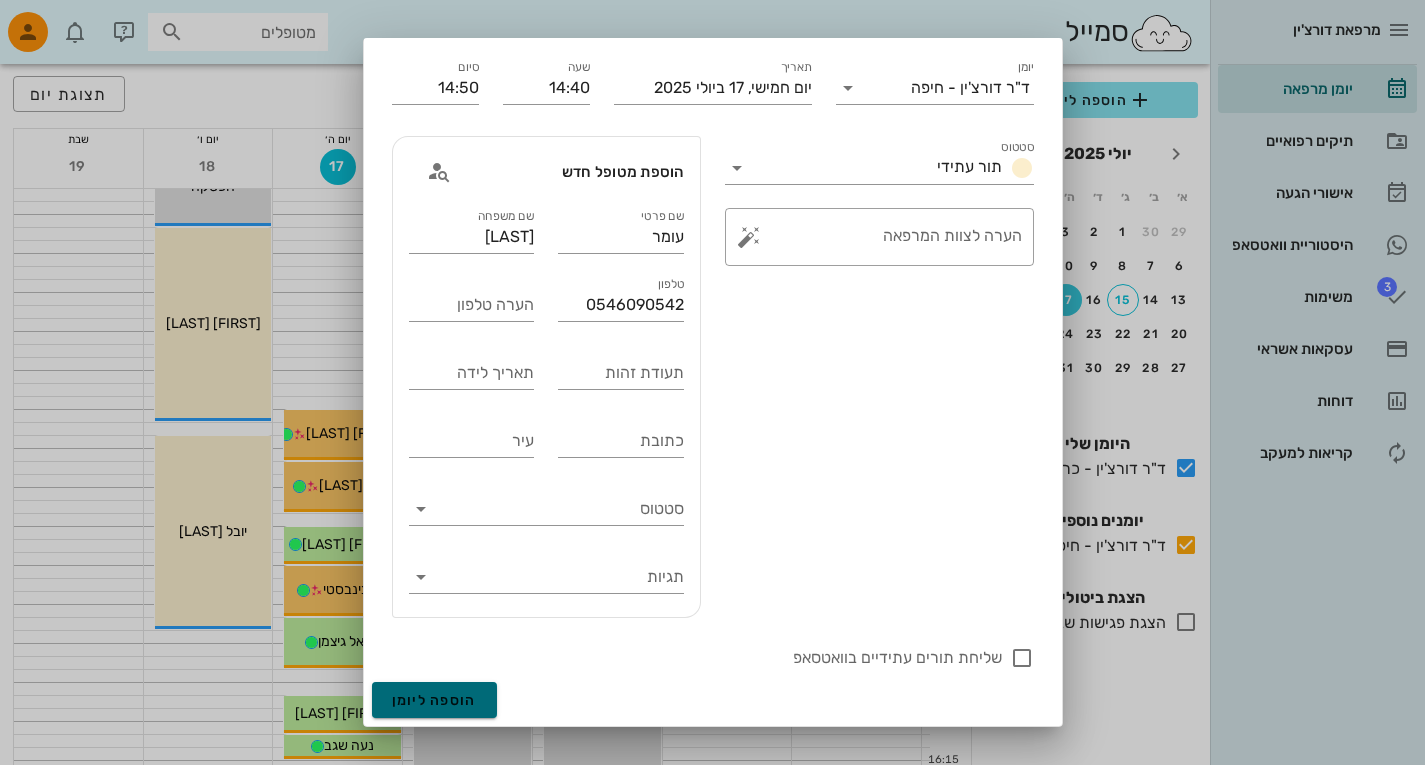 click on "הוספה ליומן" at bounding box center (434, 700) 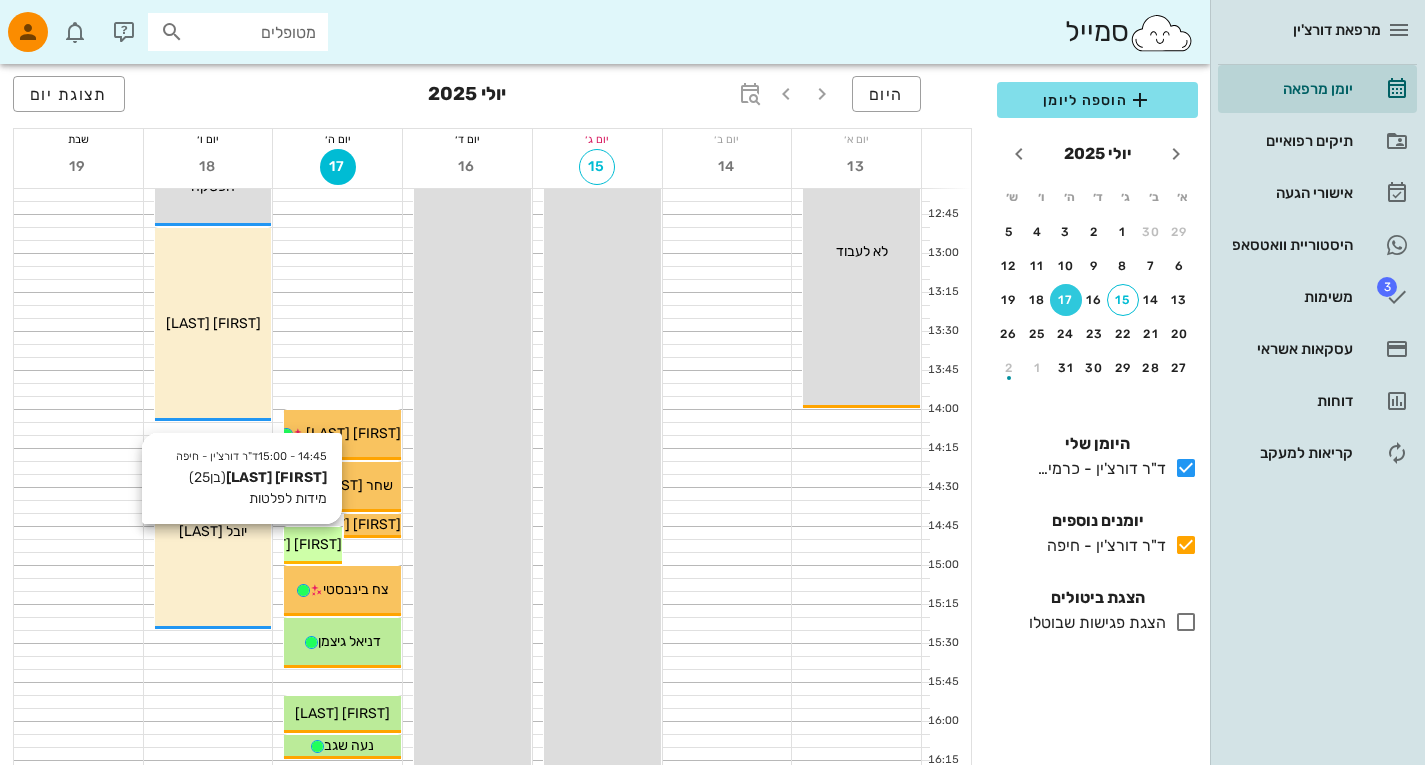 click on "[FIRST] [LAST]" at bounding box center [294, 544] 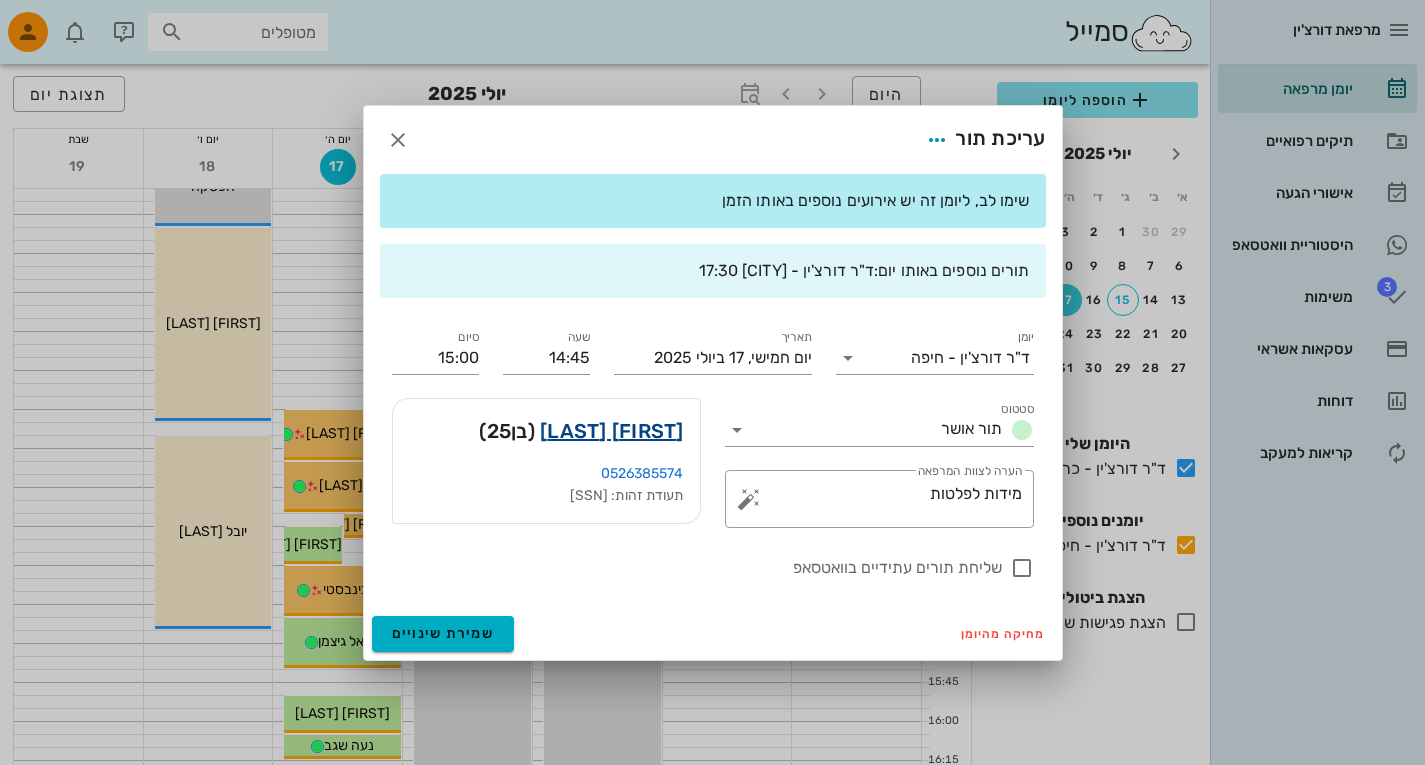 click on "[FIRST]
[LAST]" at bounding box center [612, 431] 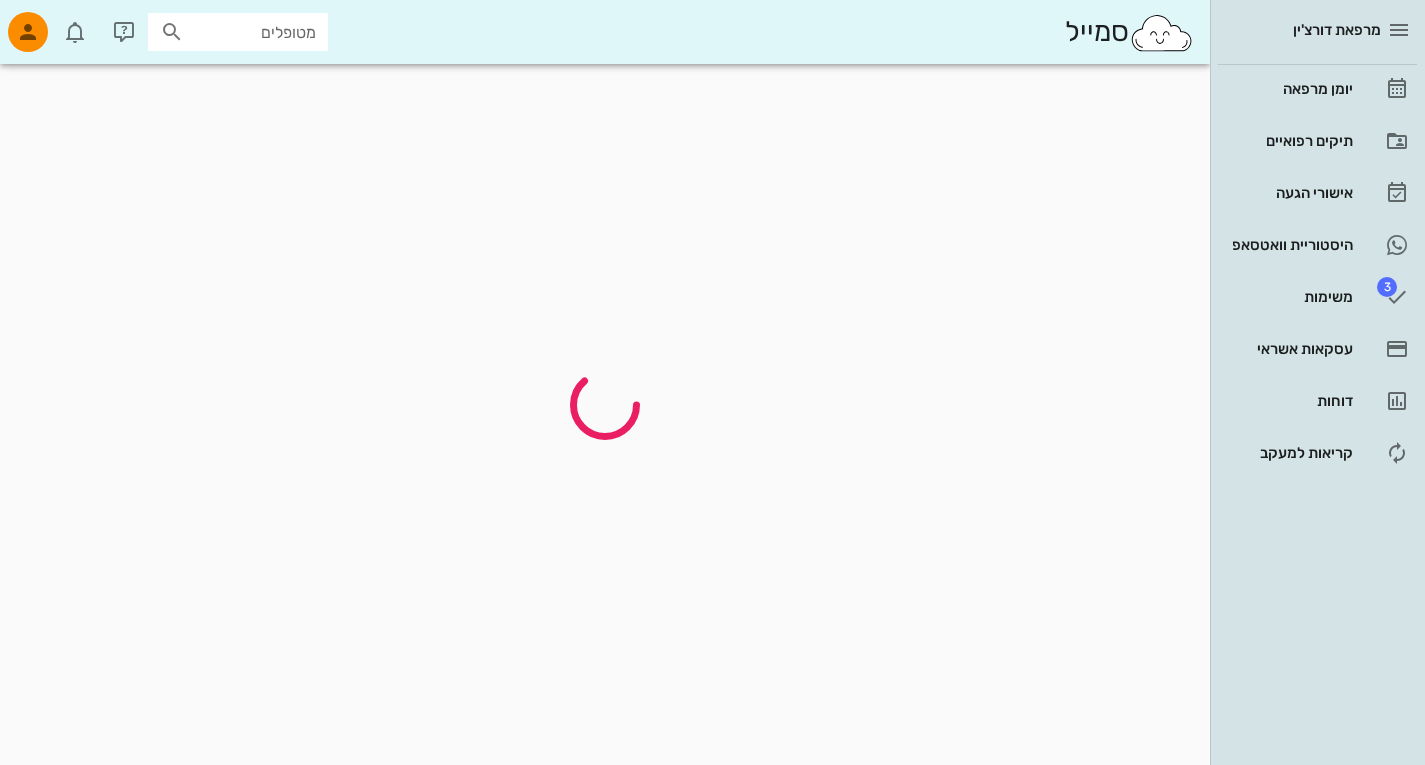 scroll, scrollTop: 0, scrollLeft: 0, axis: both 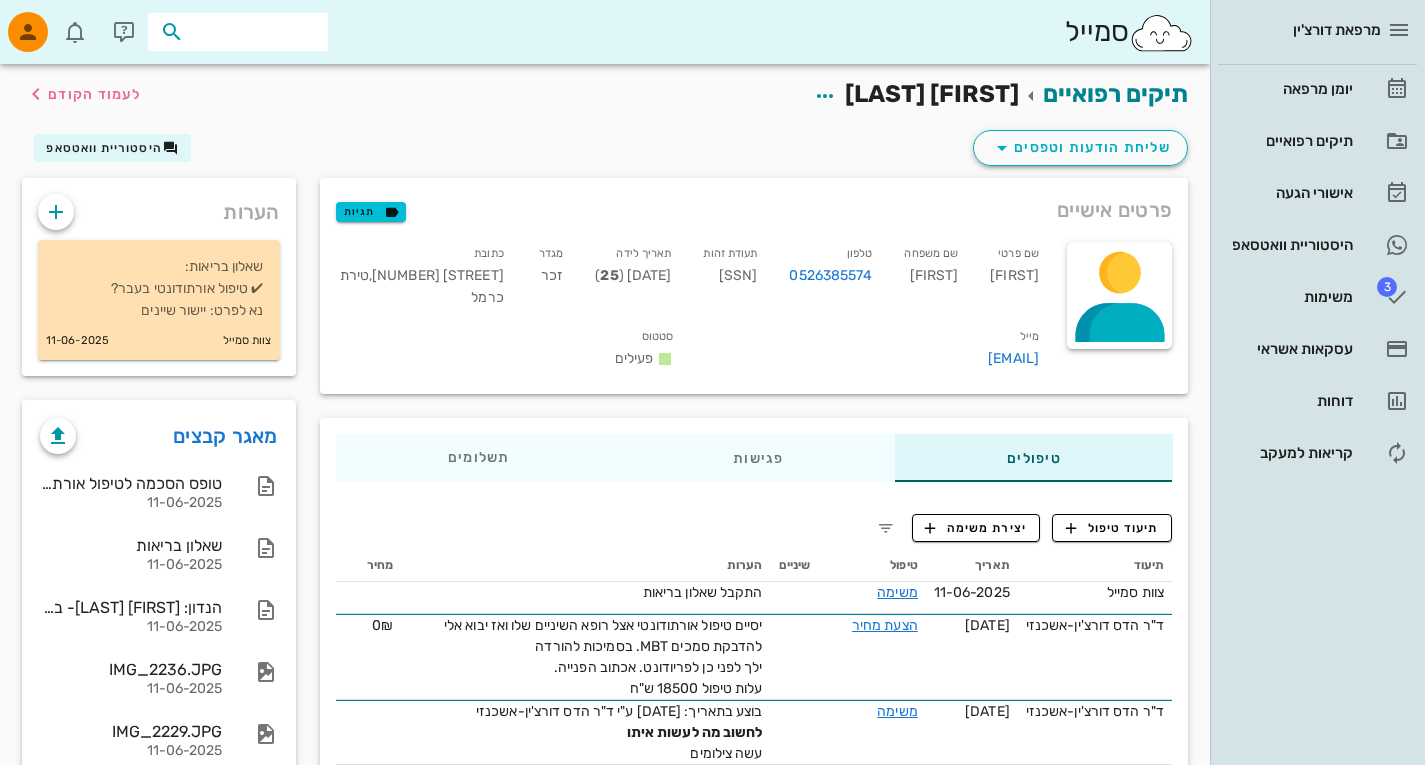 click at bounding box center [252, 32] 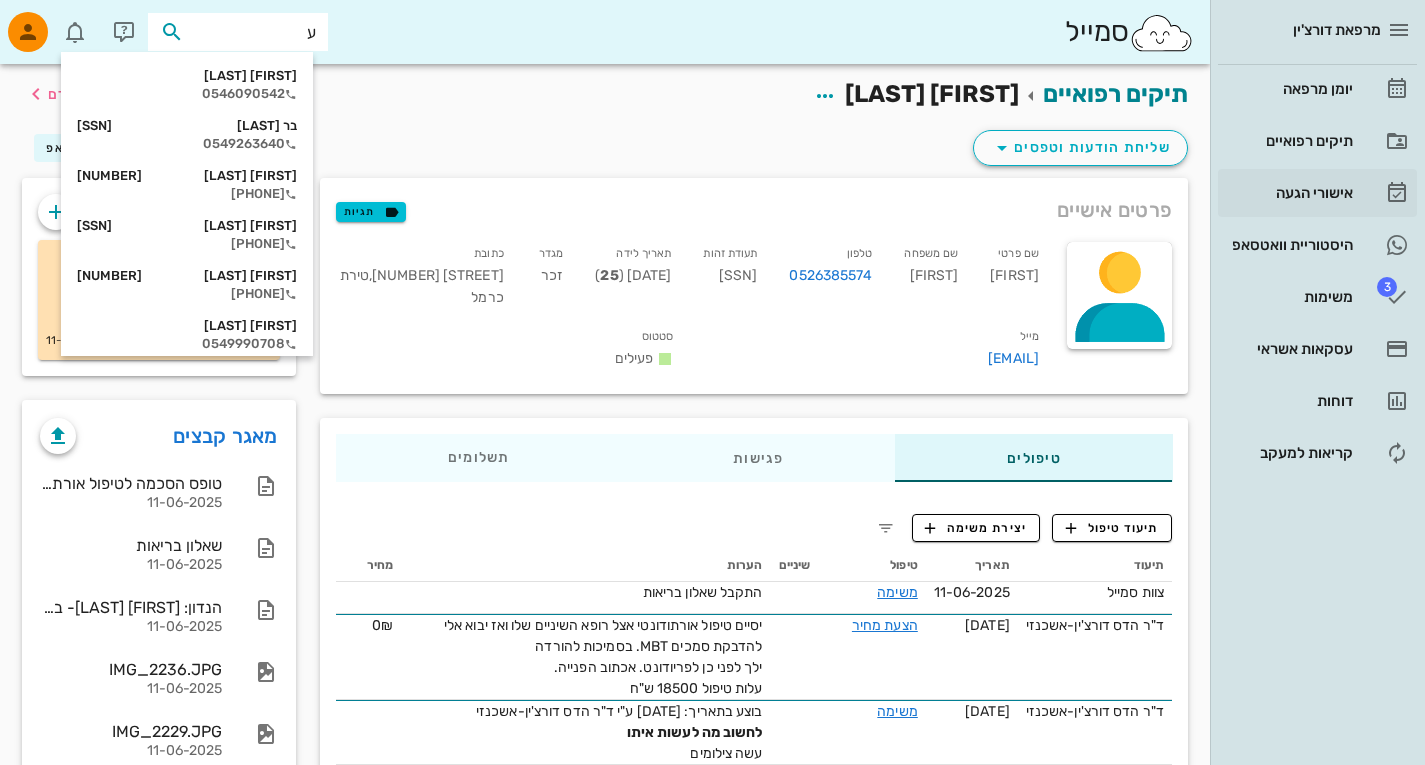 type on "ע" 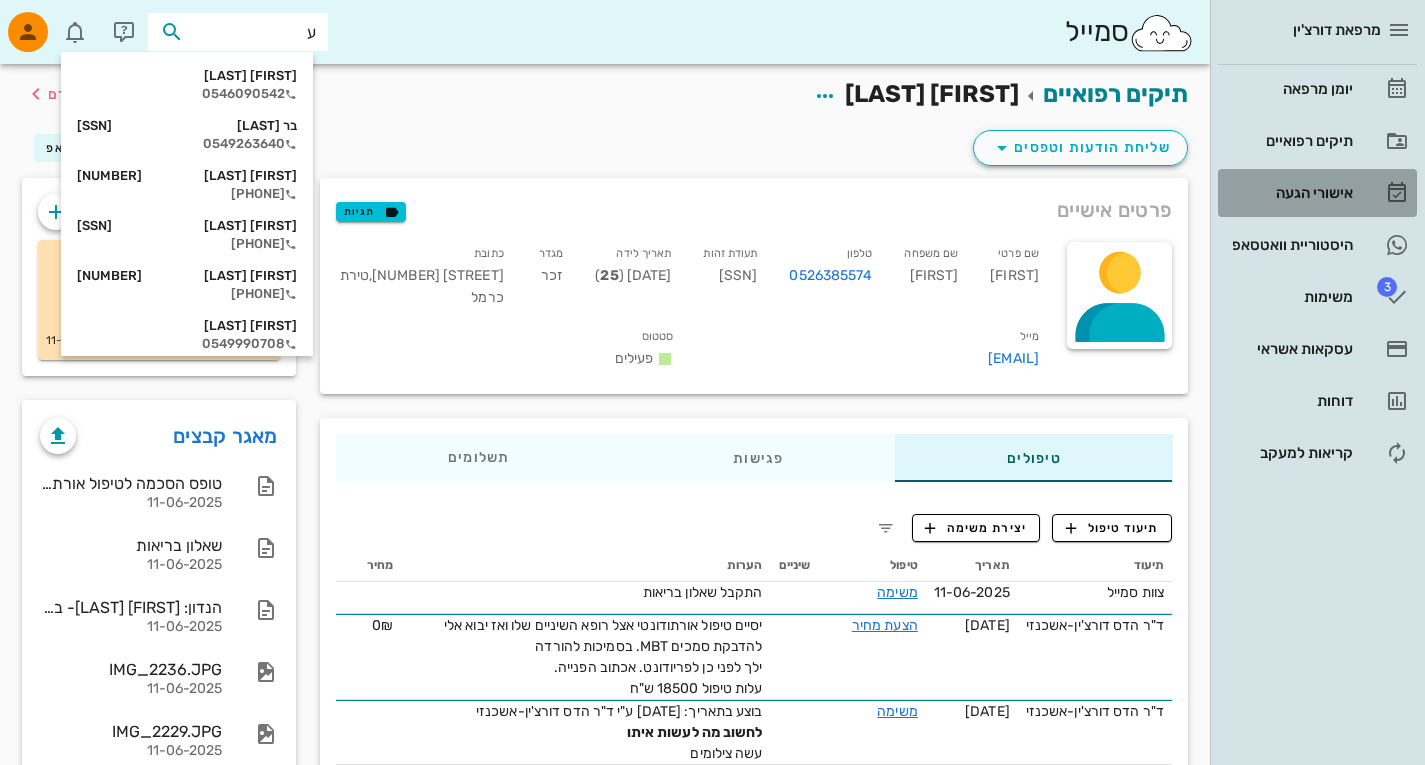 click on "אישורי הגעה" at bounding box center (1317, 193) 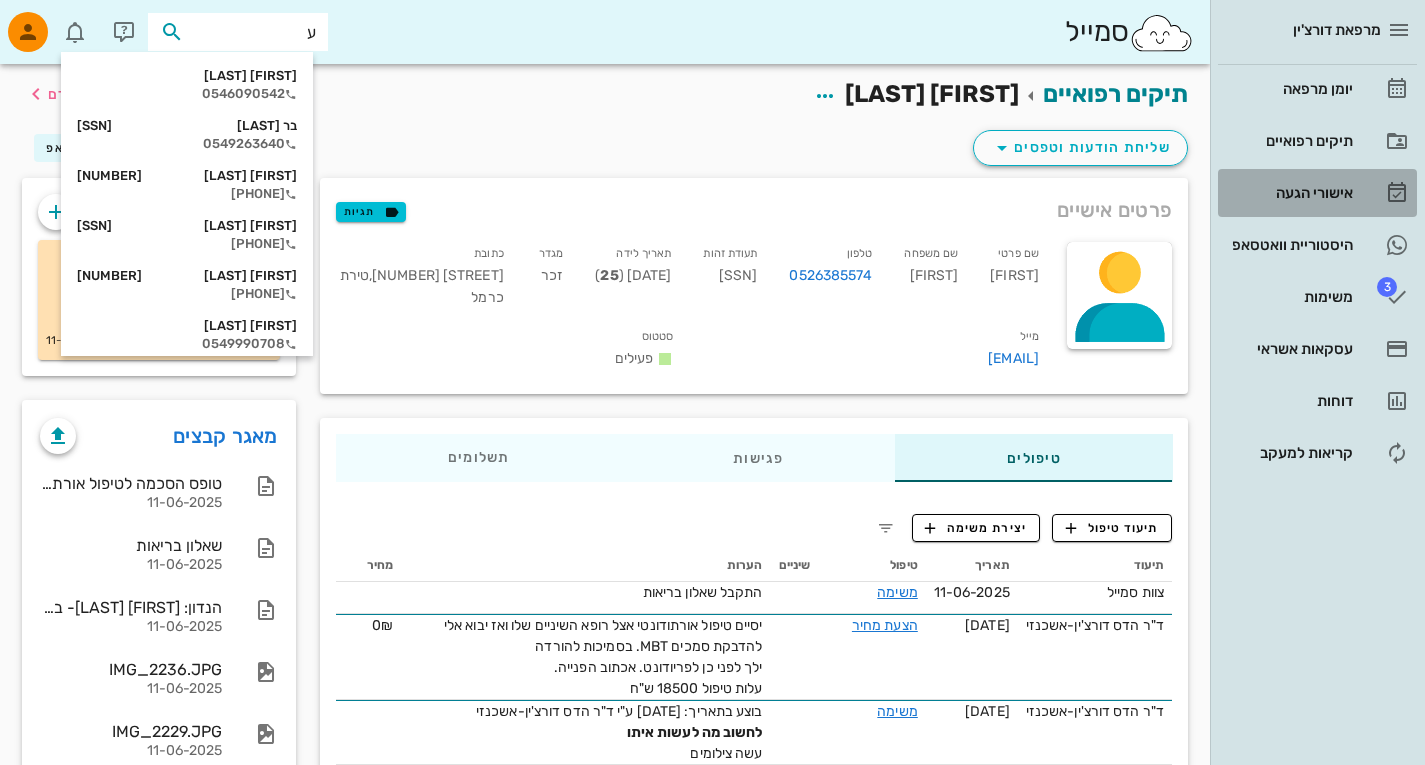 type 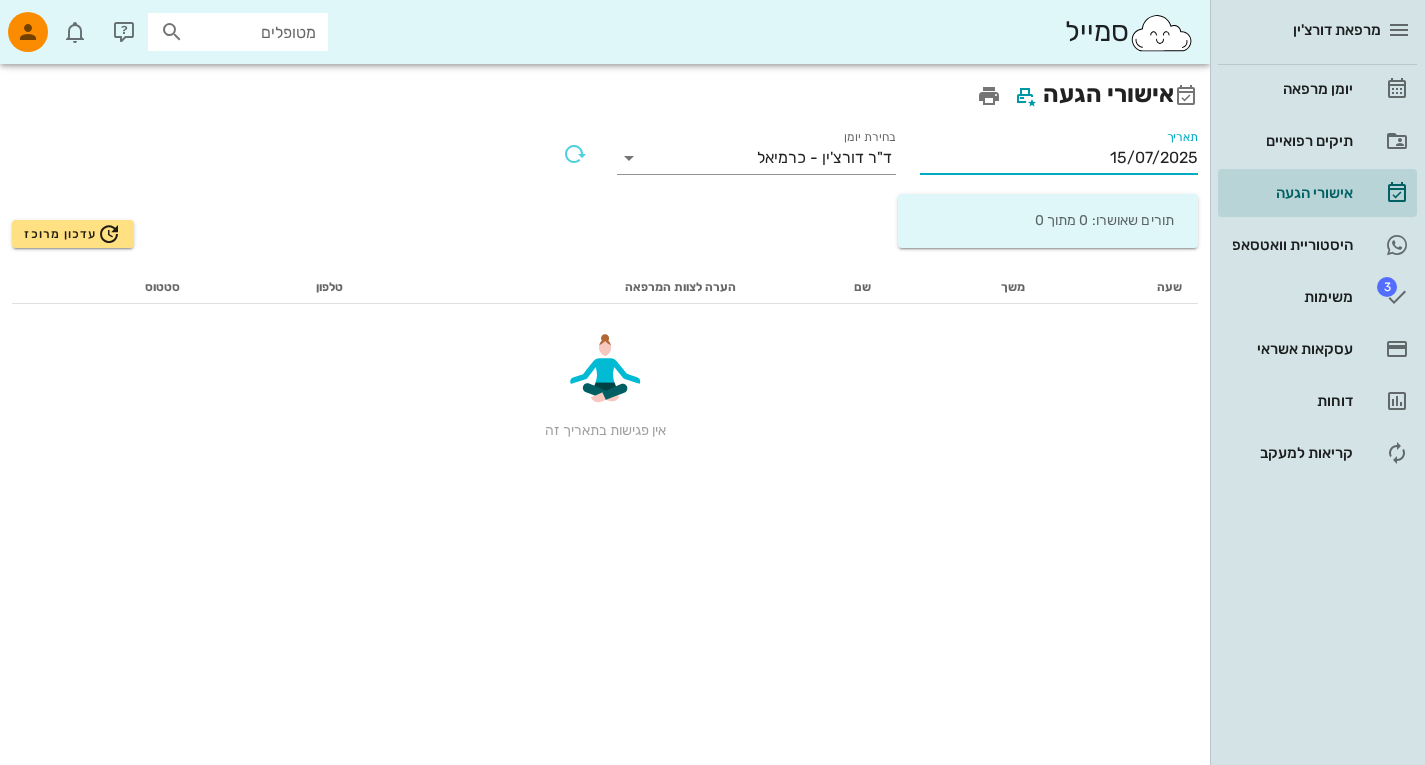 click on "15/07/2025" at bounding box center [1059, 158] 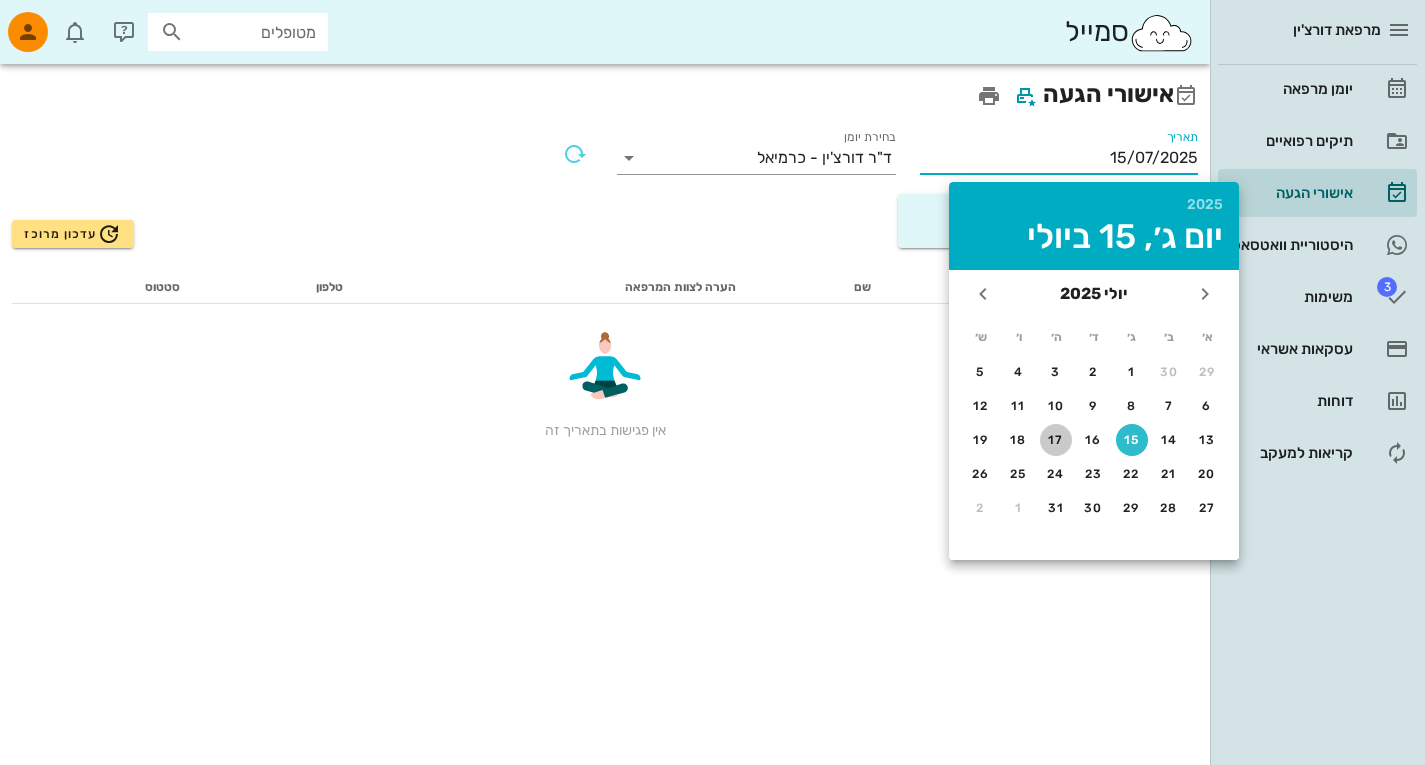 click on "17" at bounding box center (1056, 440) 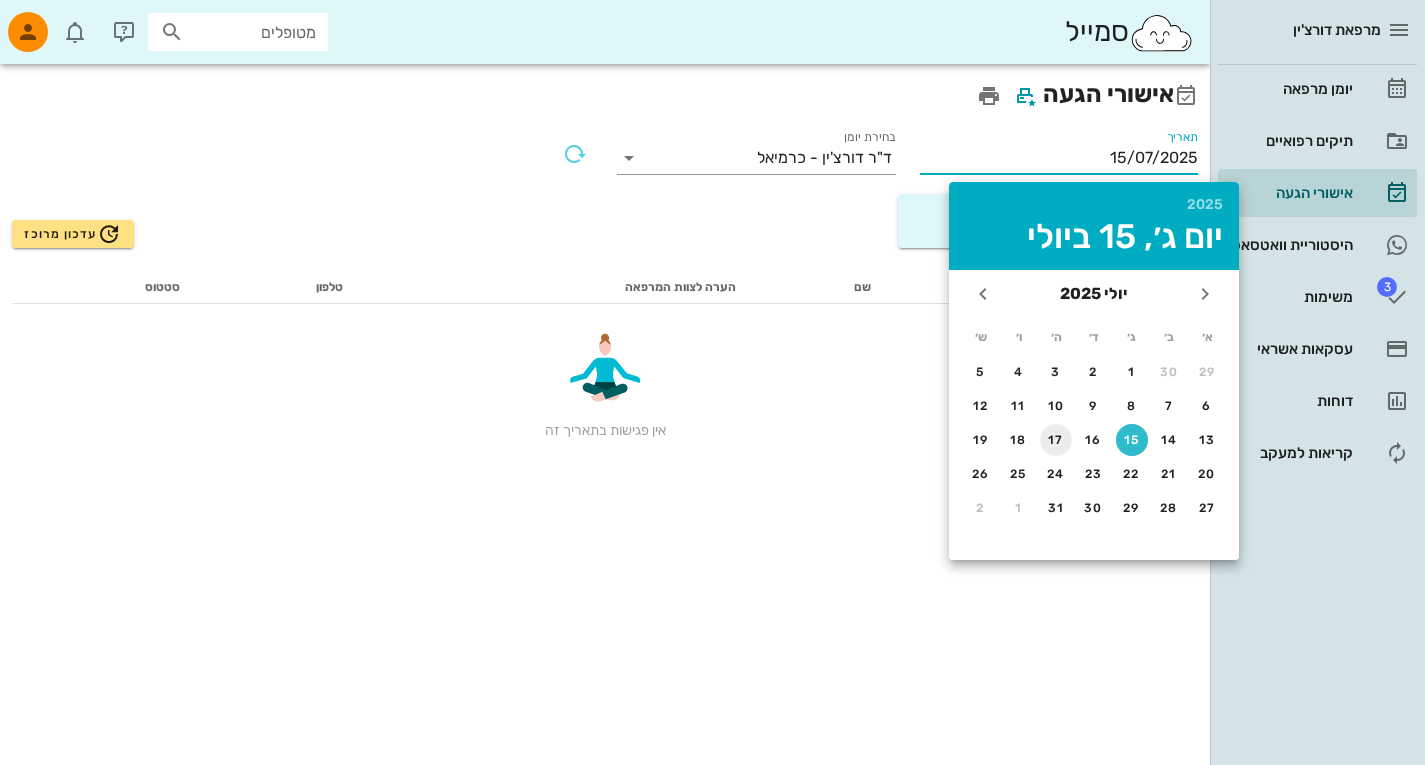 type on "[DATE]" 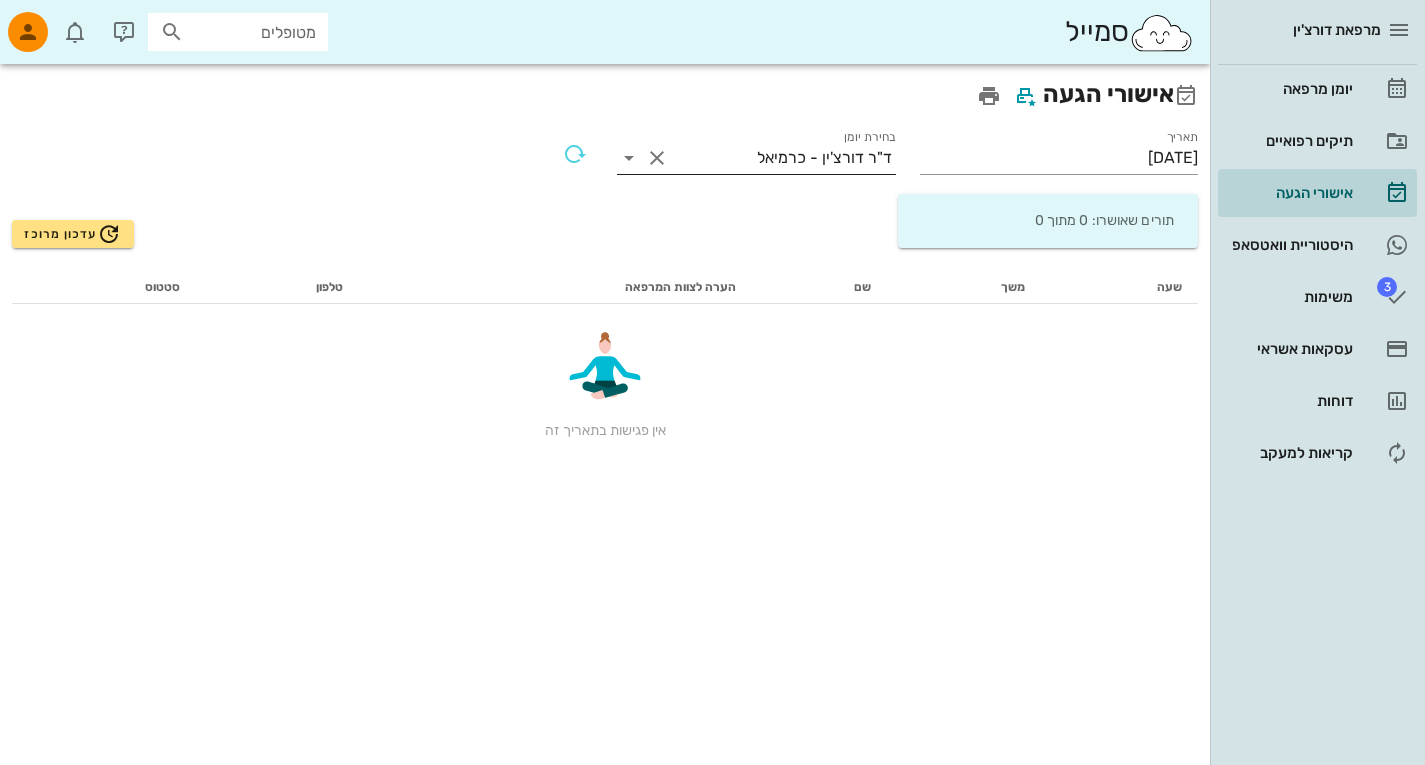 click on "ד"ר דורצ'ין - כרמיאל" at bounding box center [784, 158] 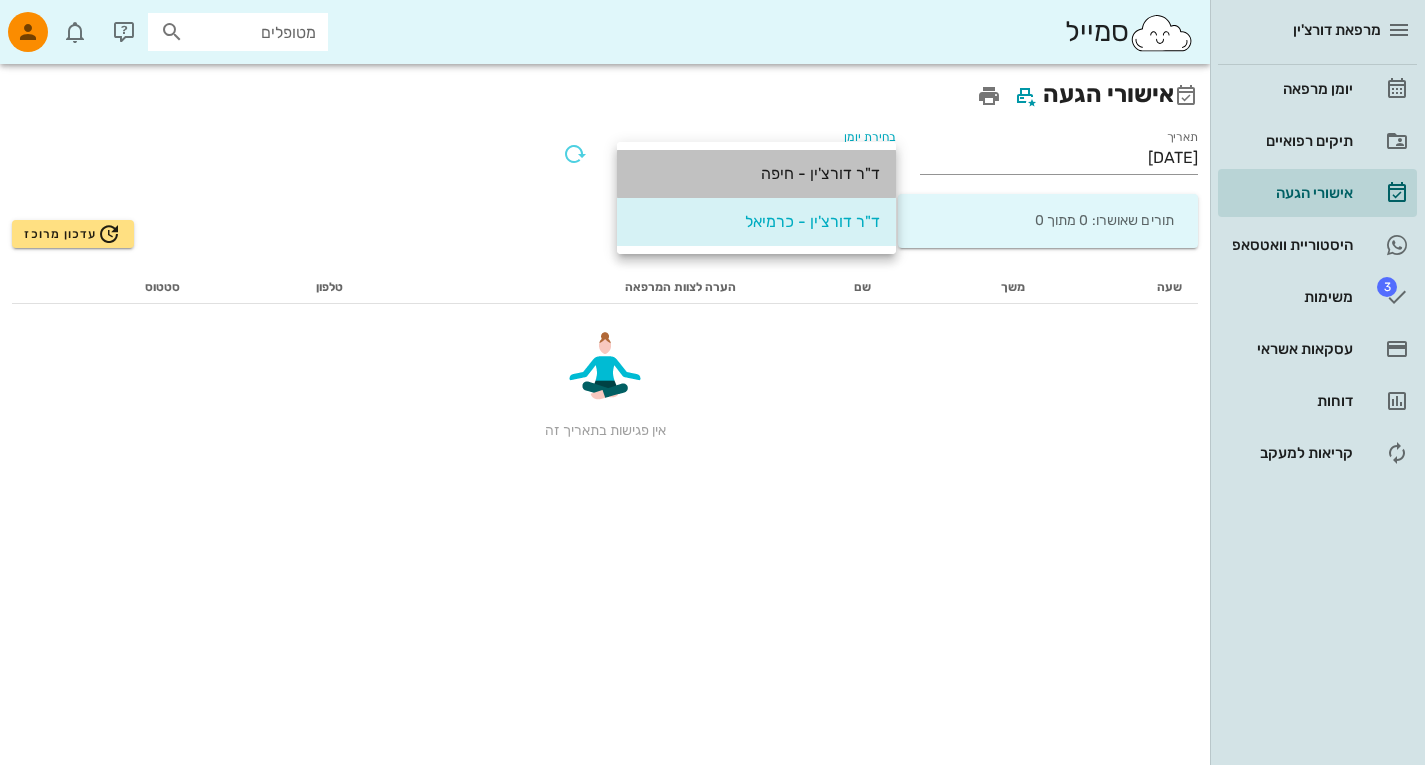 click on "ד"ר דורצ'ין - חיפה" at bounding box center (756, 173) 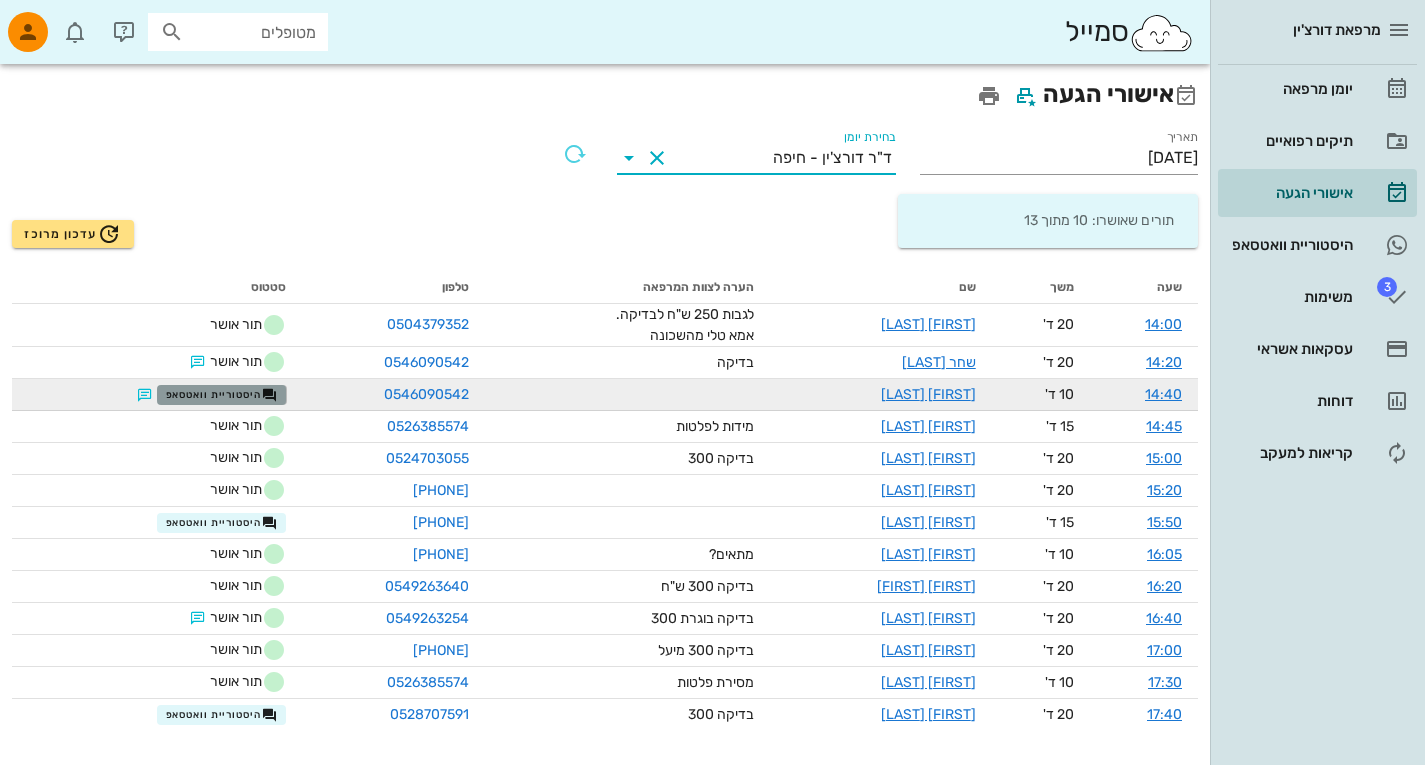 click on "היסטוריית וואטסאפ" at bounding box center (222, 395) 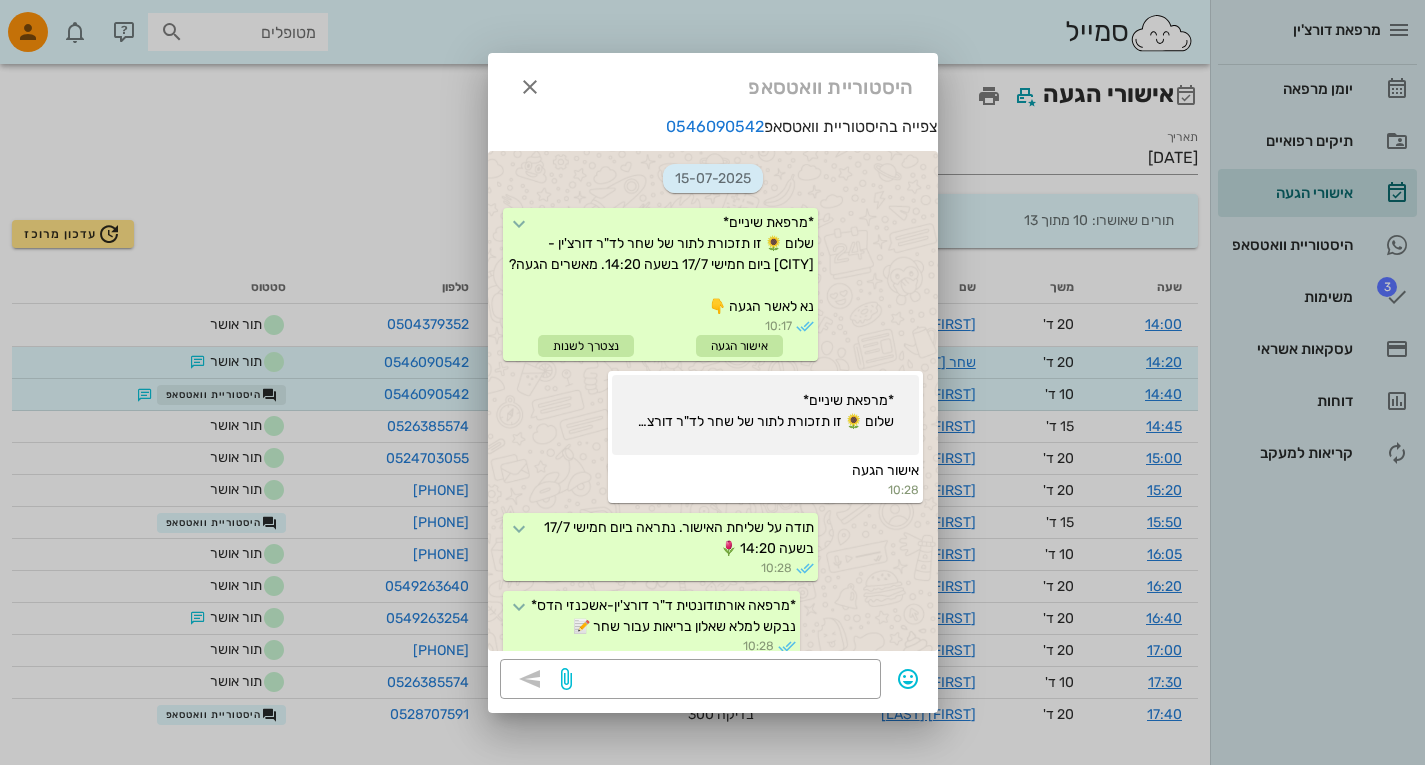 scroll, scrollTop: 286, scrollLeft: 0, axis: vertical 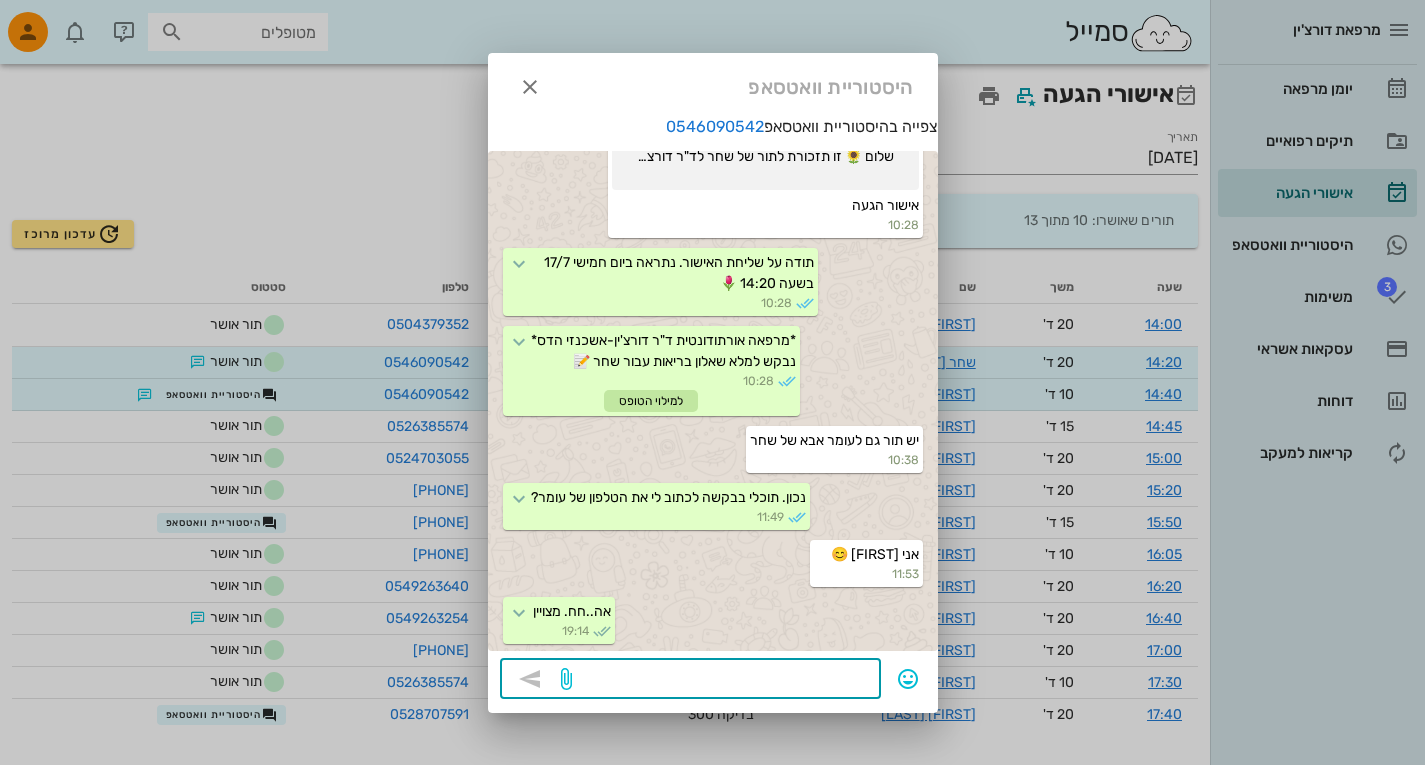 click at bounding box center [722, 681] 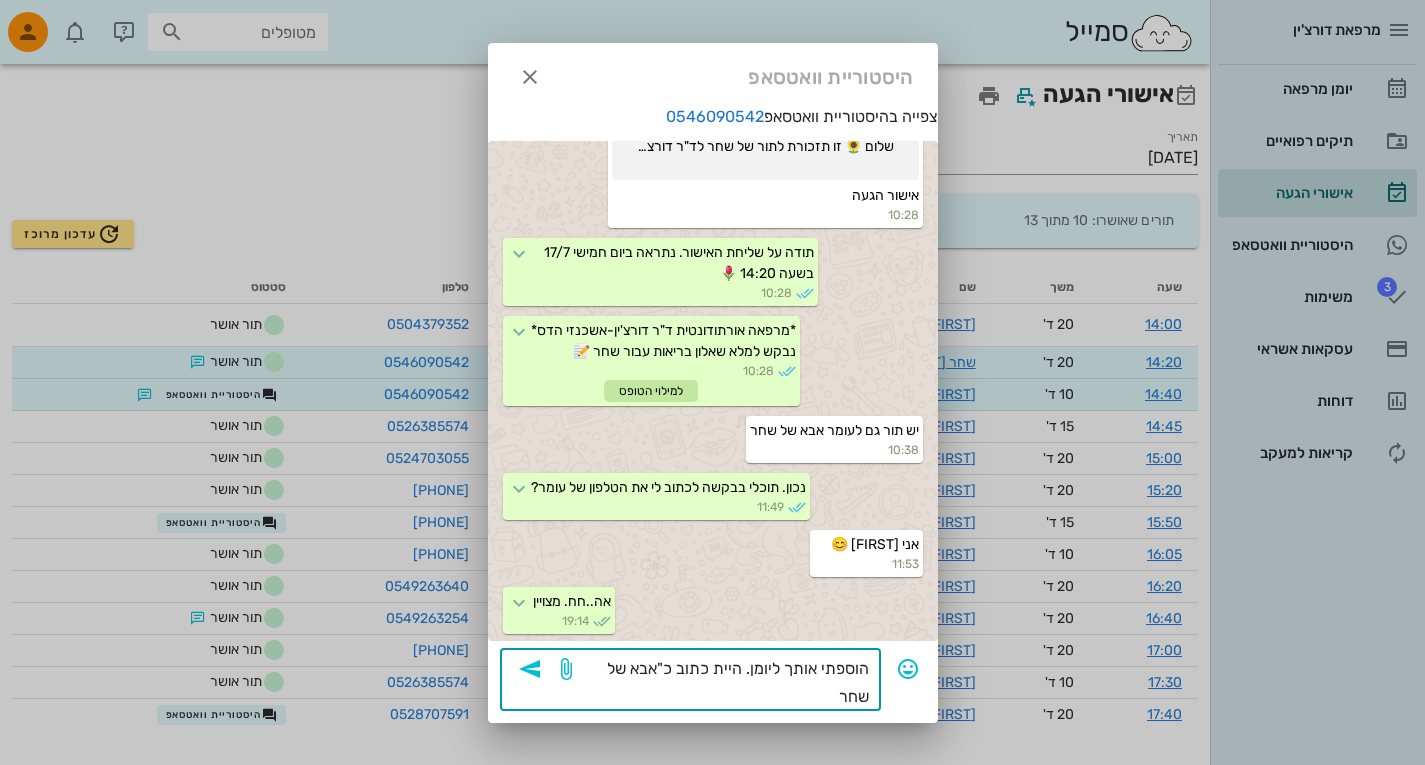 type on "הוספתי אותך ליומן. היית כתוב כ"אבא של שחר"" 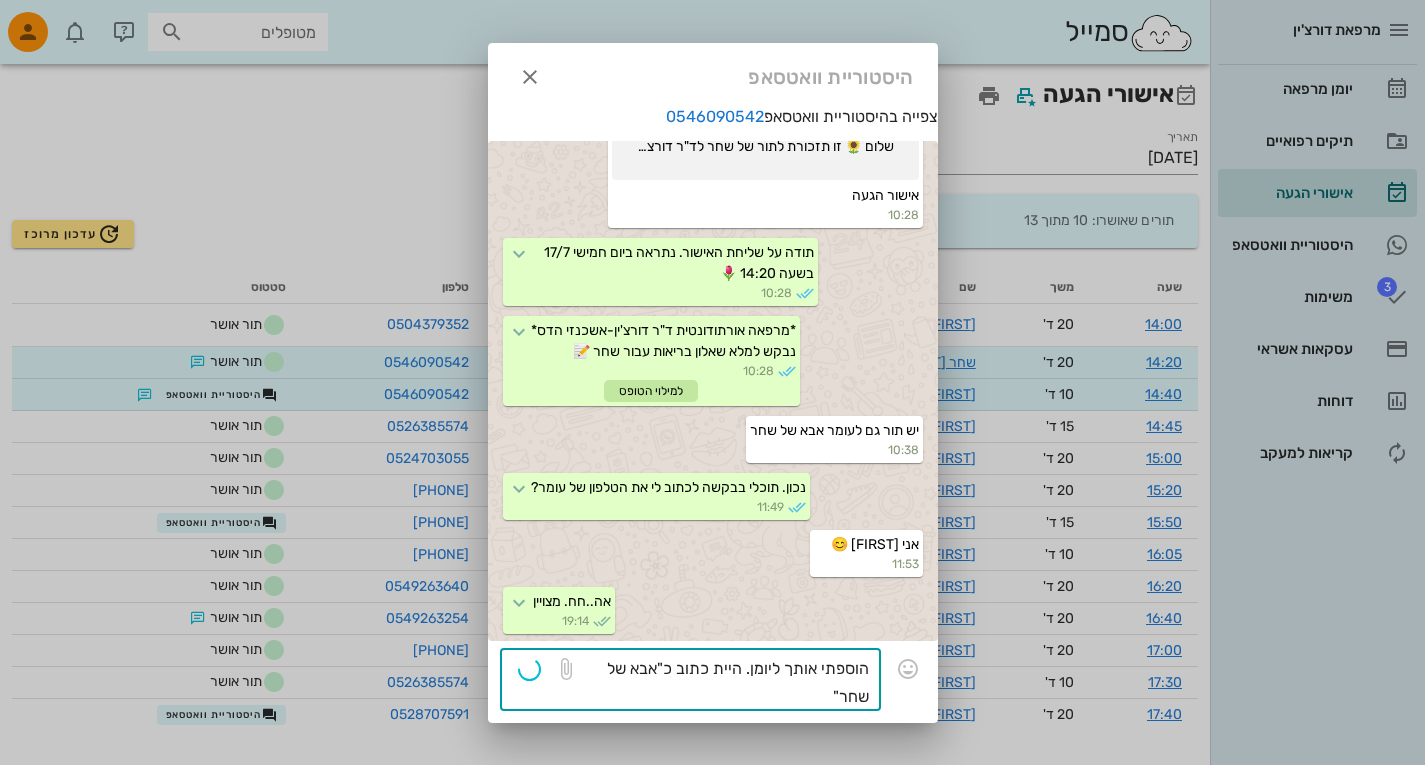 type 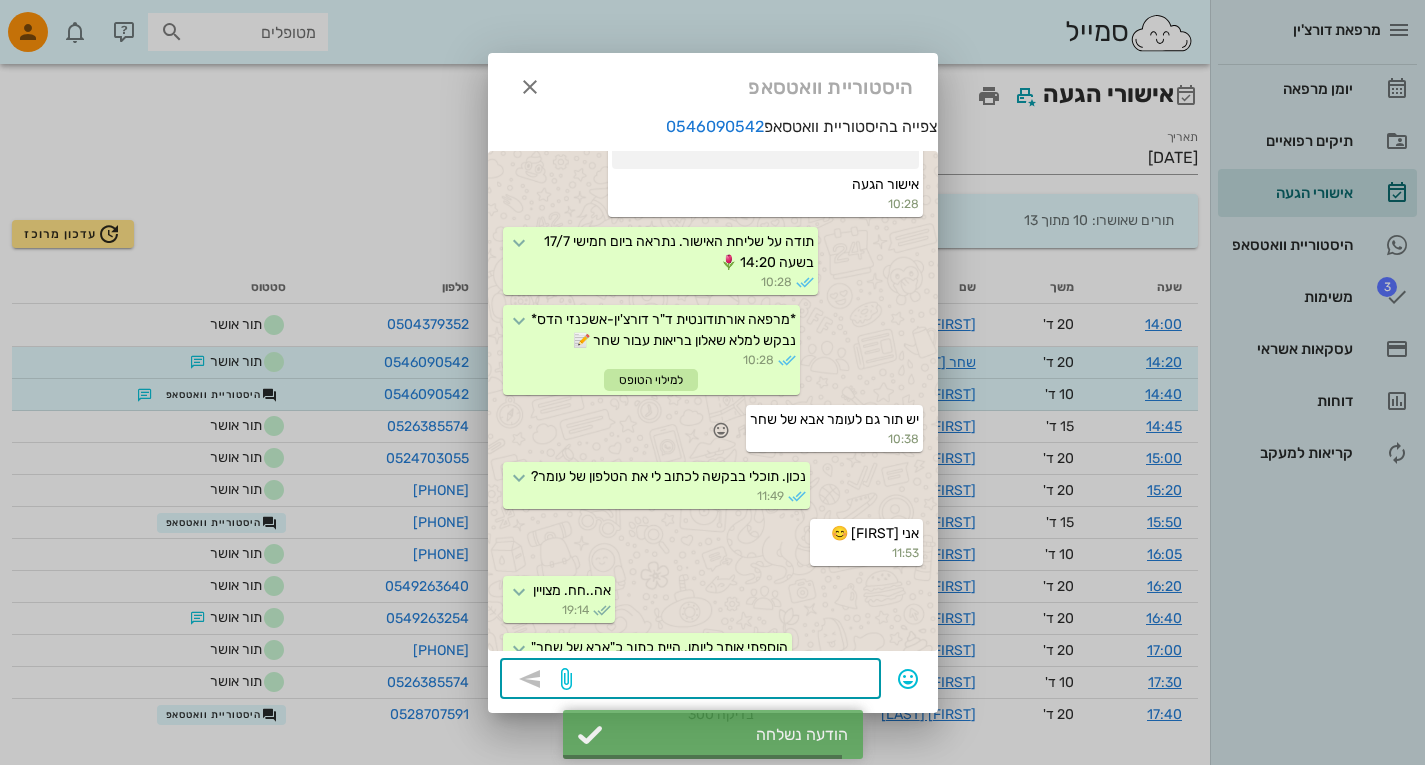 scroll, scrollTop: 343, scrollLeft: 0, axis: vertical 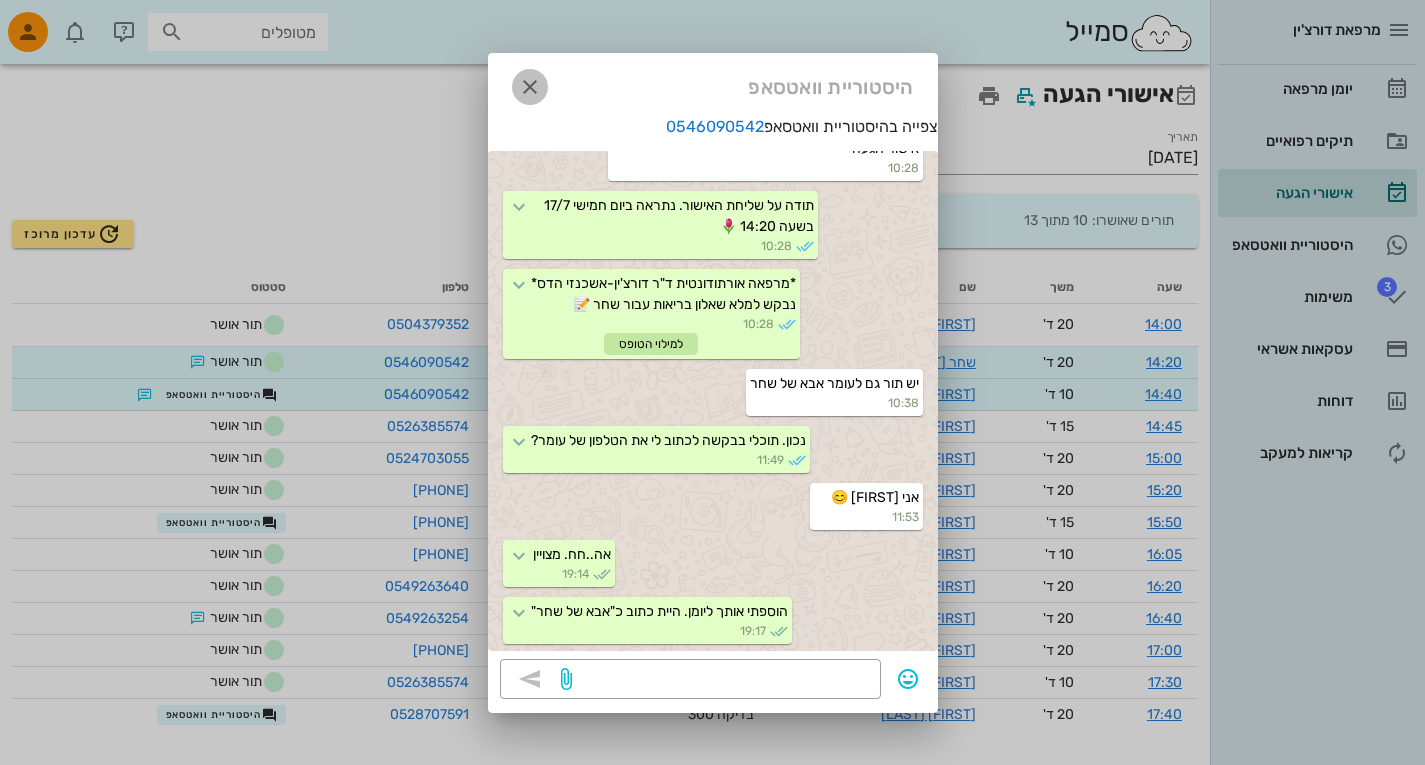click at bounding box center [530, 87] 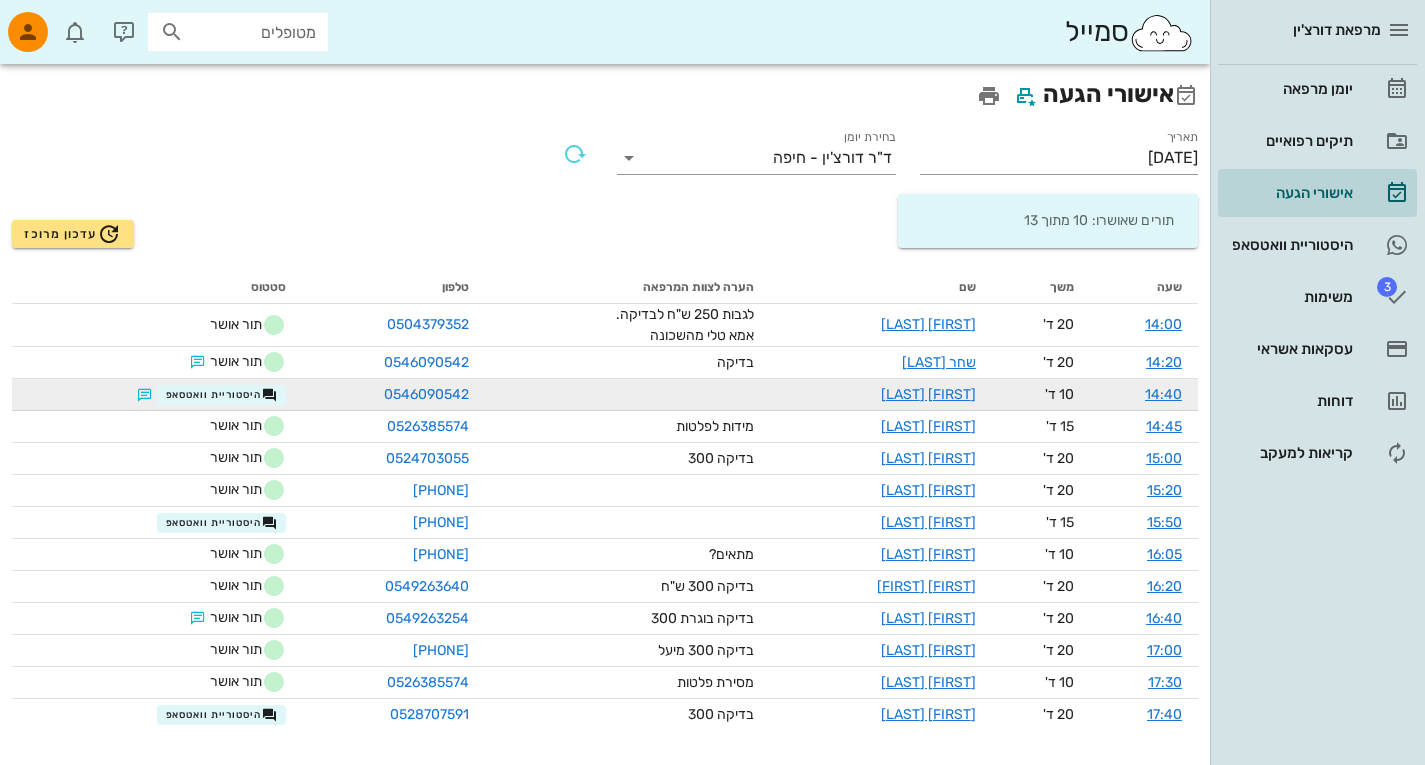 click on "[FIRST]
[LAST]" at bounding box center (881, 395) 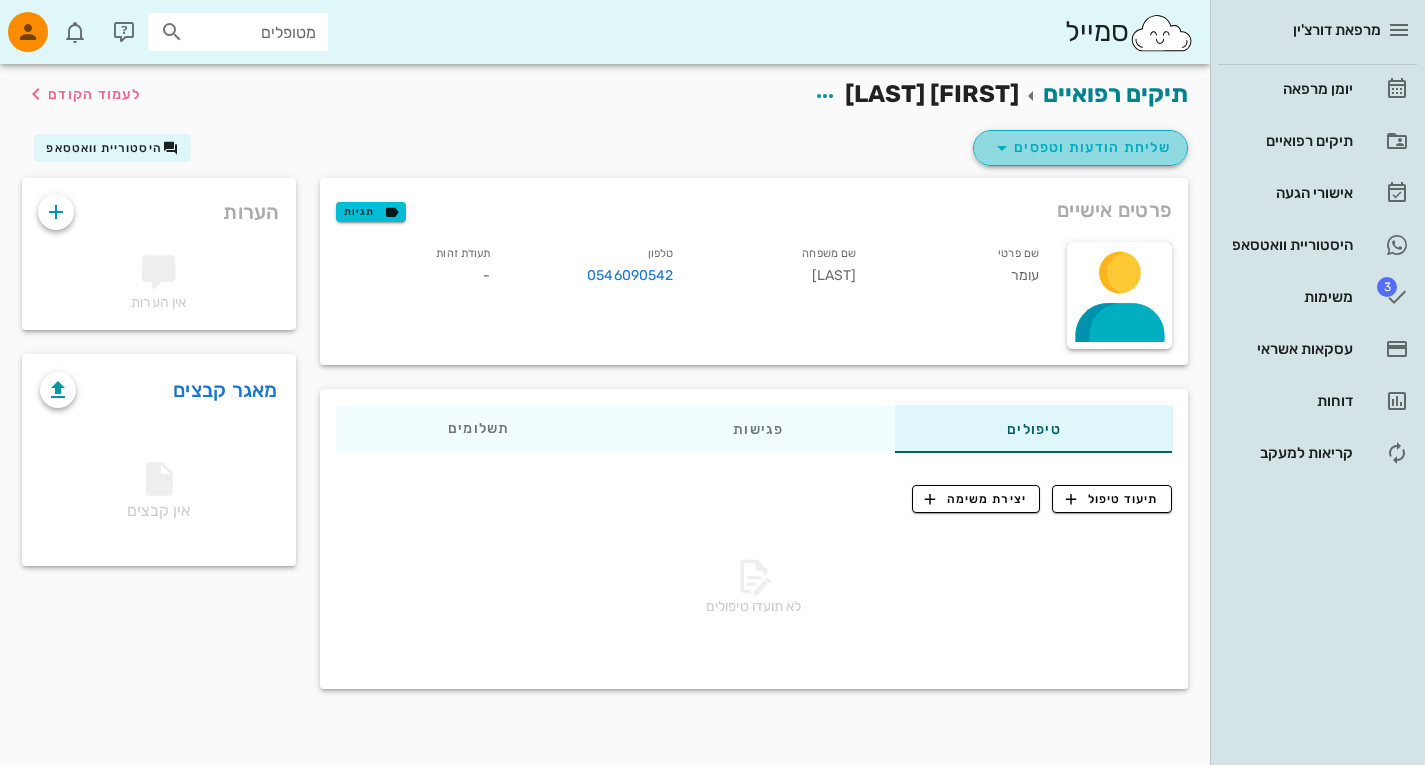 click at bounding box center [1002, 148] 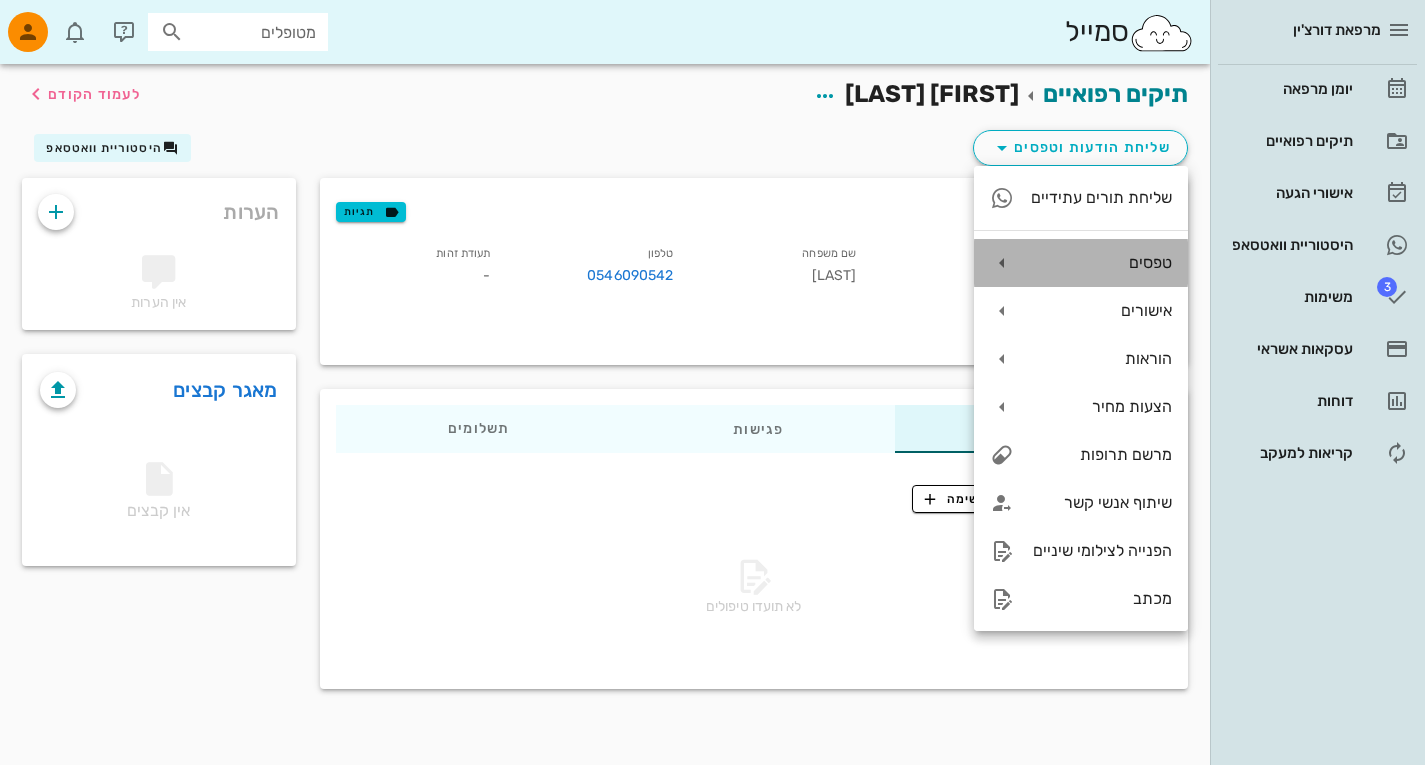 click at bounding box center (1002, 263) 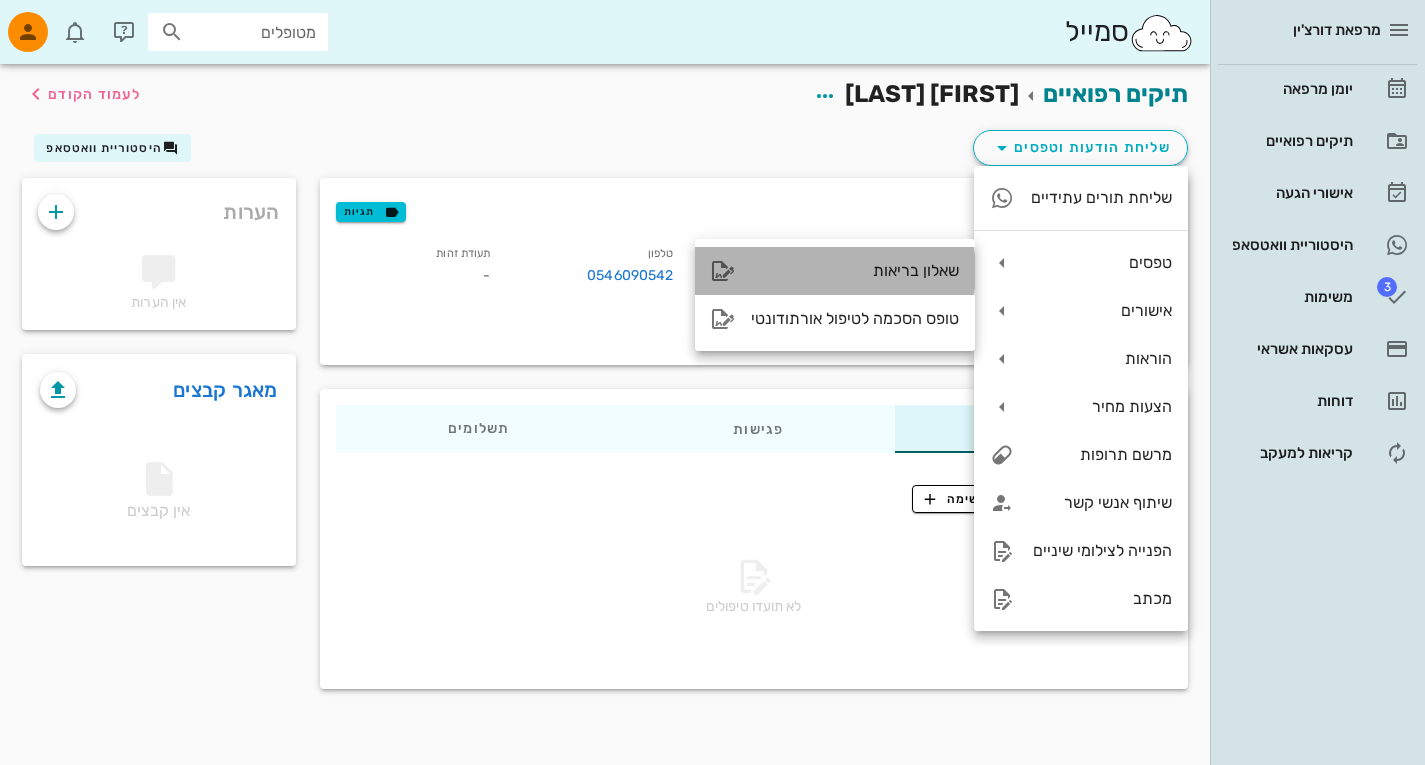 click on "שאלון בריאות" at bounding box center [855, 270] 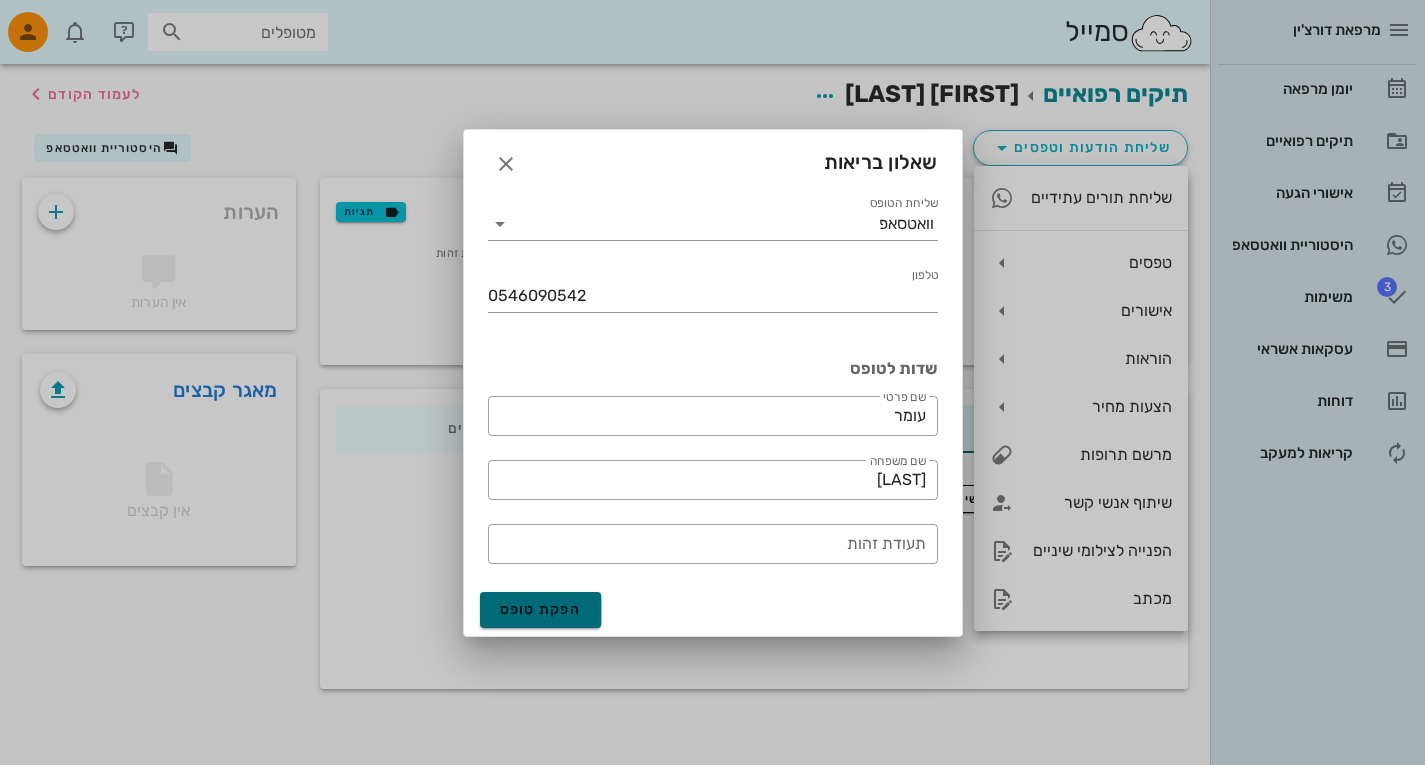 click on "הפקת טופס" at bounding box center [541, 609] 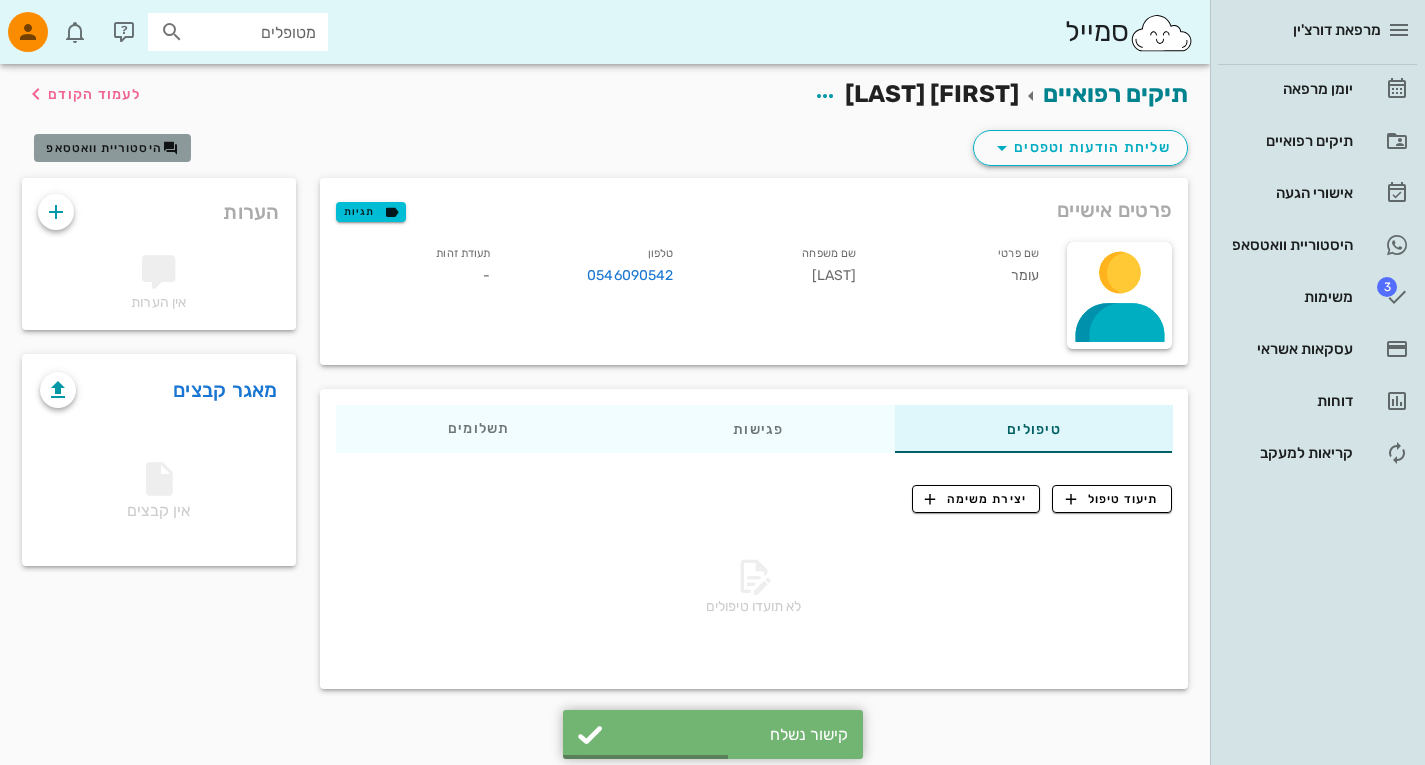 click on "היסטוריית וואטסאפ" at bounding box center [104, 148] 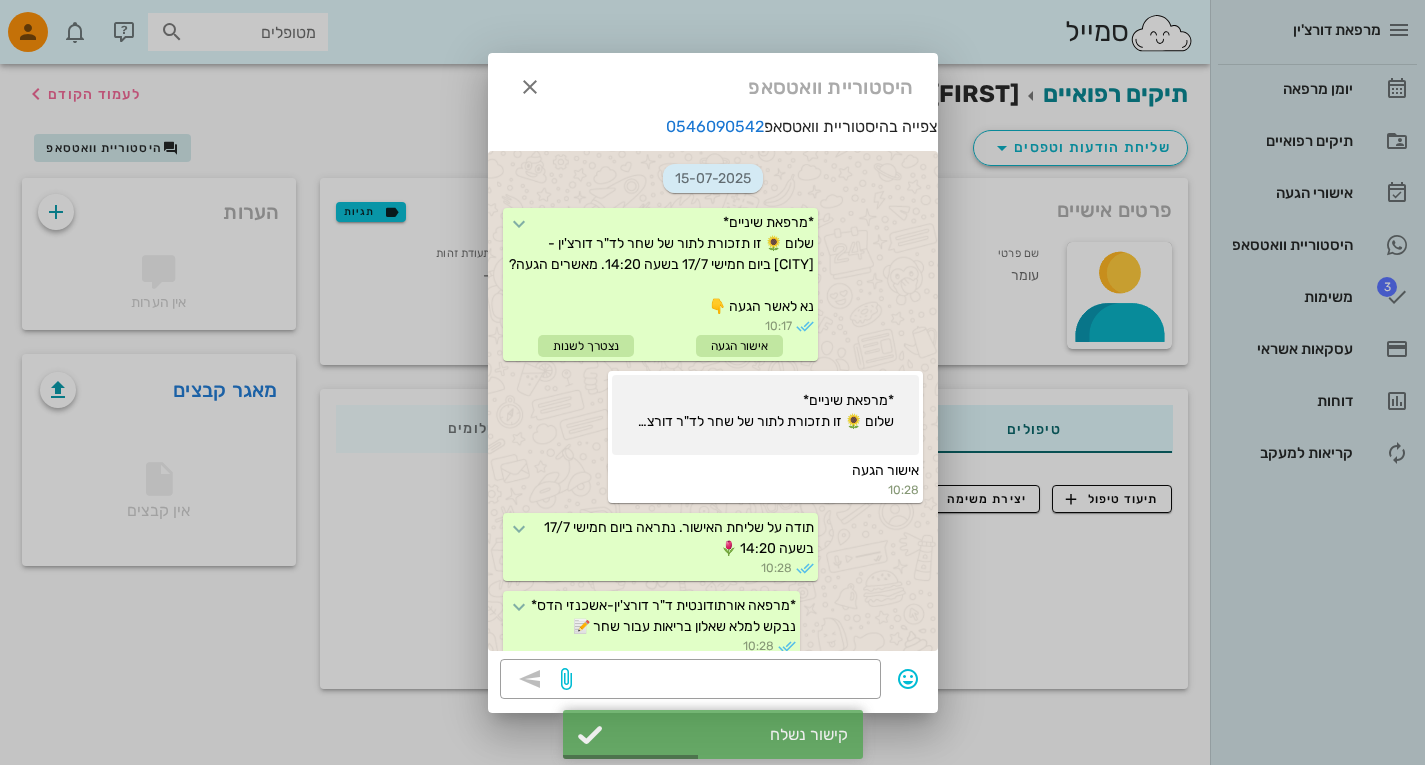 scroll, scrollTop: 443, scrollLeft: 0, axis: vertical 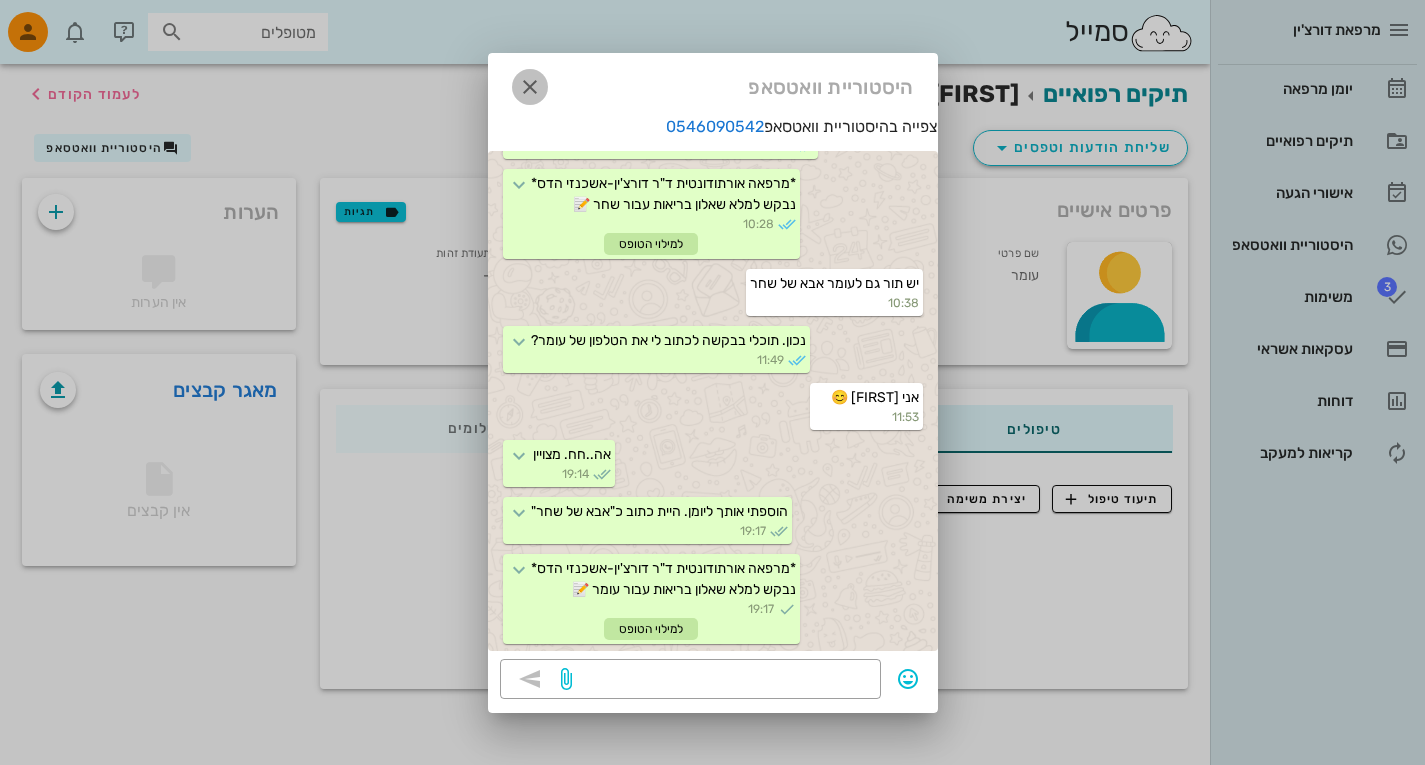 click at bounding box center (530, 87) 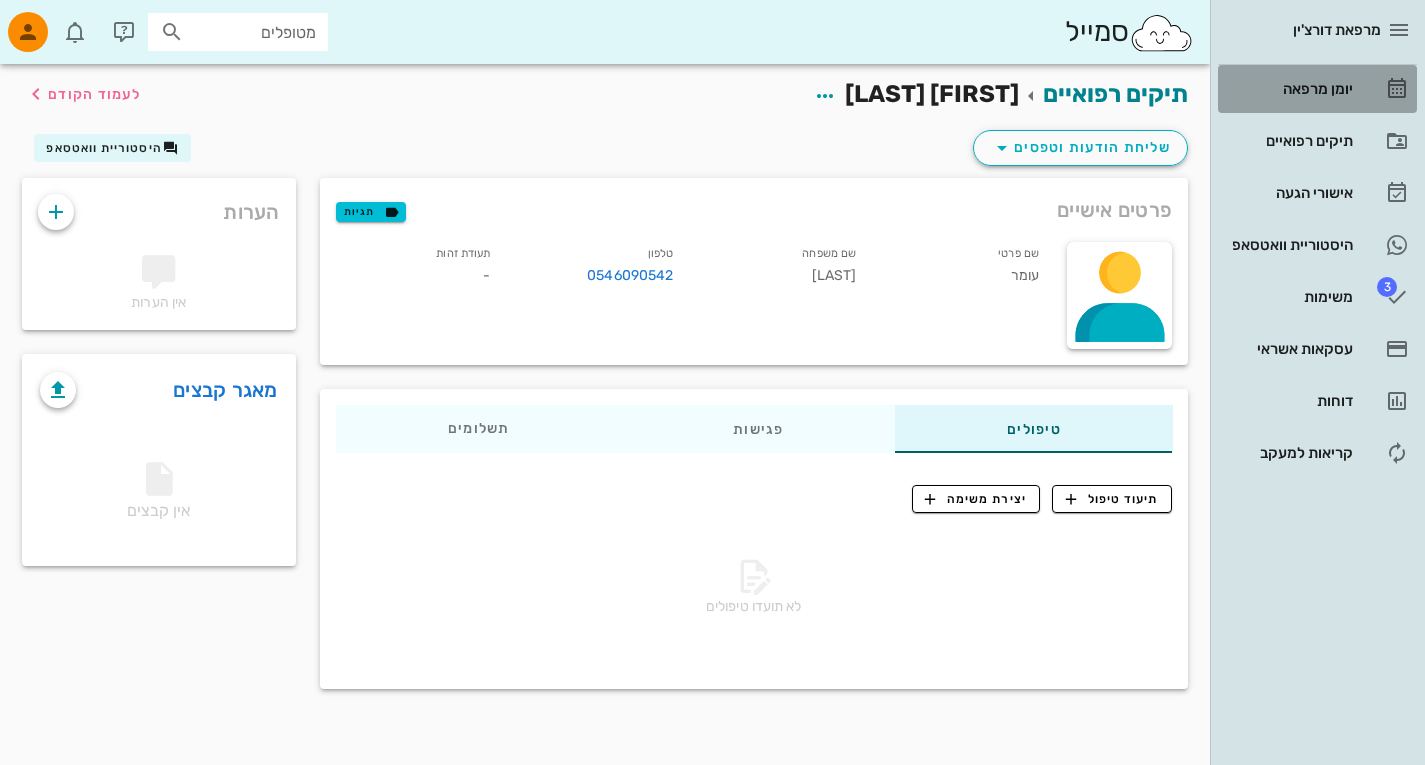 click on "יומן מרפאה" at bounding box center (1317, 89) 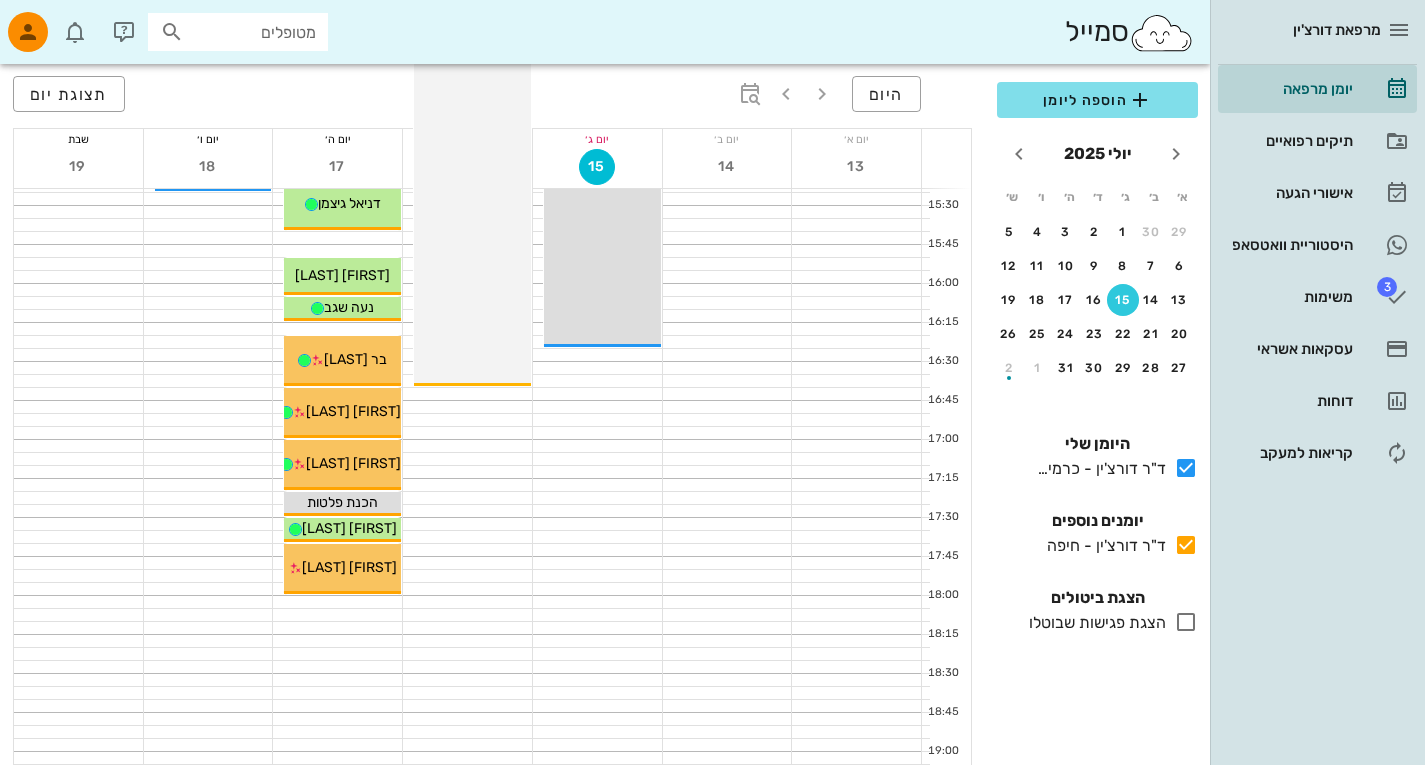 scroll, scrollTop: 1311, scrollLeft: 0, axis: vertical 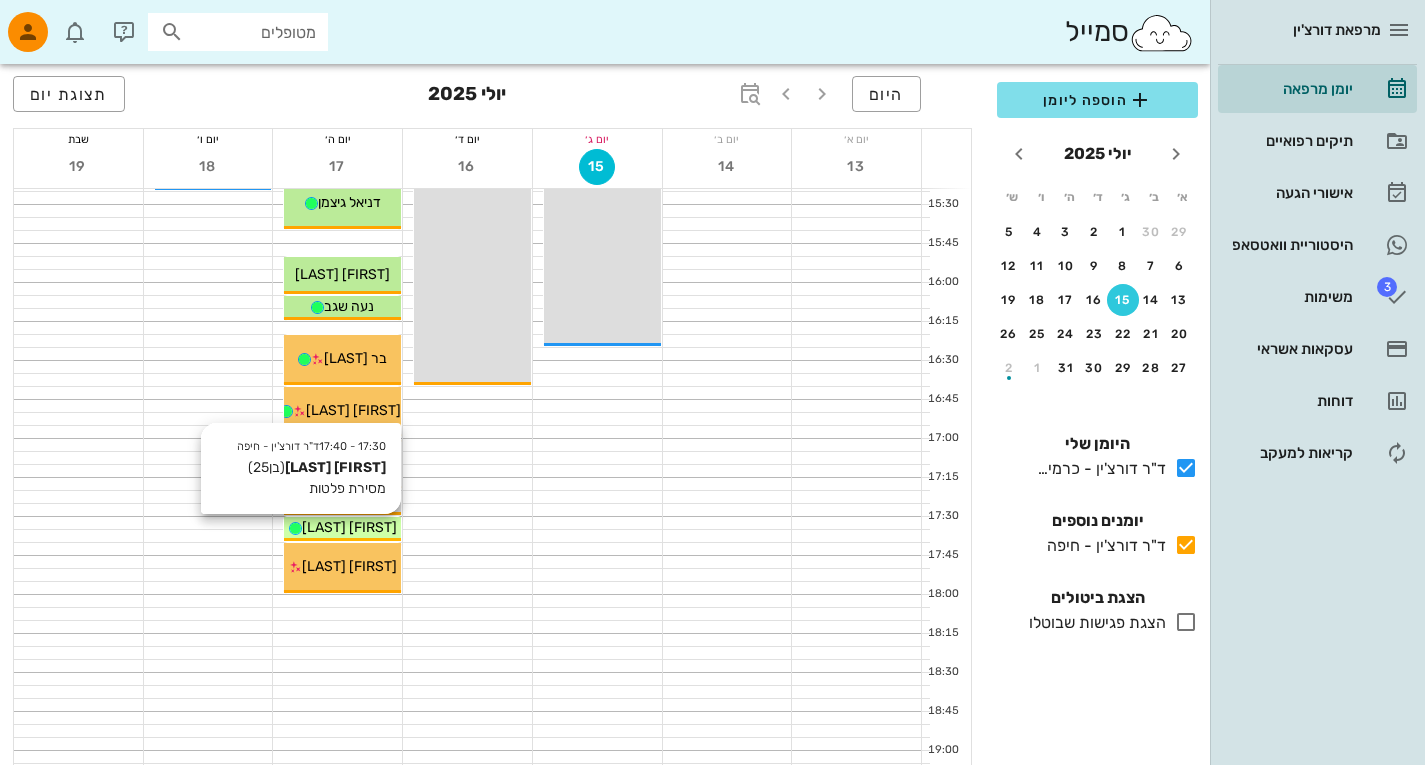 click on "[FIRST] [LAST]" at bounding box center [349, 527] 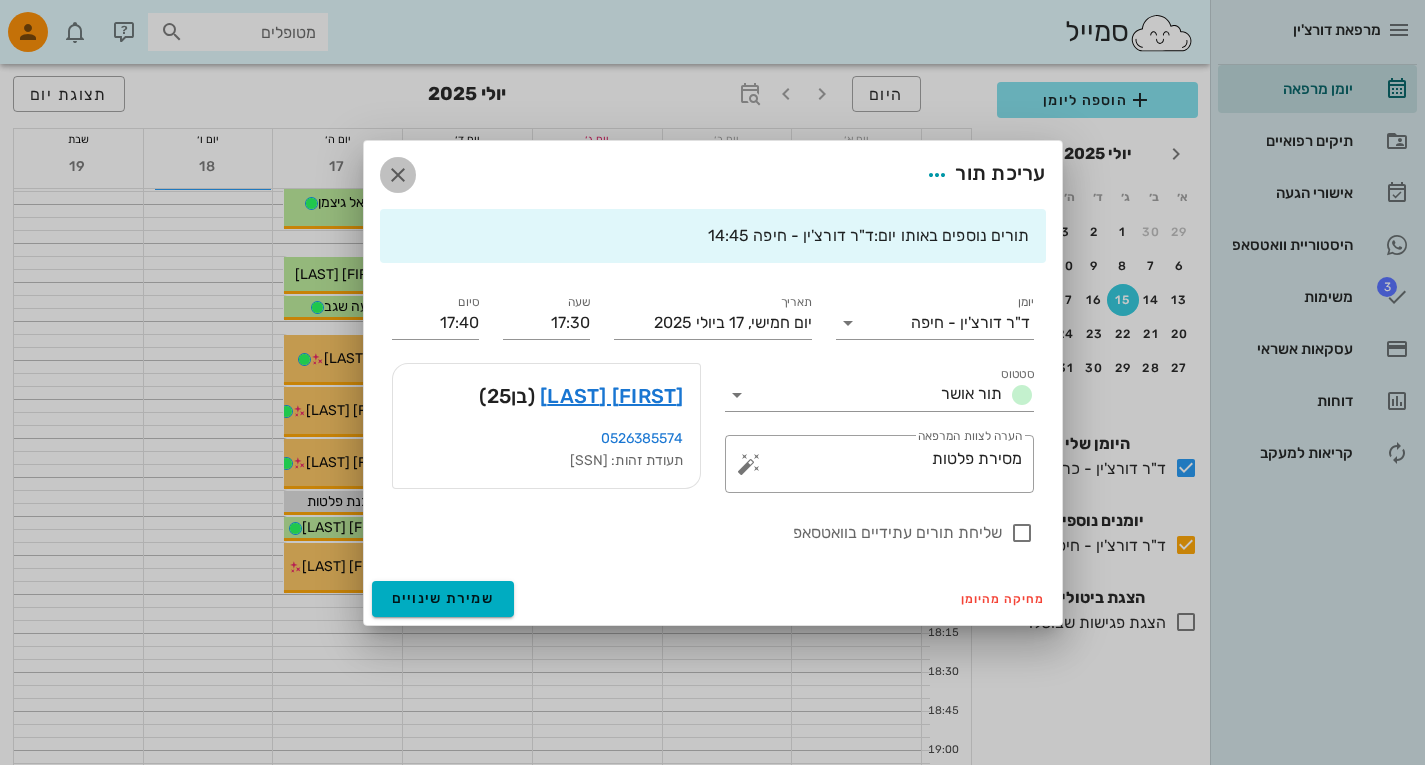 click at bounding box center (398, 175) 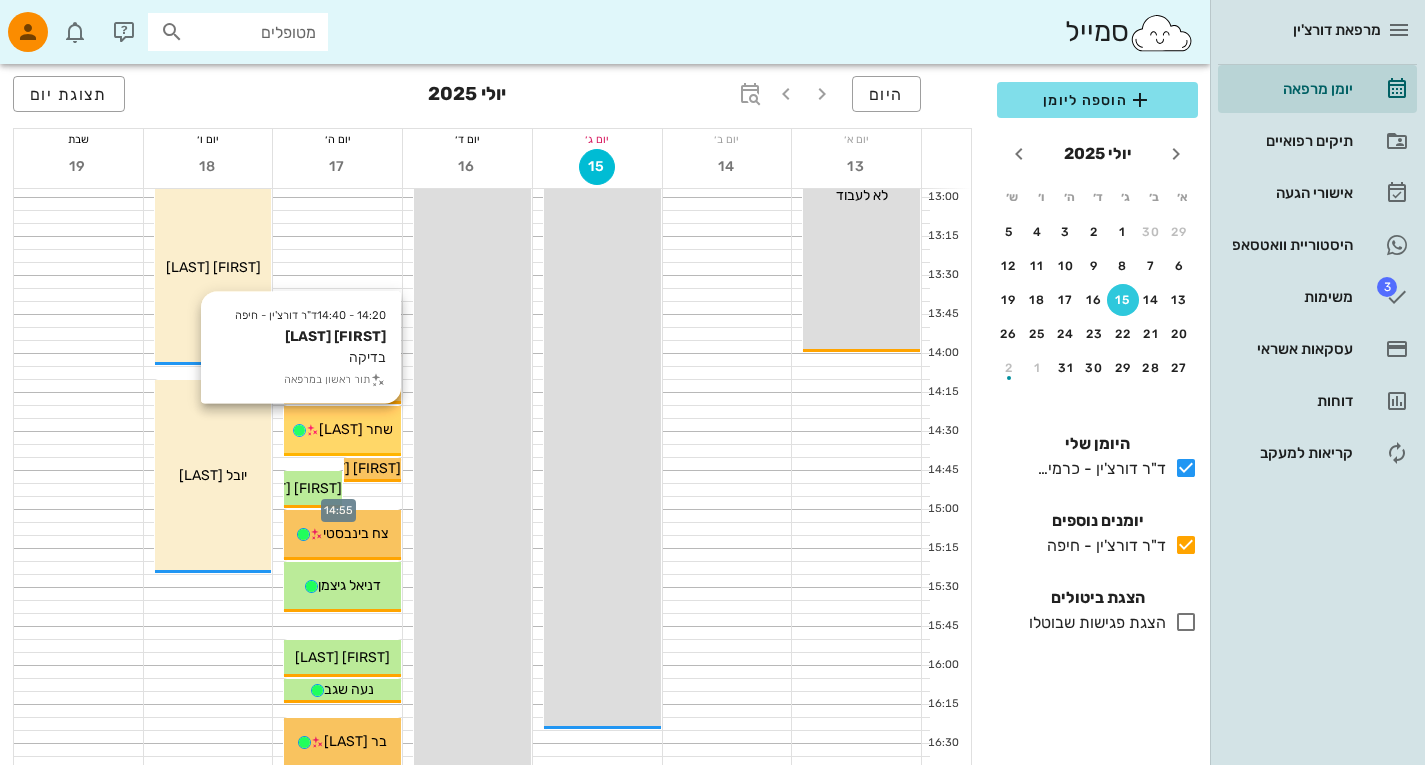 scroll, scrollTop: 927, scrollLeft: 0, axis: vertical 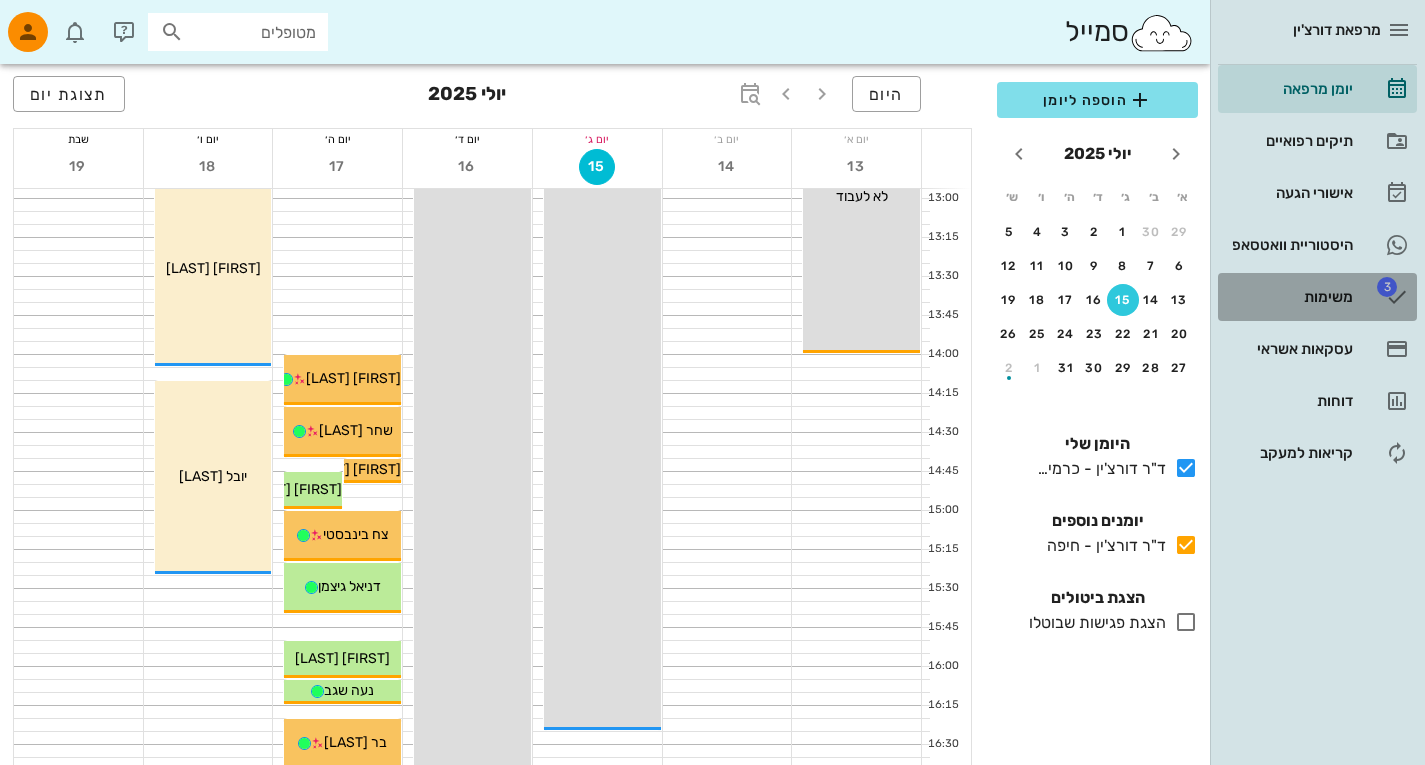 click on "משימות" at bounding box center [1289, 297] 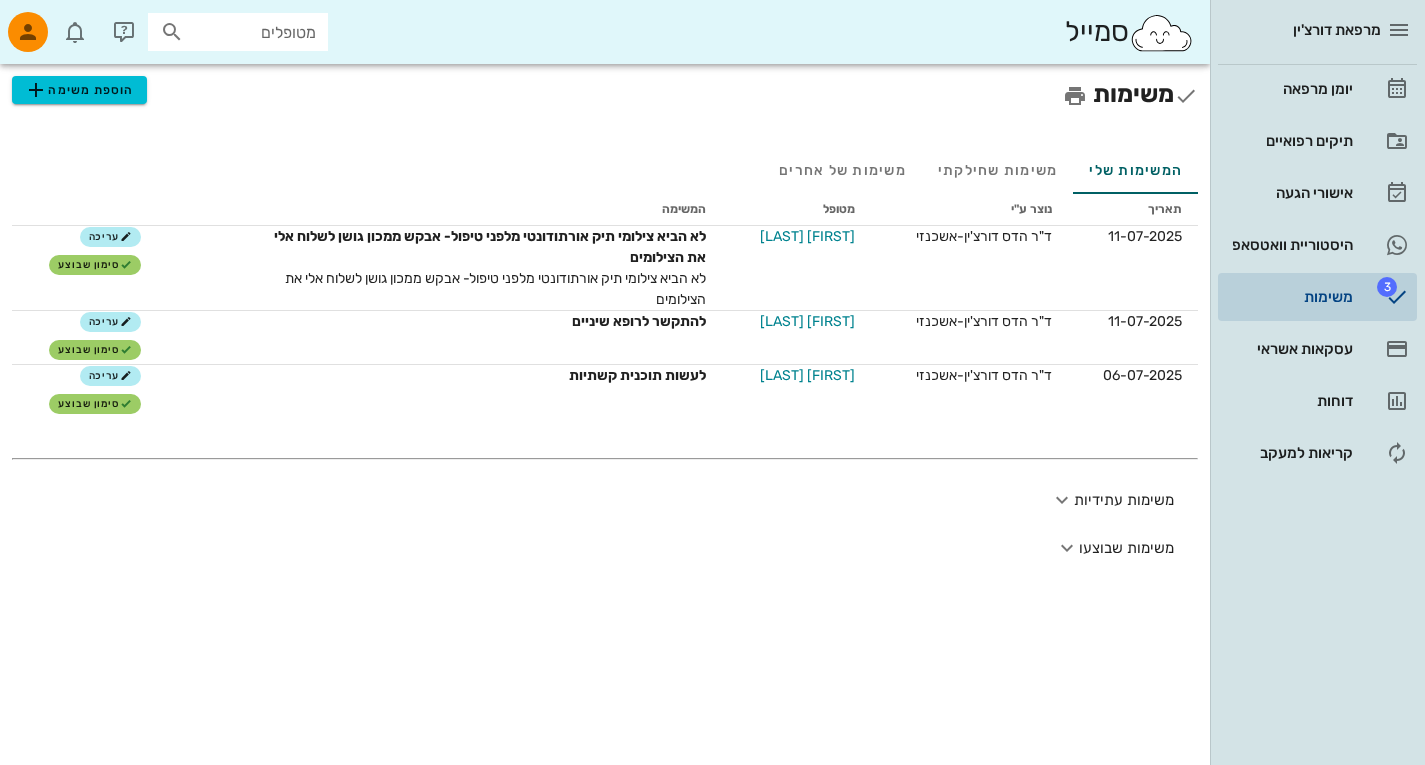scroll, scrollTop: 0, scrollLeft: 0, axis: both 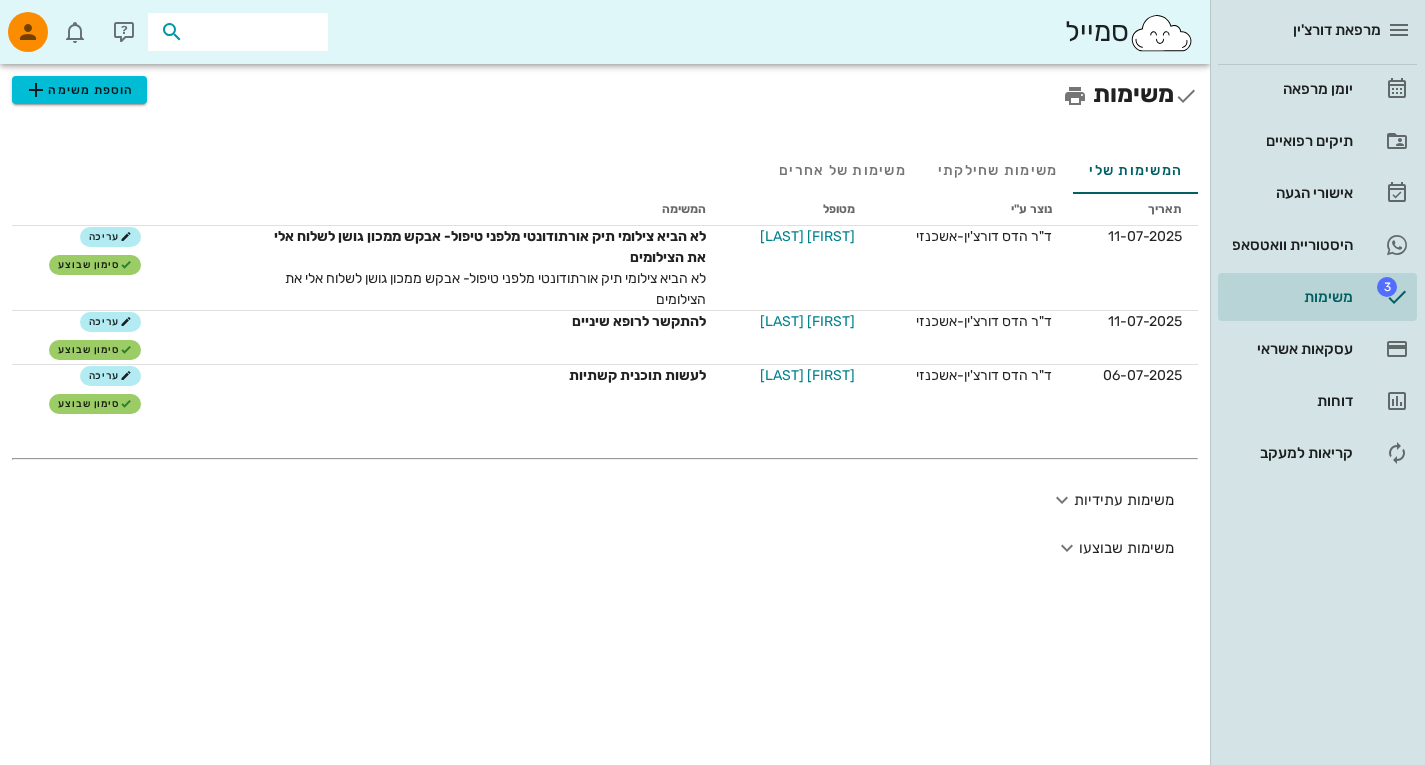 click at bounding box center (252, 32) 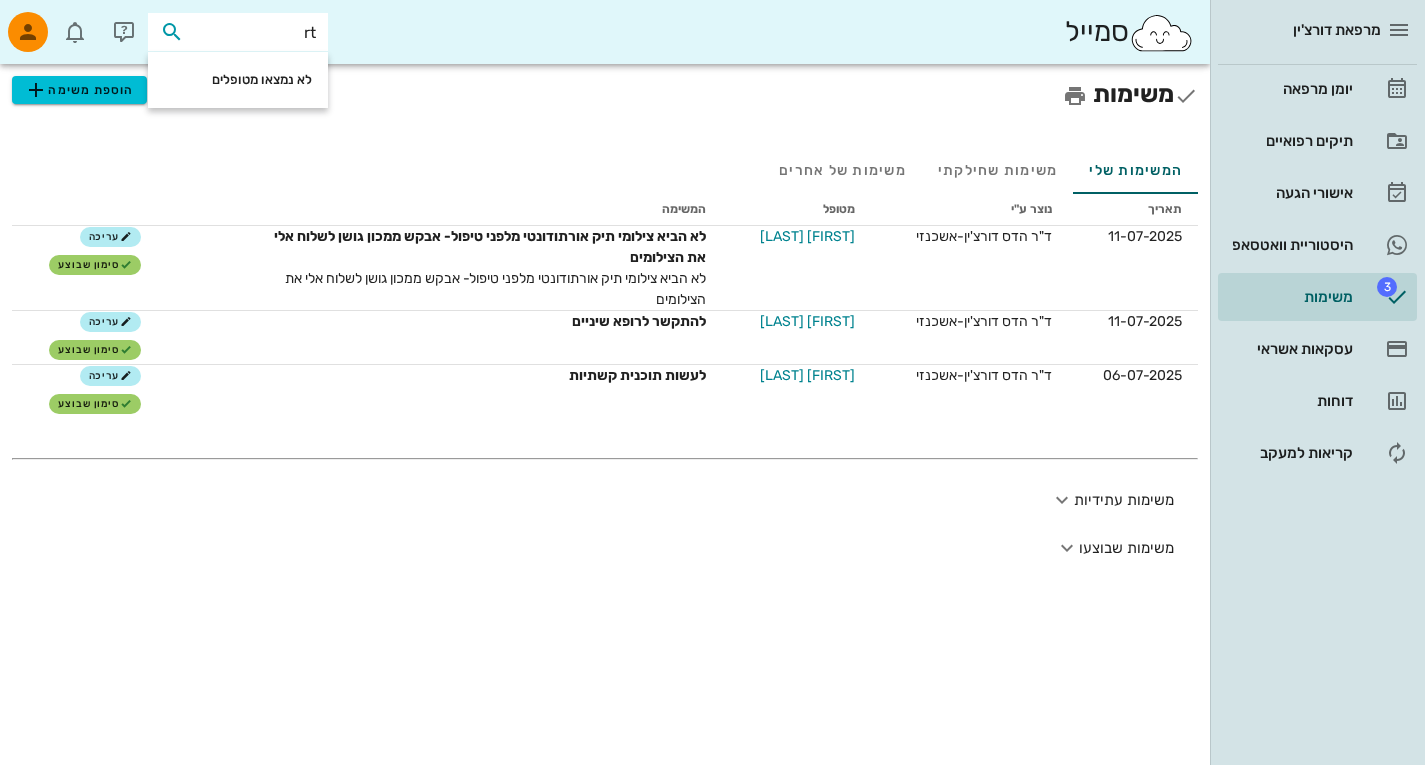 type on "r" 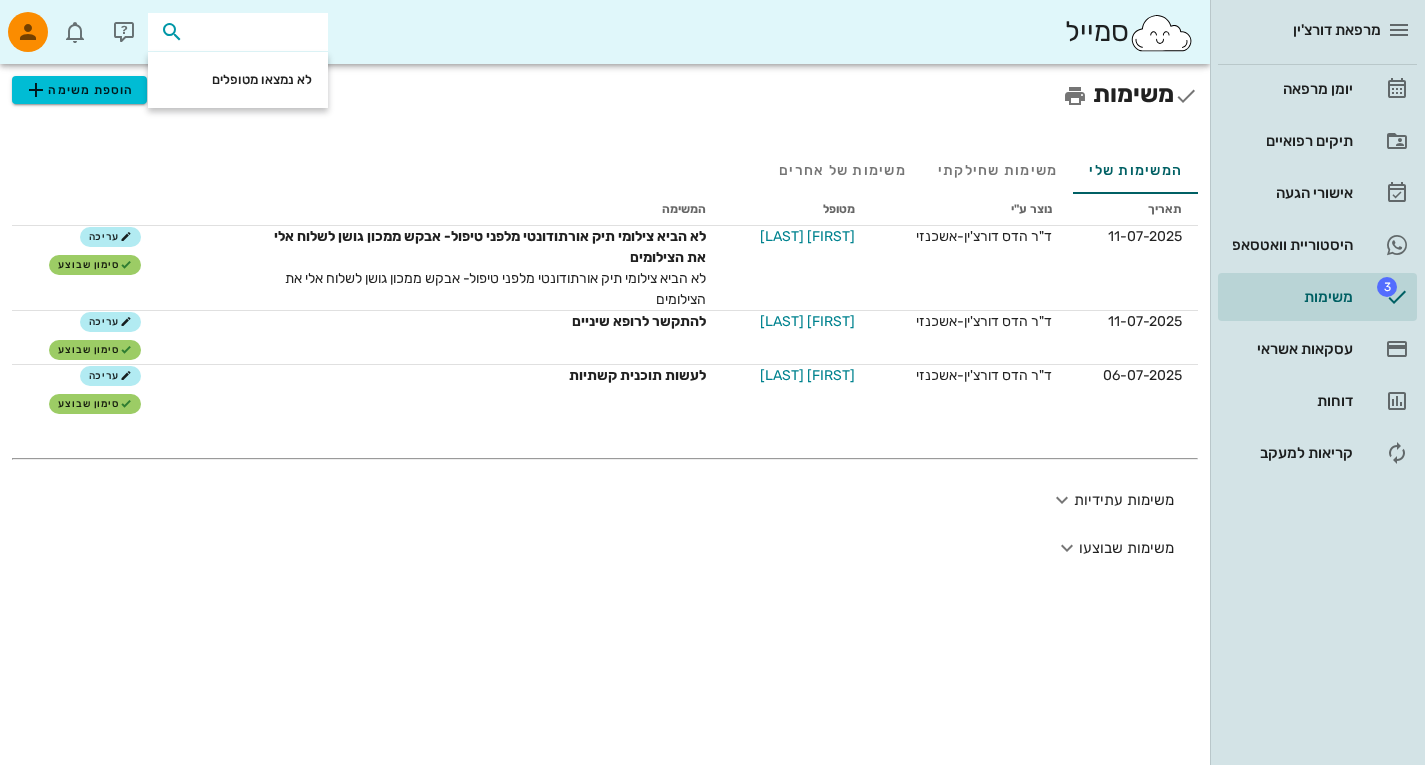 click at bounding box center [252, 32] 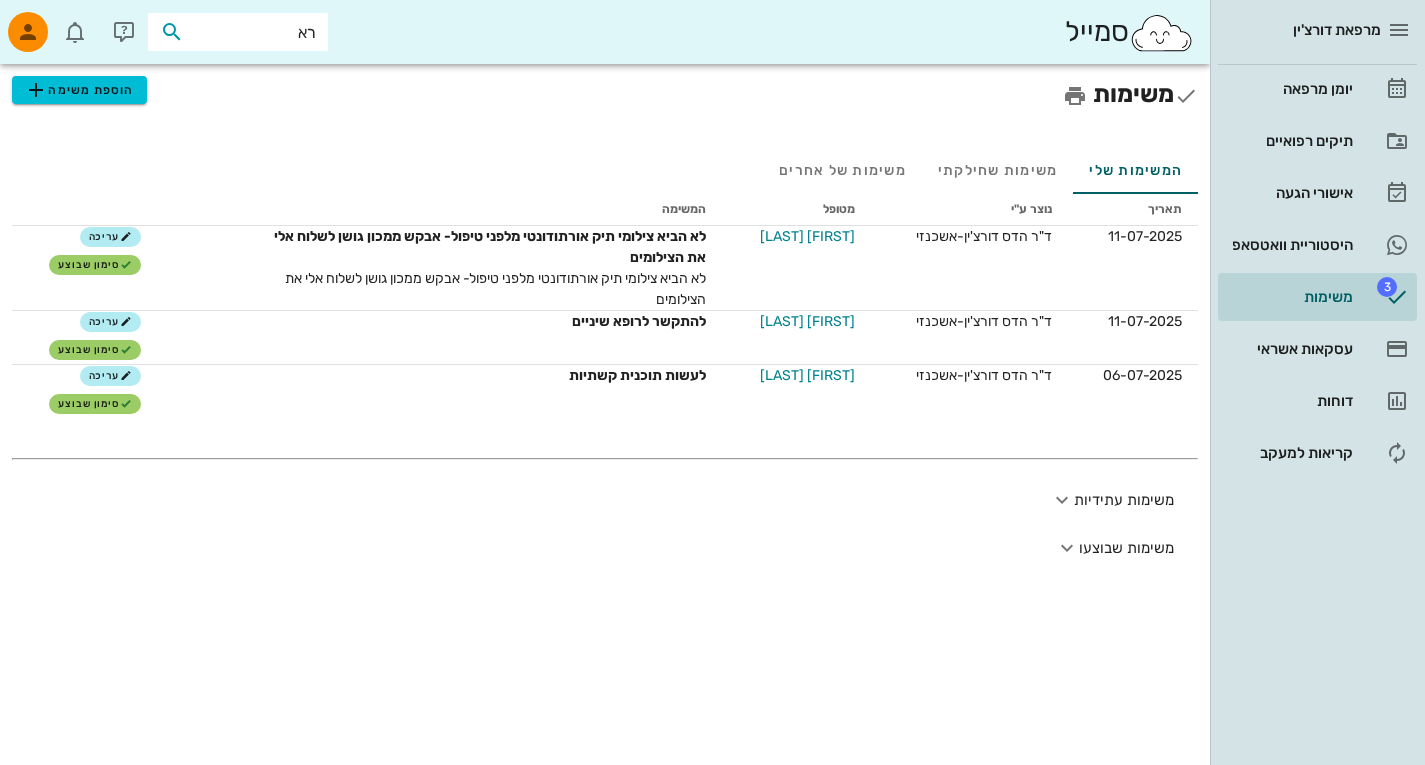 type on "[LAST]" 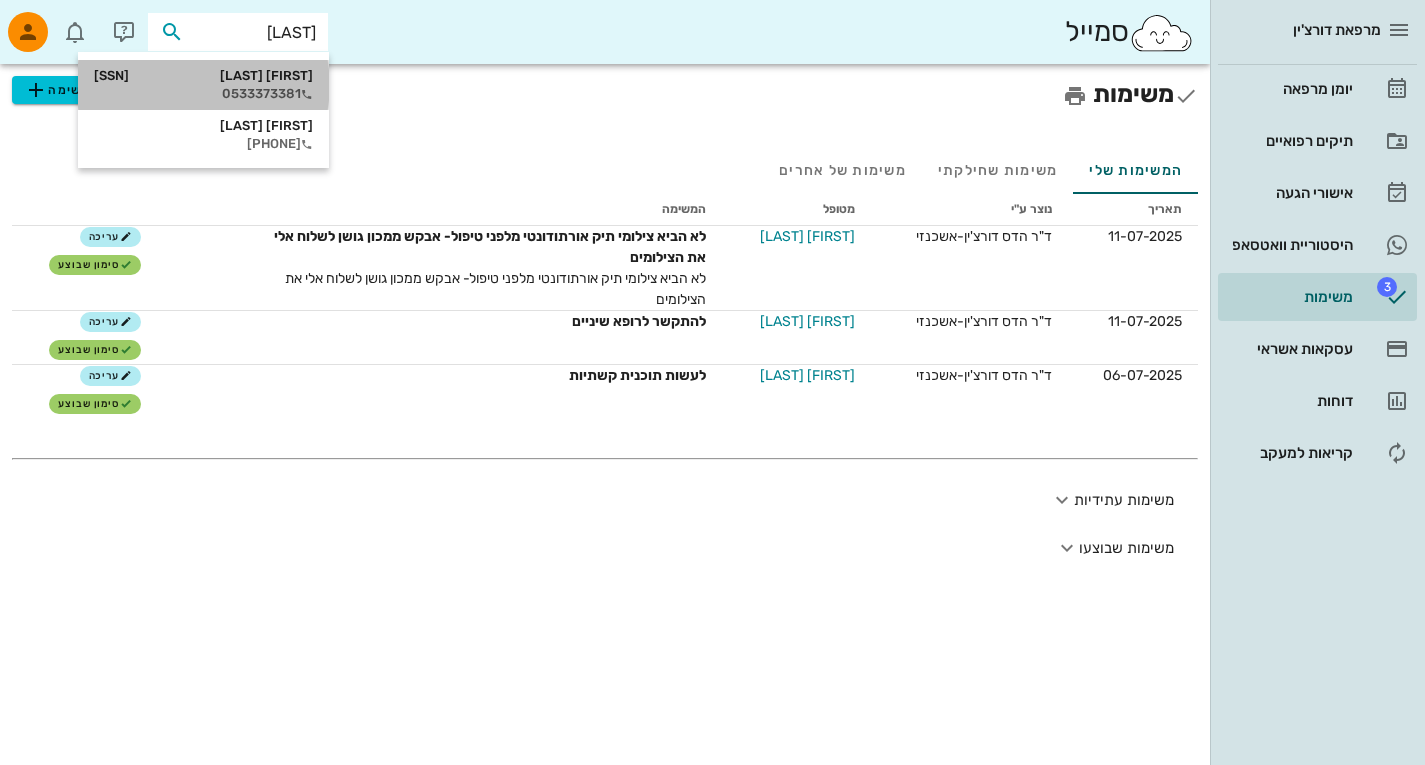 click on "0533373381" at bounding box center [203, 94] 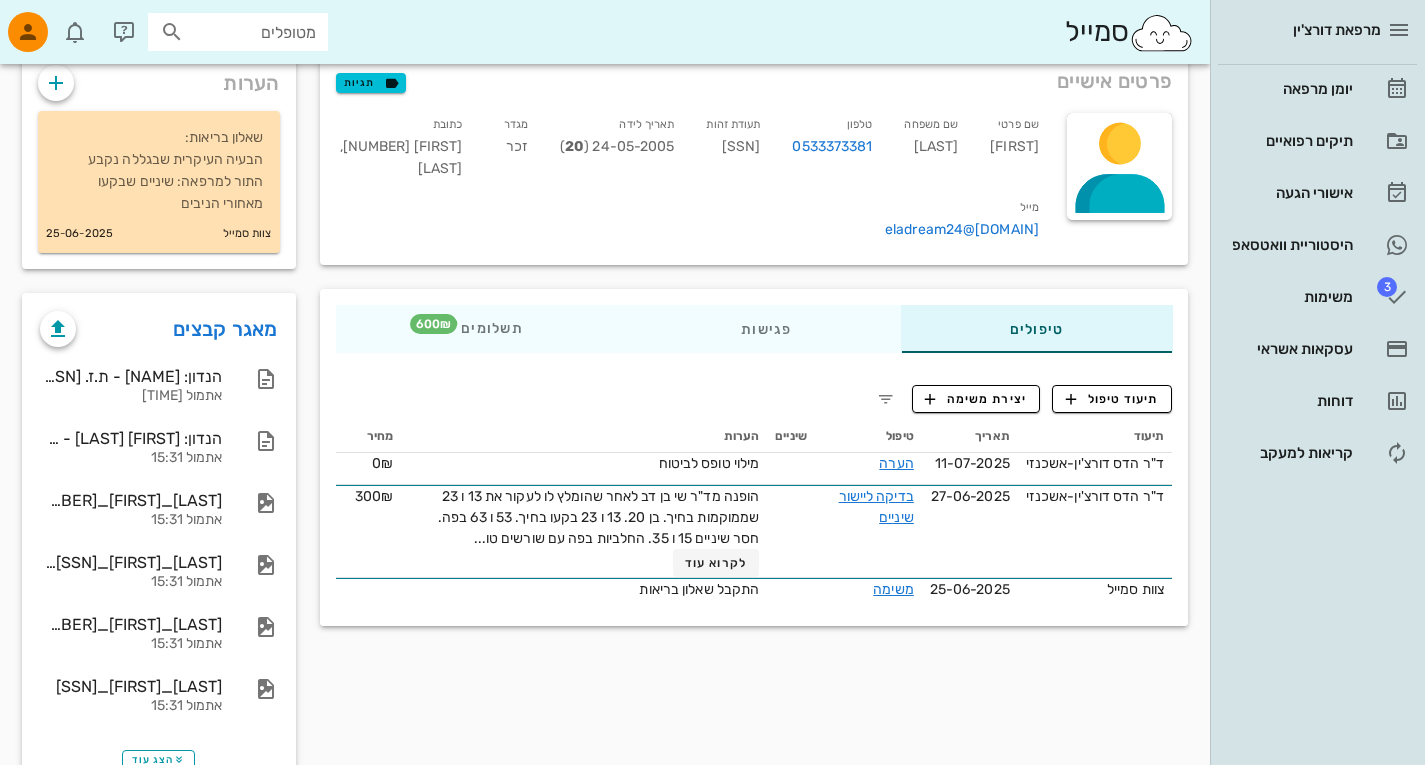 scroll, scrollTop: 180, scrollLeft: 0, axis: vertical 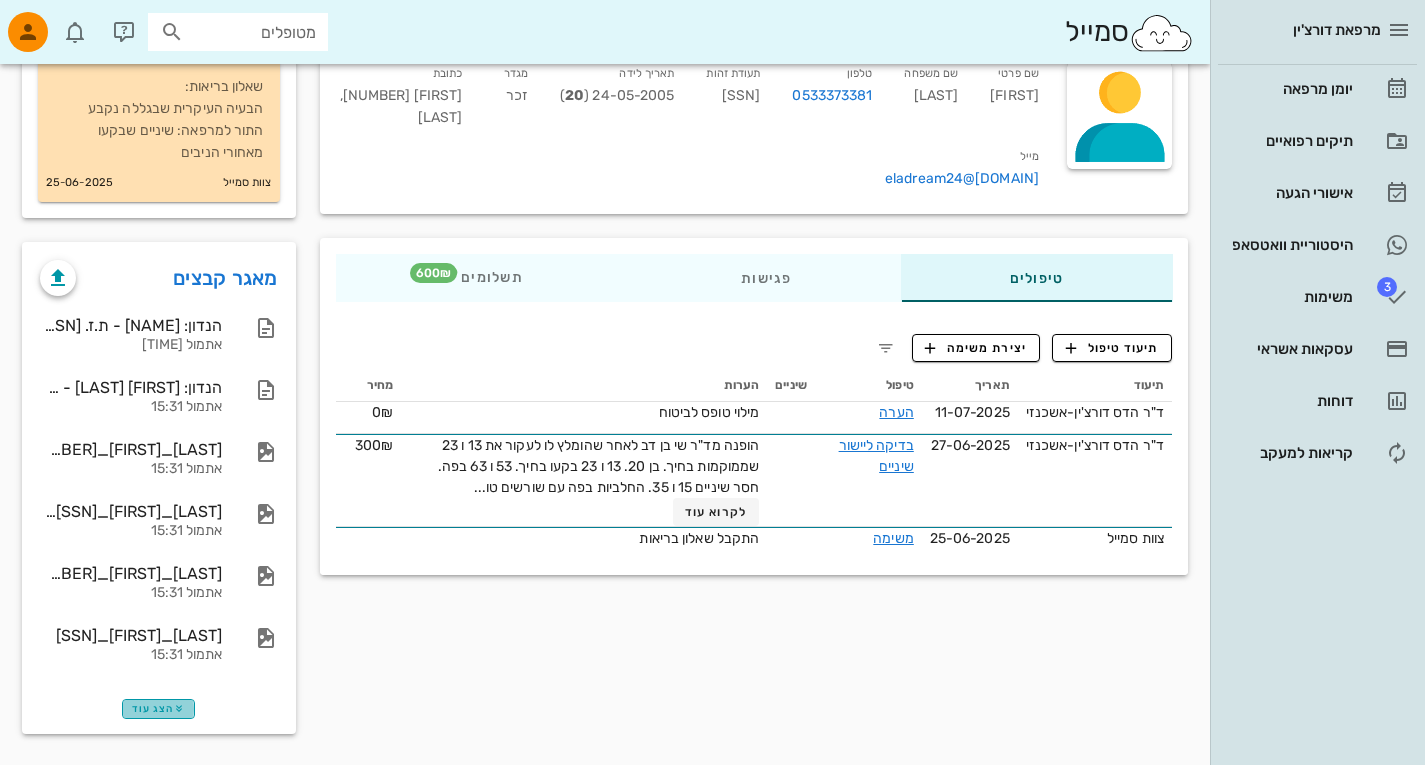 click on "הצג עוד" at bounding box center (158, 709) 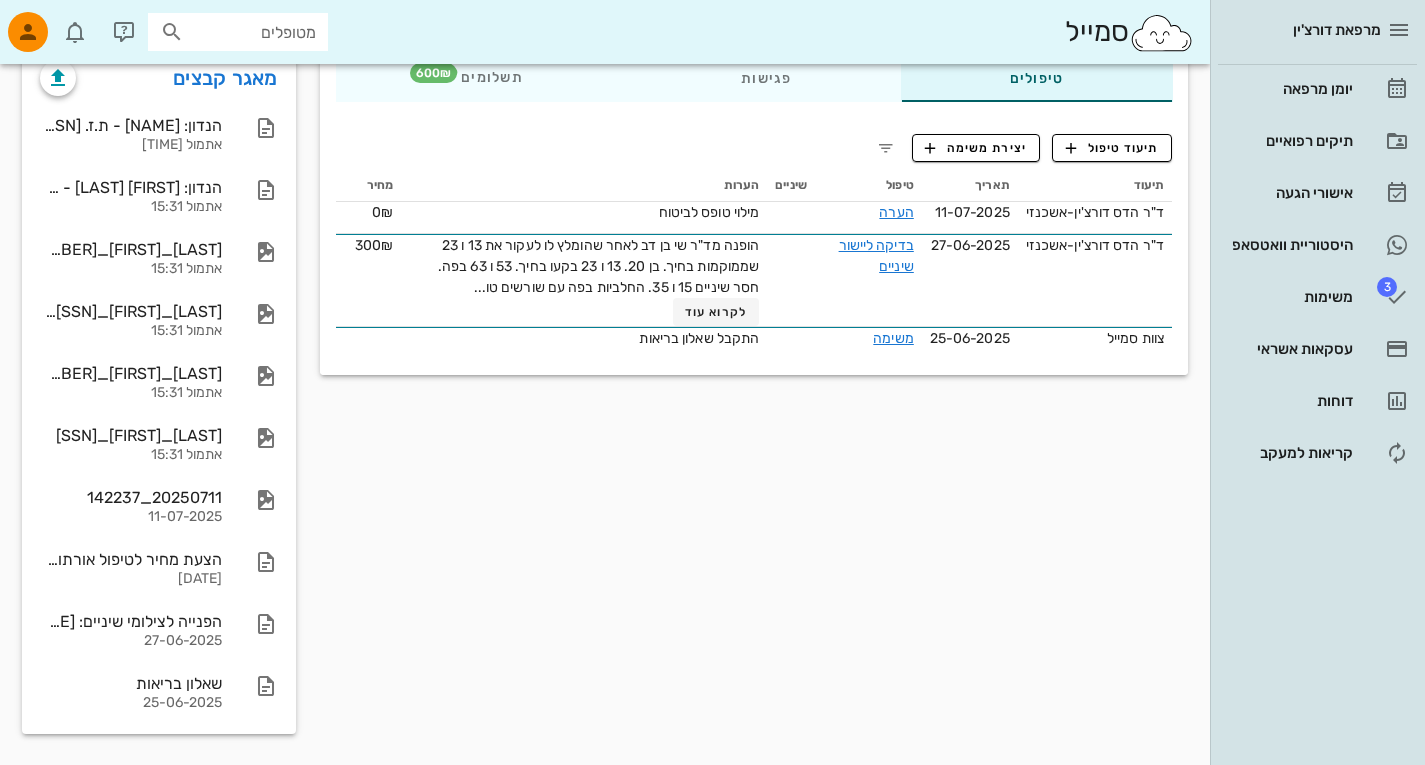 scroll, scrollTop: 0, scrollLeft: 0, axis: both 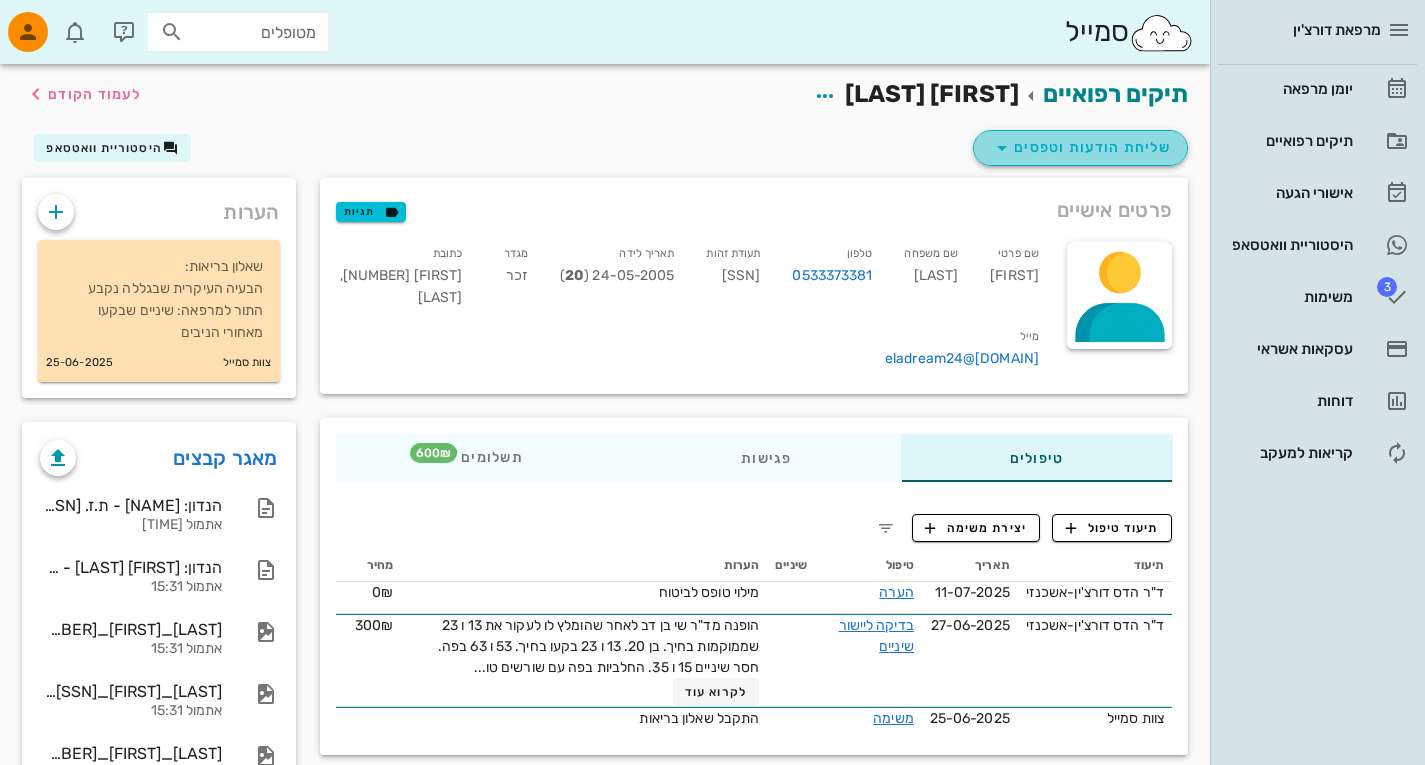 click at bounding box center (1002, 148) 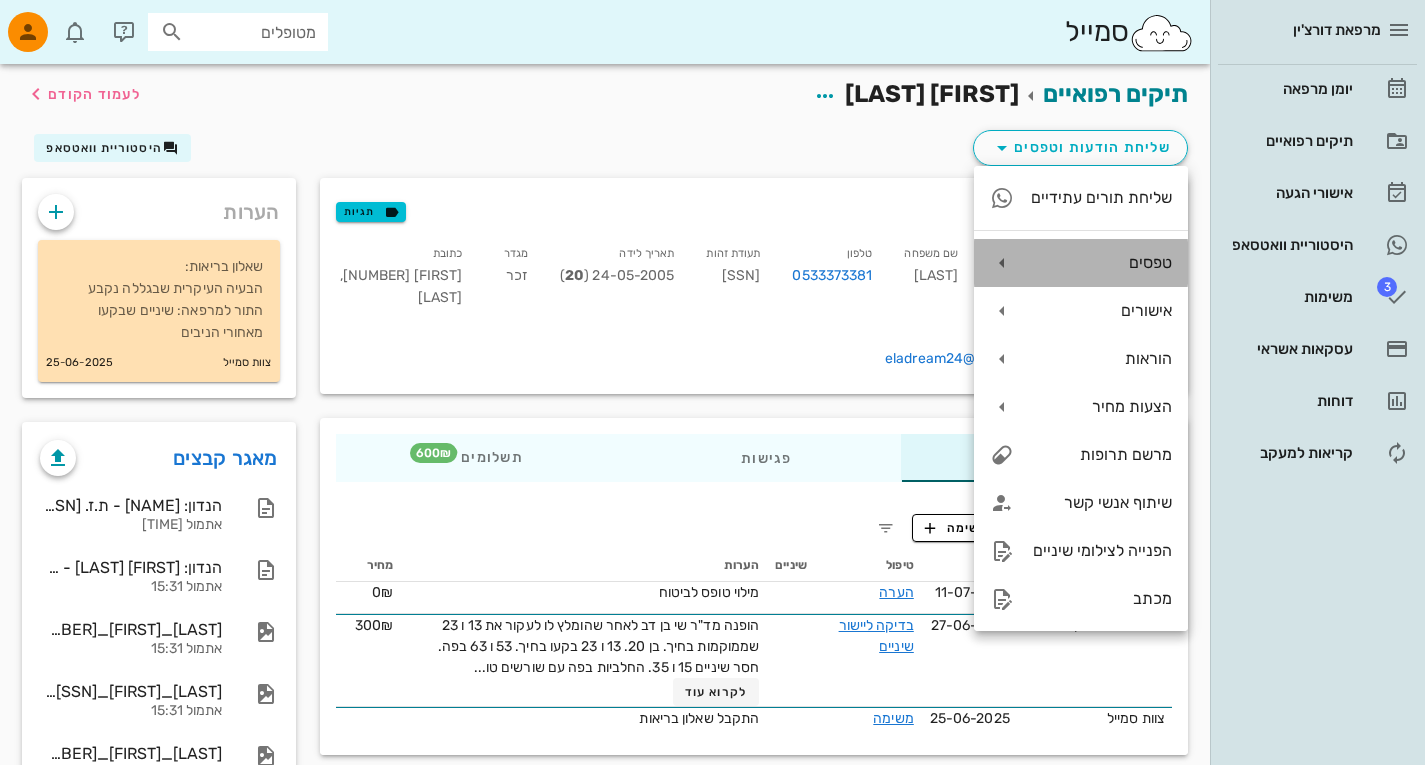 click on "טפסים" at bounding box center [1081, 263] 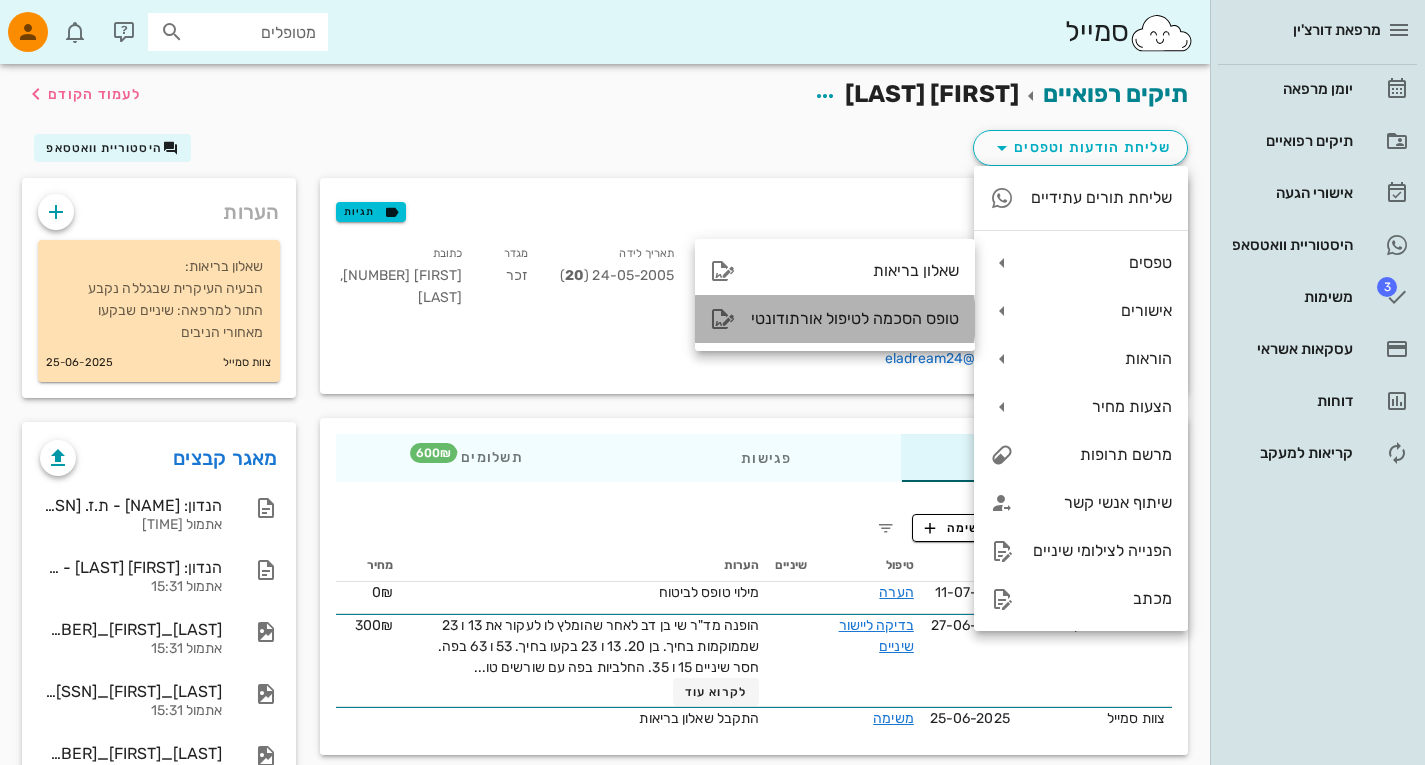 click on "טופס הסכמה לטיפול אורתודונטי" at bounding box center [835, 319] 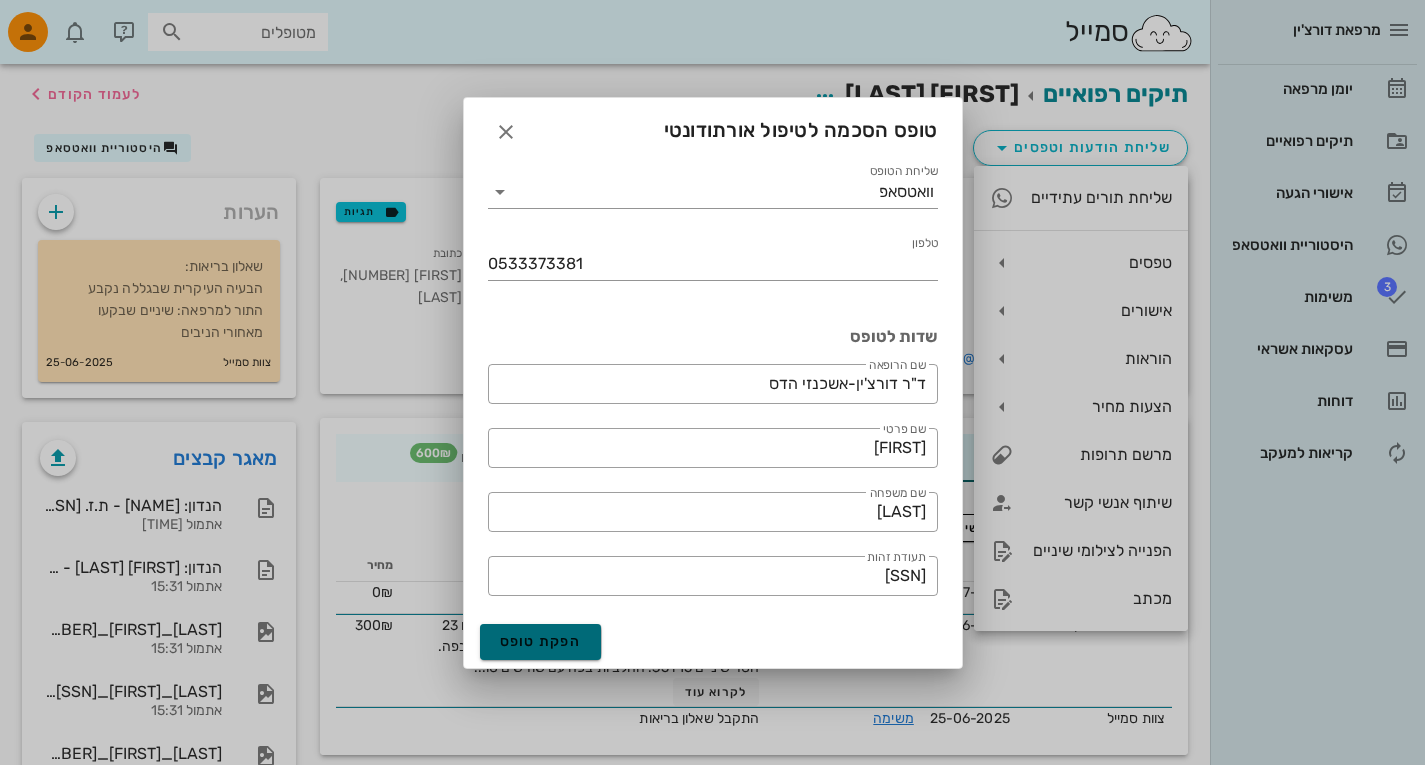 click on "הפקת טופס" at bounding box center [541, 641] 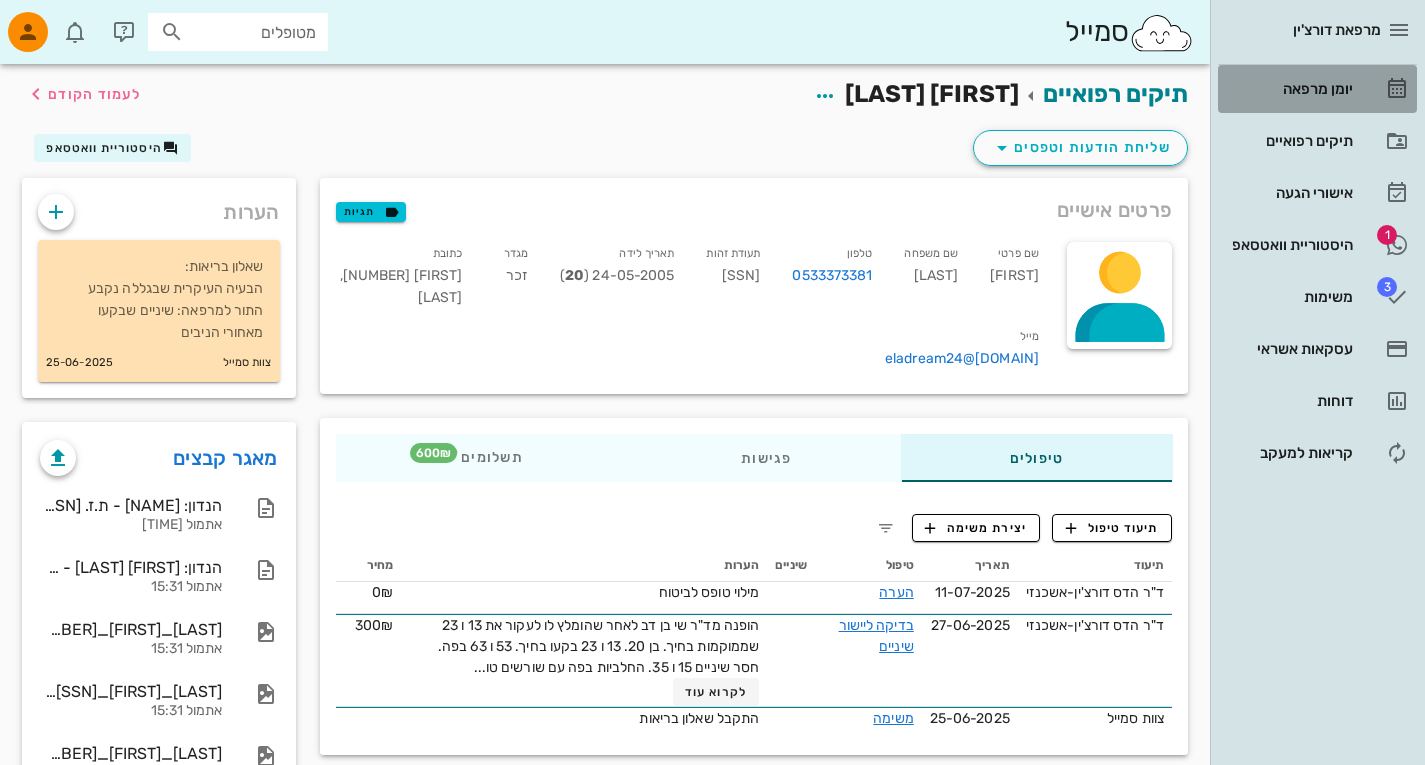 click on "יומן מרפאה" at bounding box center (1289, 89) 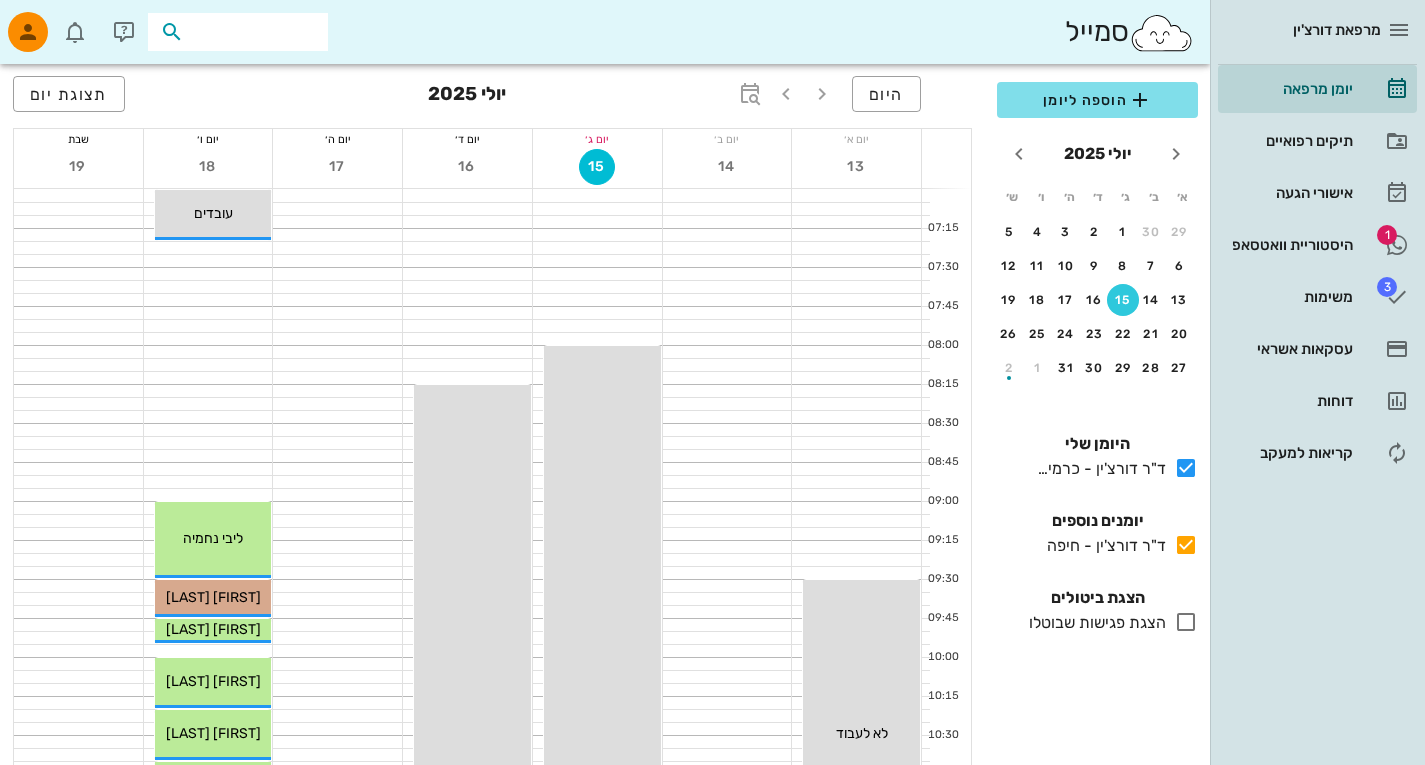 click at bounding box center (252, 32) 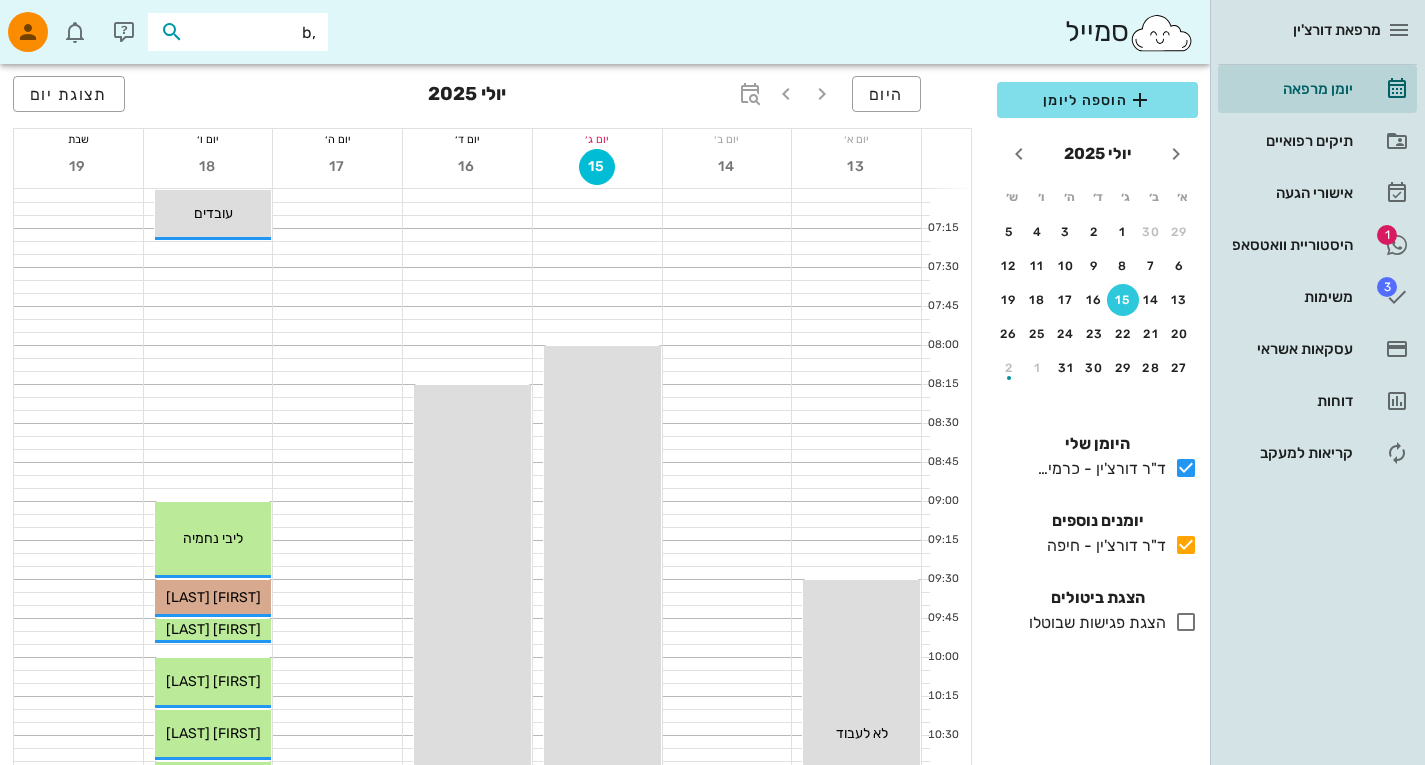 type on "," 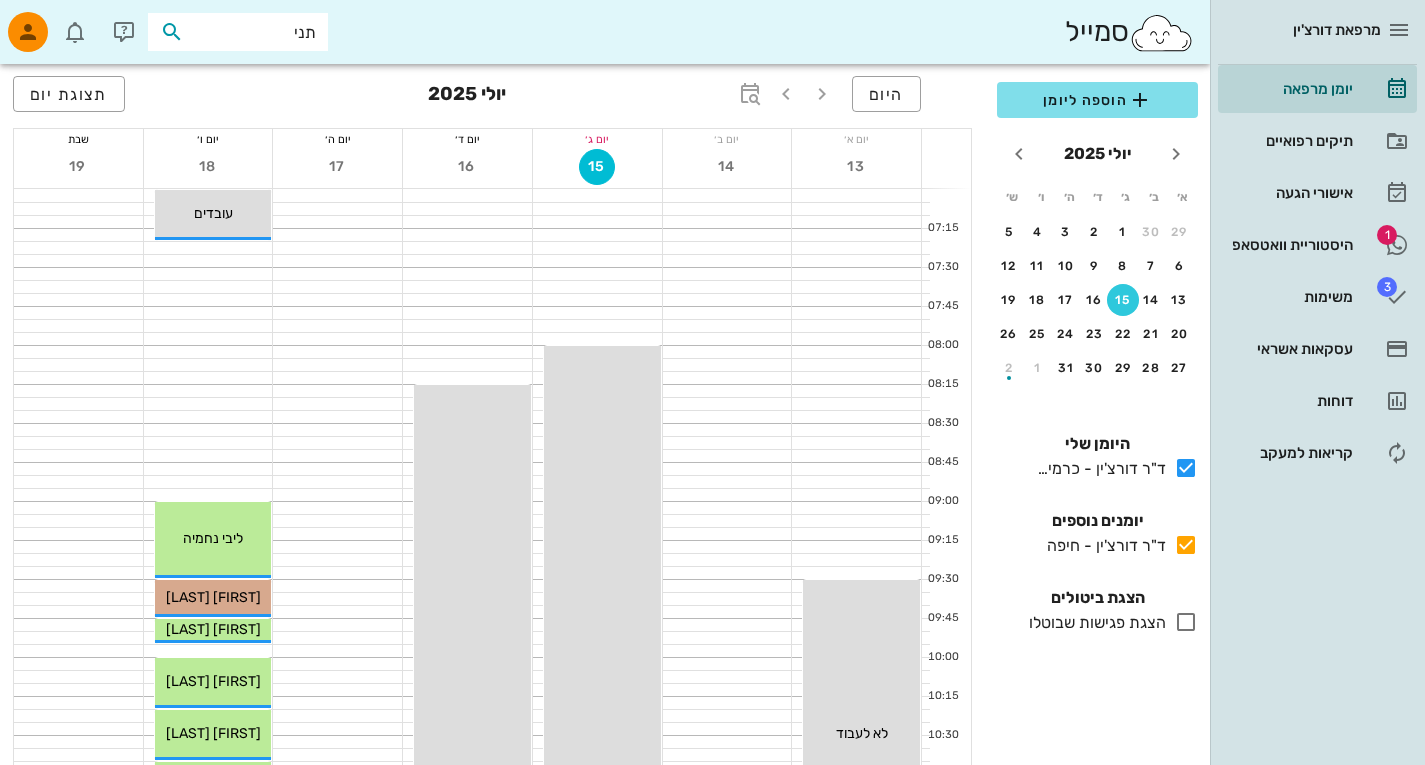 type on "תניה" 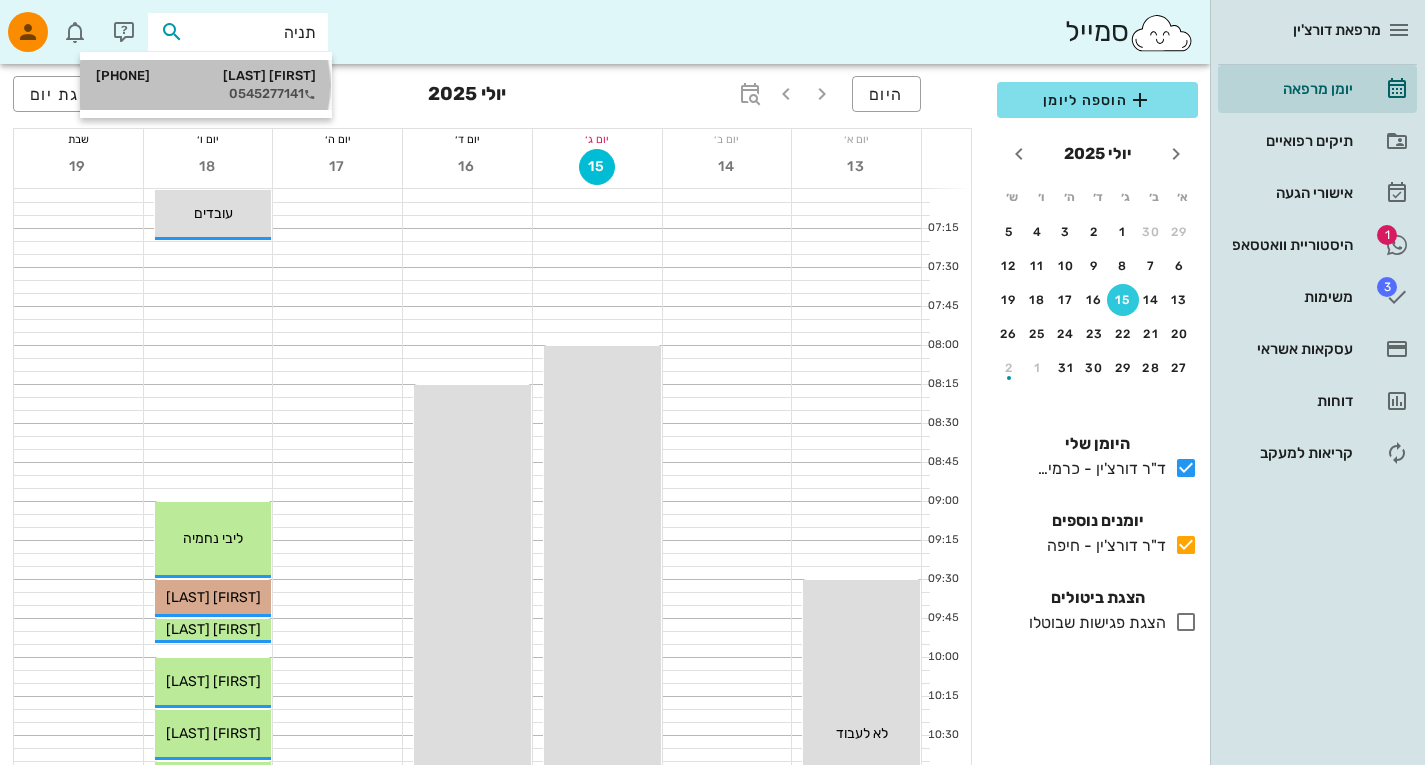 click on "0545277141" at bounding box center [206, 94] 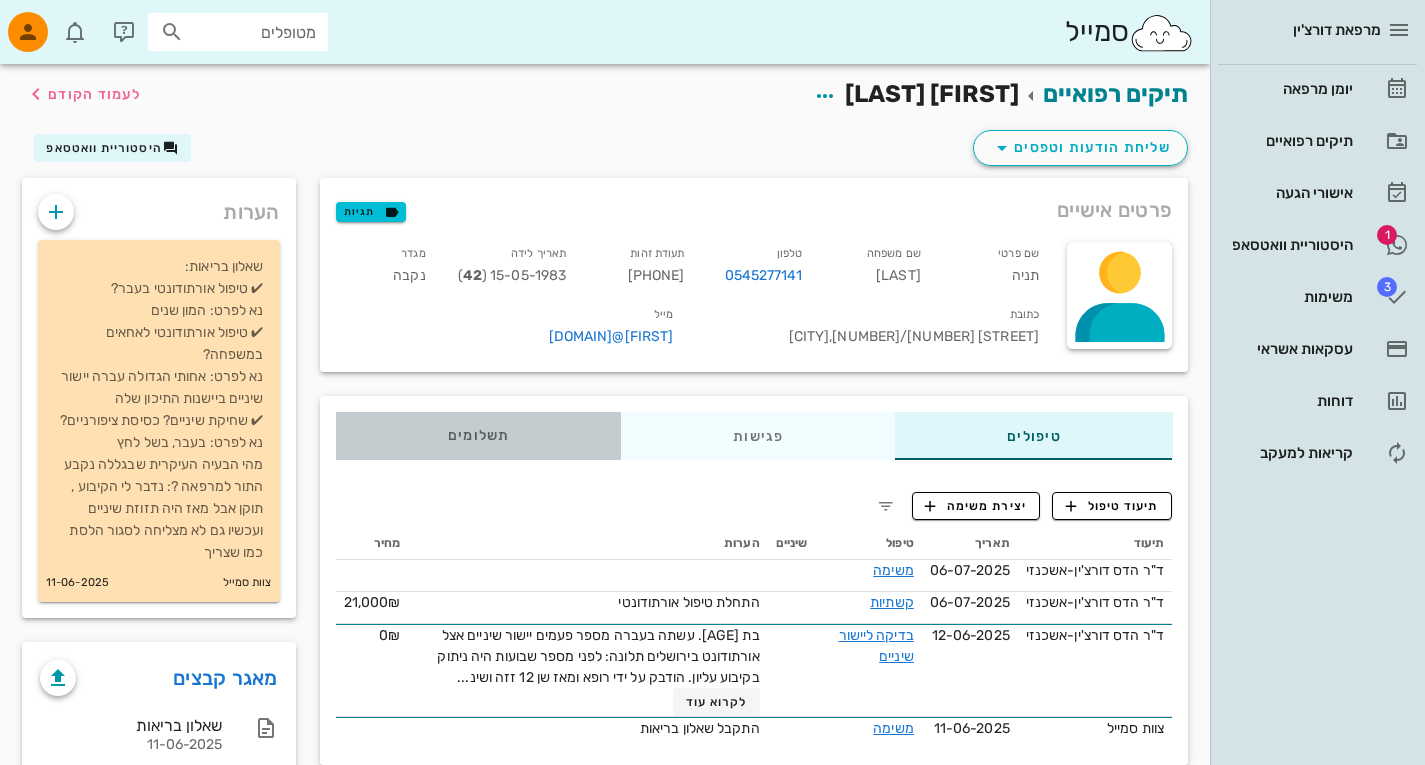 click on "תשלומים
0₪" at bounding box center [478, 436] 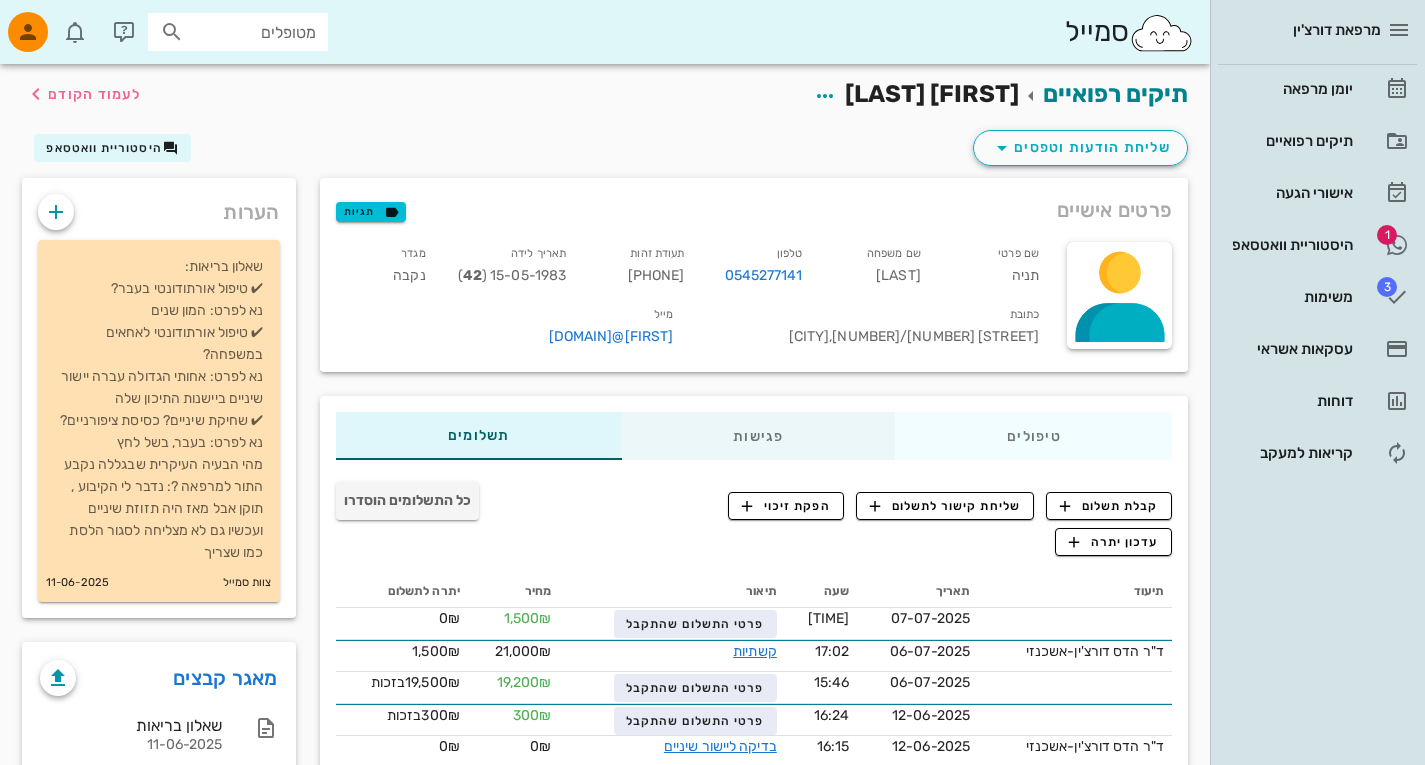 scroll, scrollTop: 73, scrollLeft: 0, axis: vertical 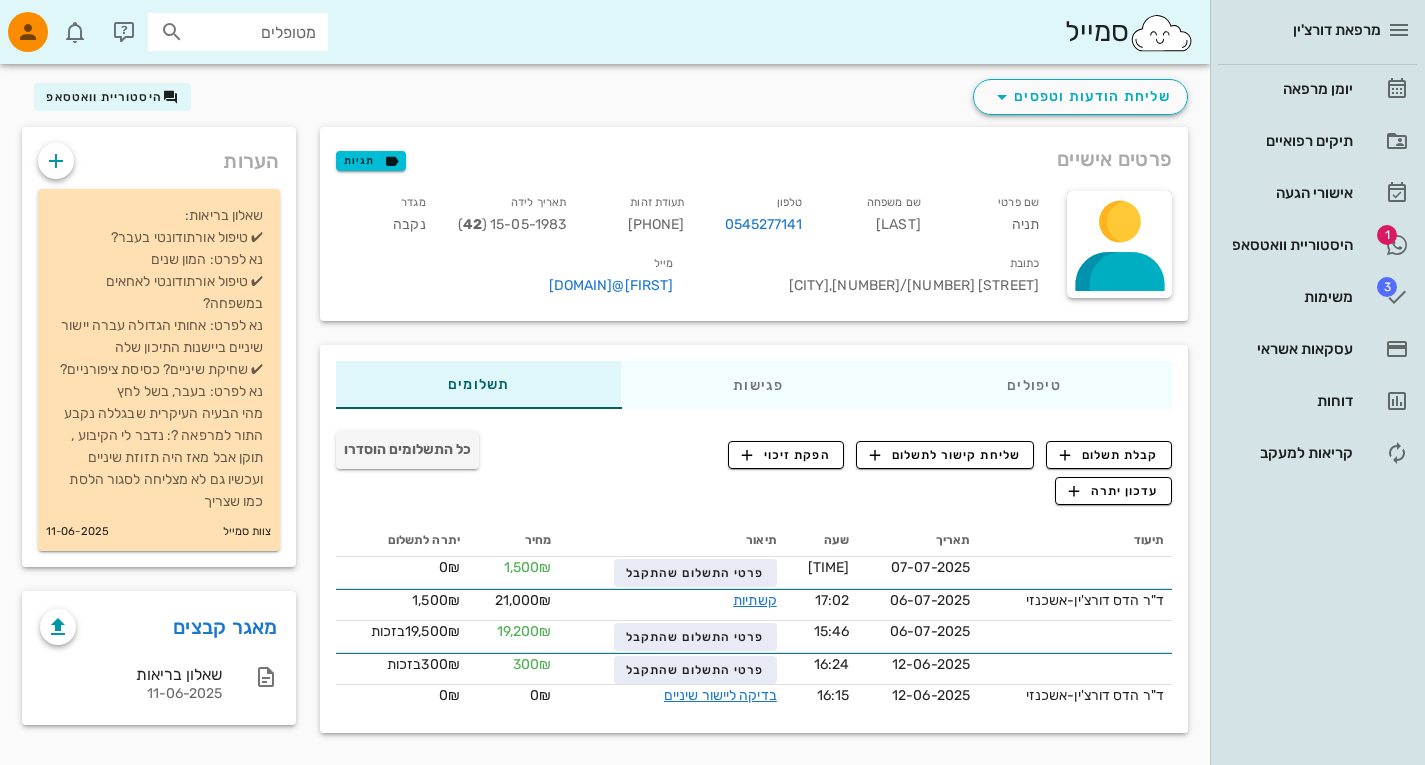 click on "סמייל
מטופלים" at bounding box center [605, 32] 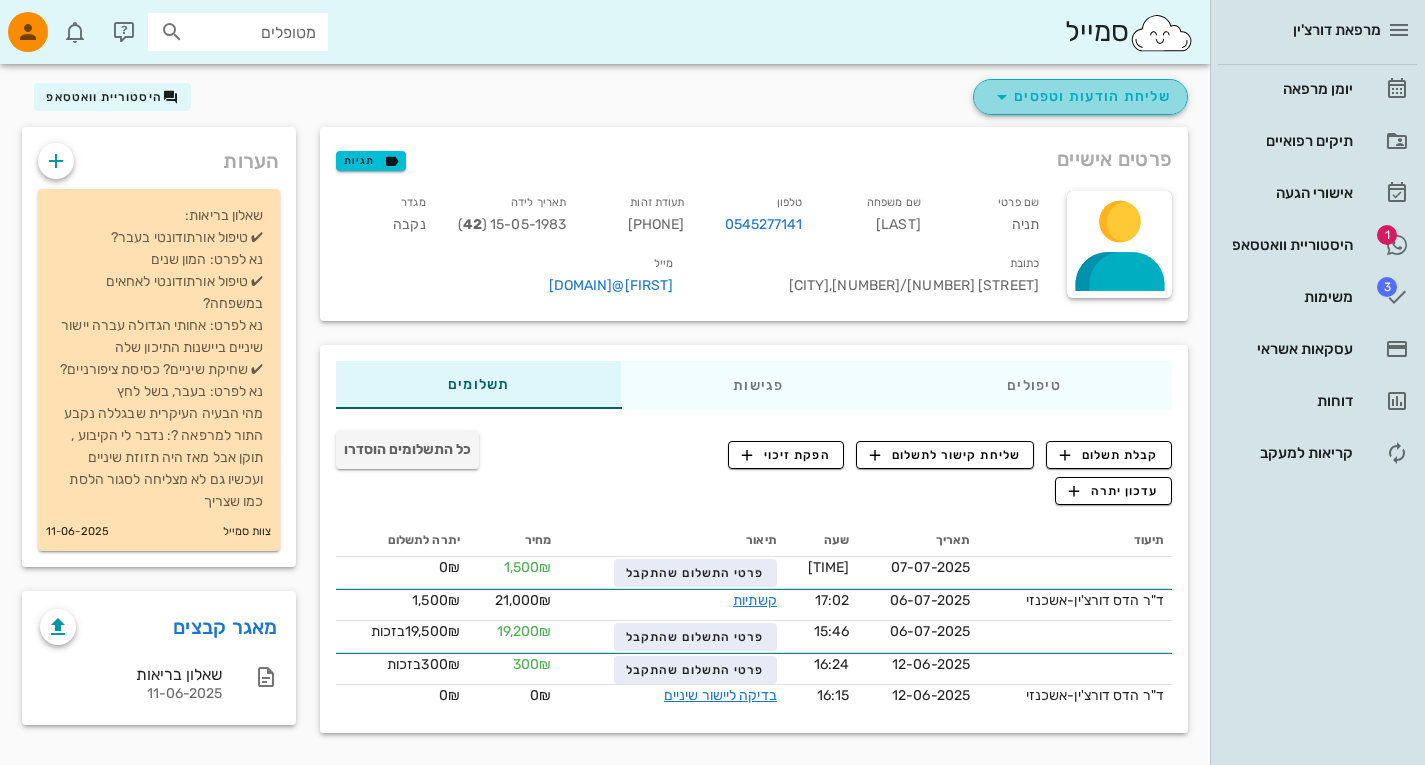 click at bounding box center (1002, 97) 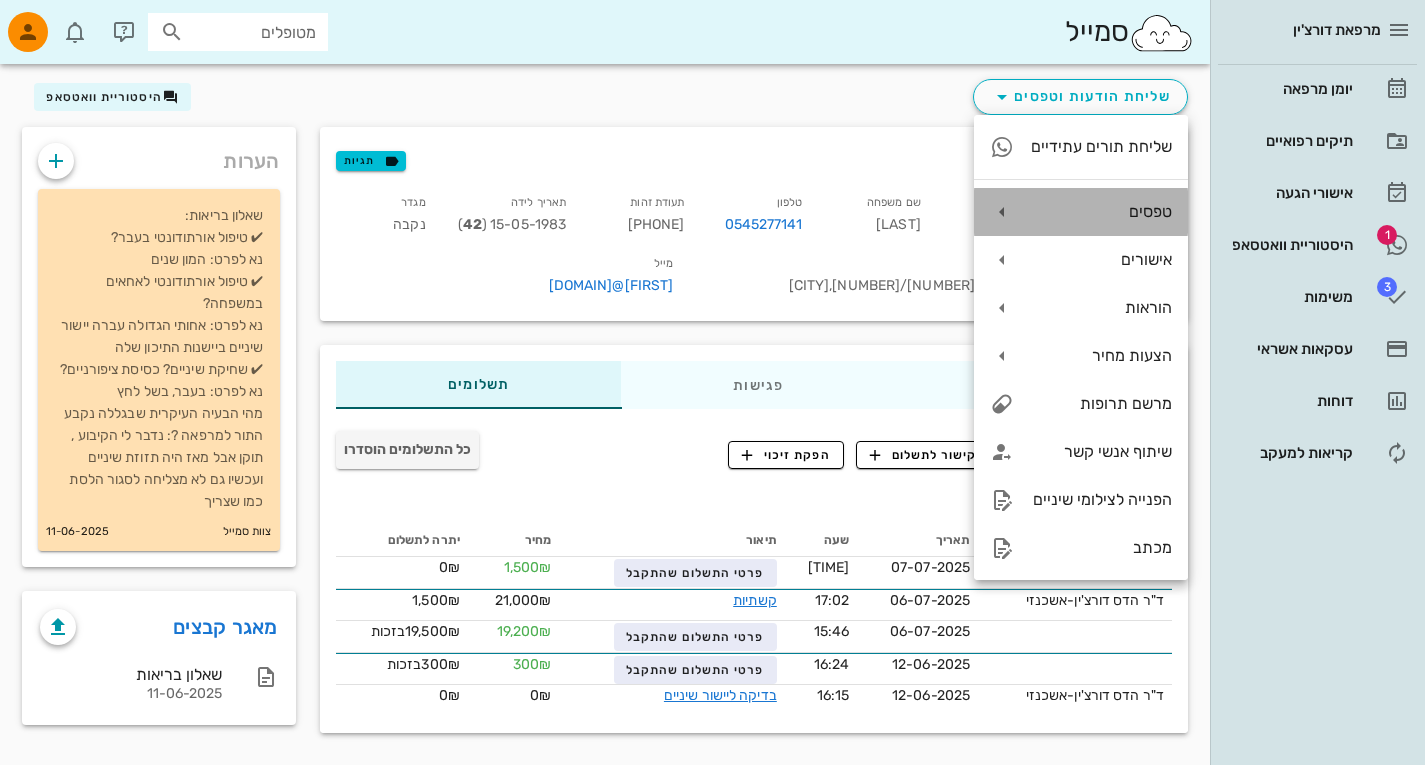 click on "טפסים" at bounding box center (1101, 211) 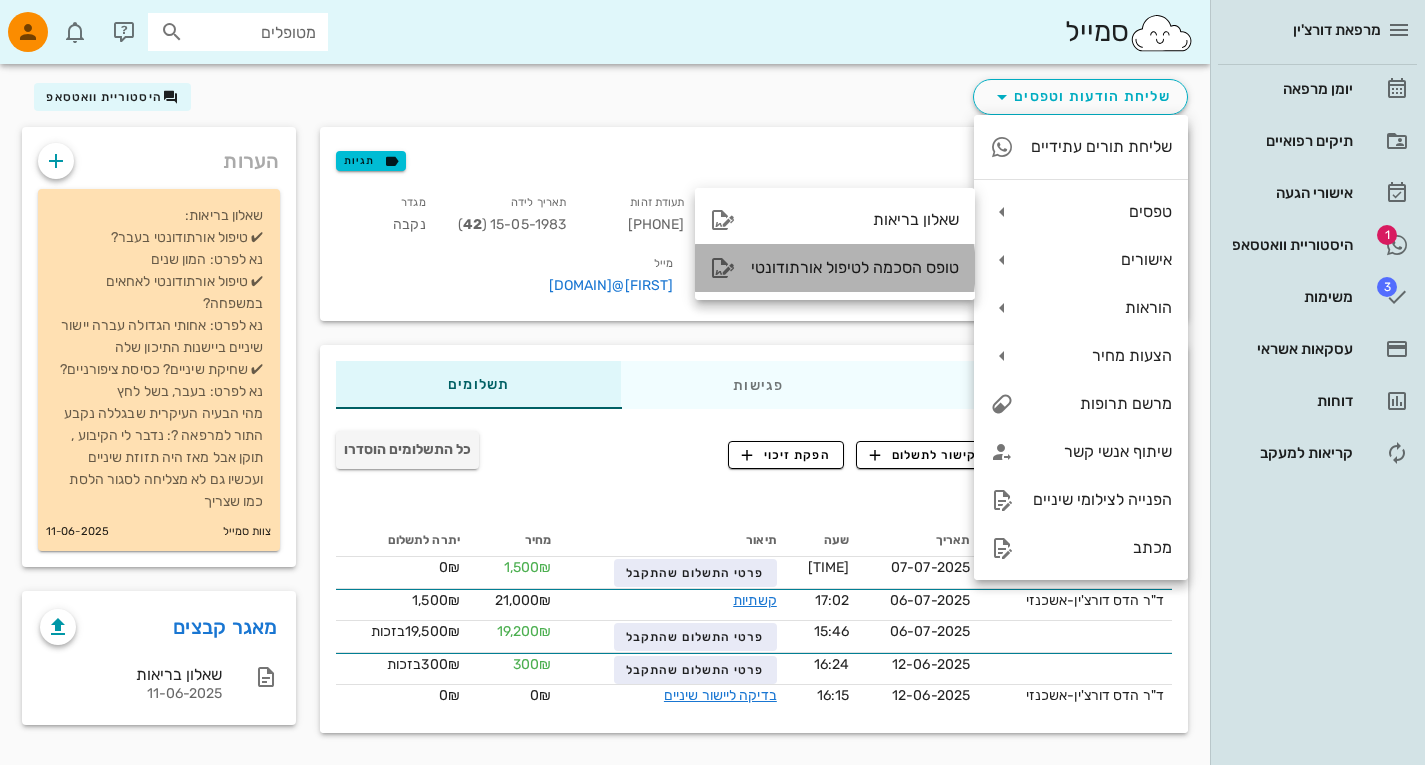 click on "טופס הסכמה לטיפול אורתודונטי" at bounding box center (855, 267) 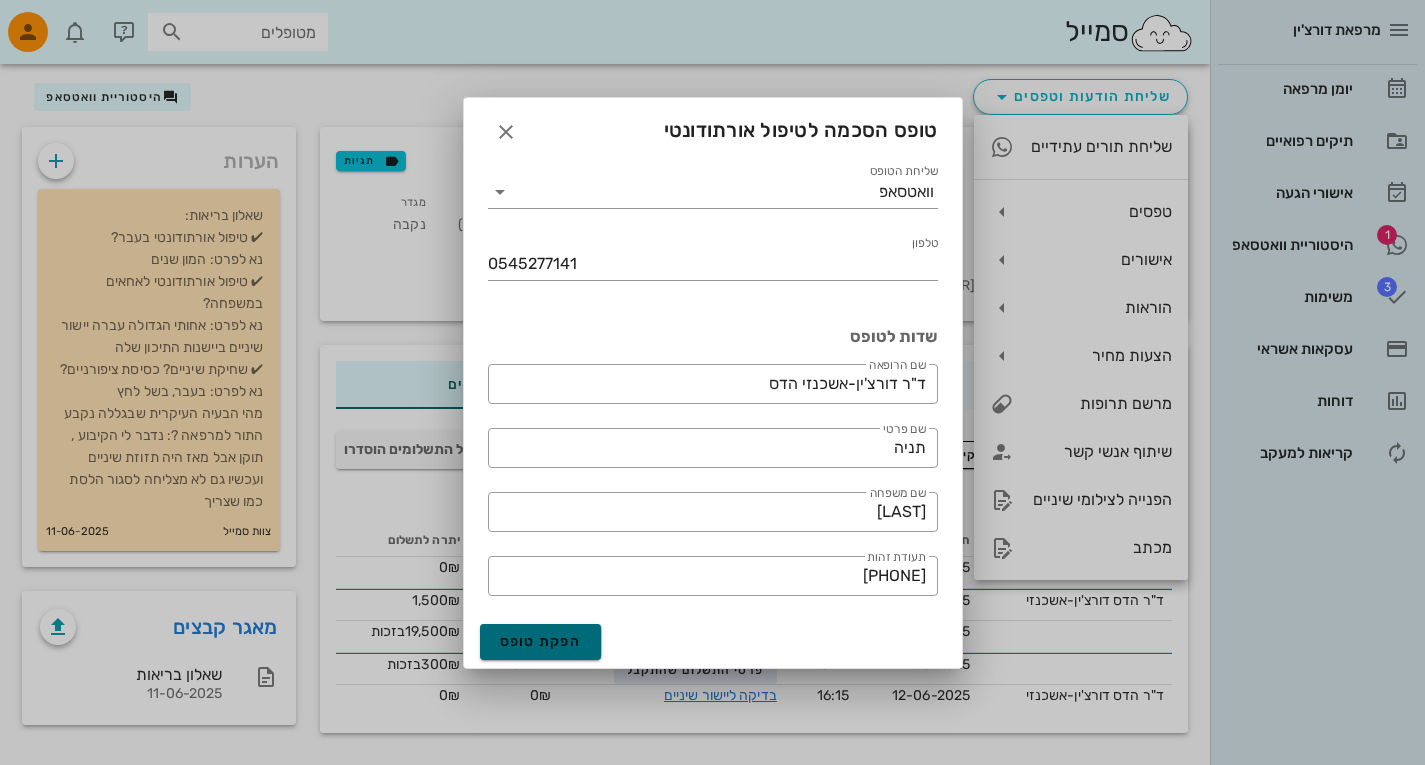 click on "הפקת טופס" at bounding box center [541, 641] 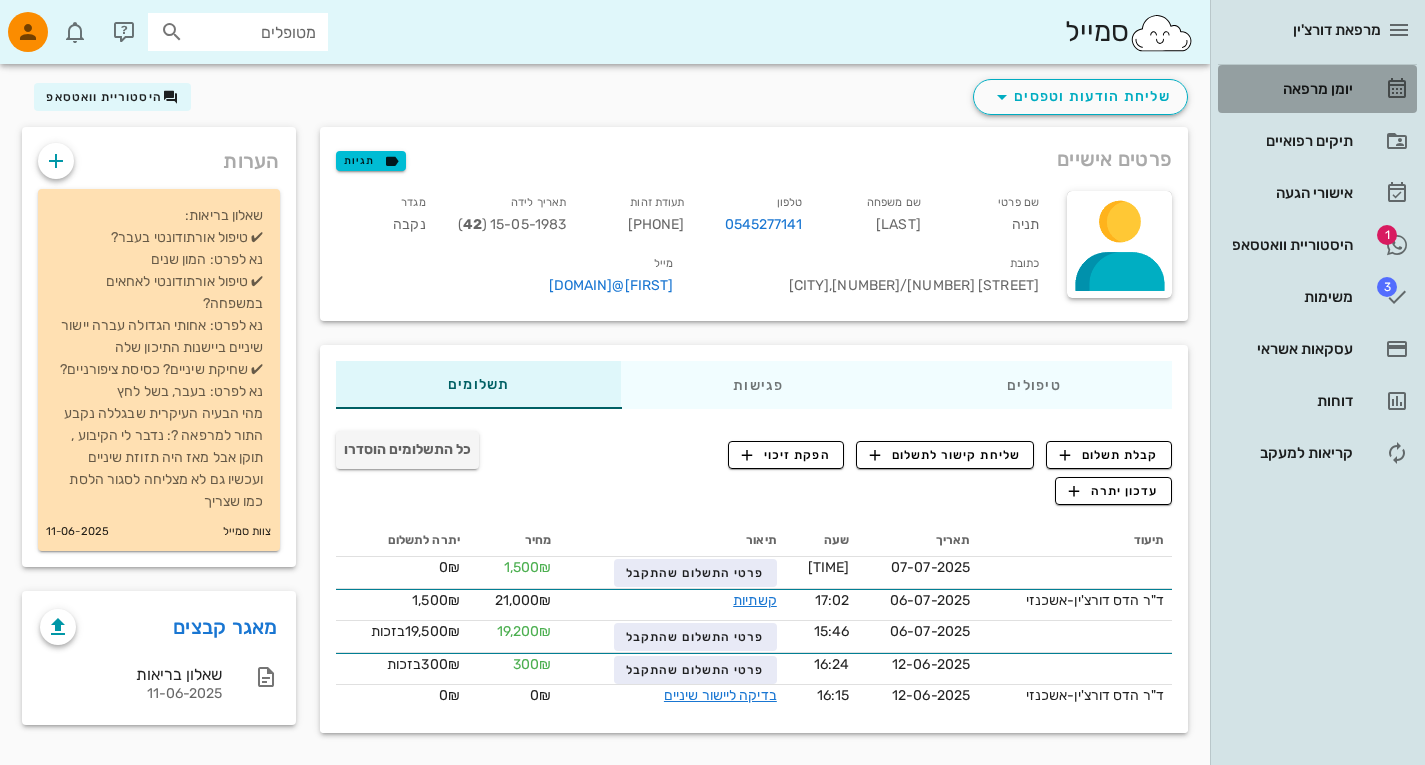 click on "יומן מרפאה" at bounding box center (1289, 89) 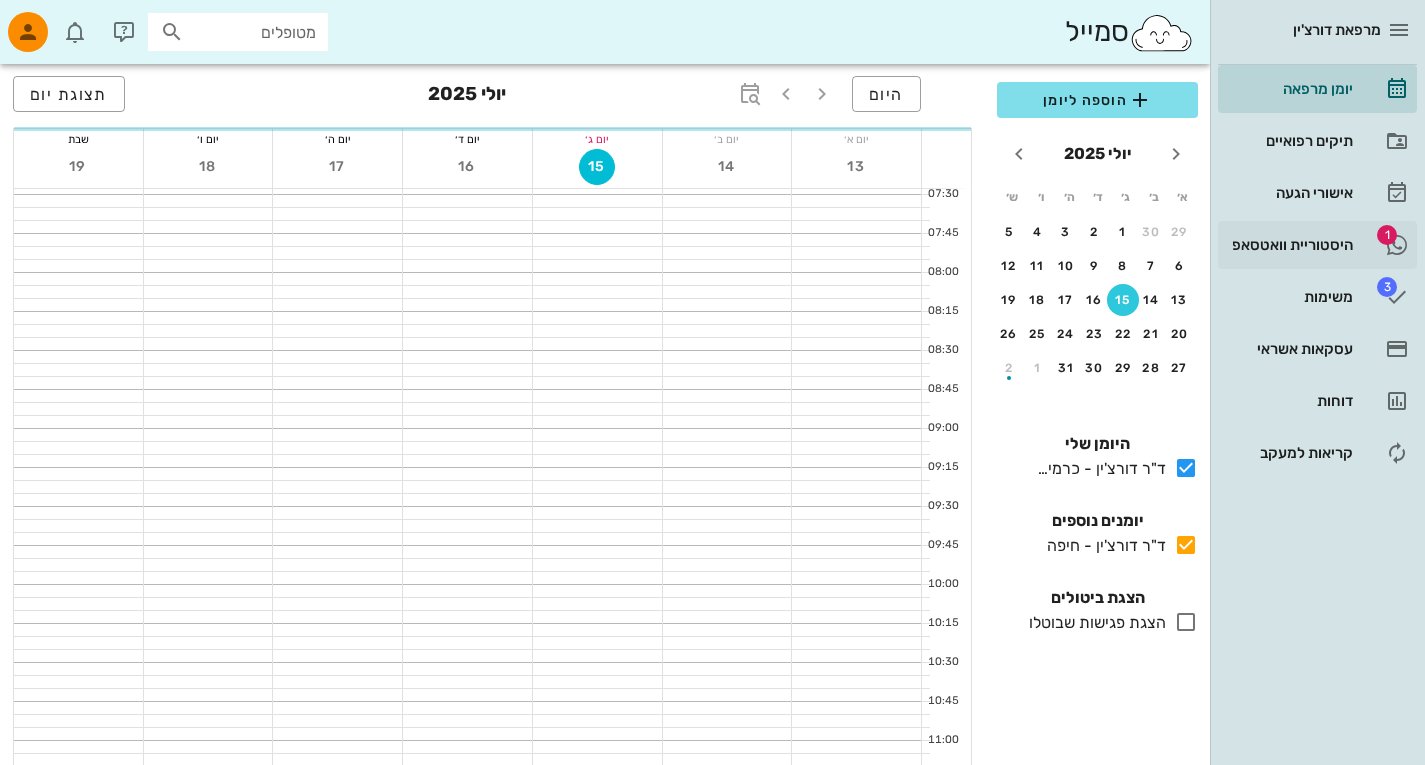 scroll, scrollTop: 0, scrollLeft: 0, axis: both 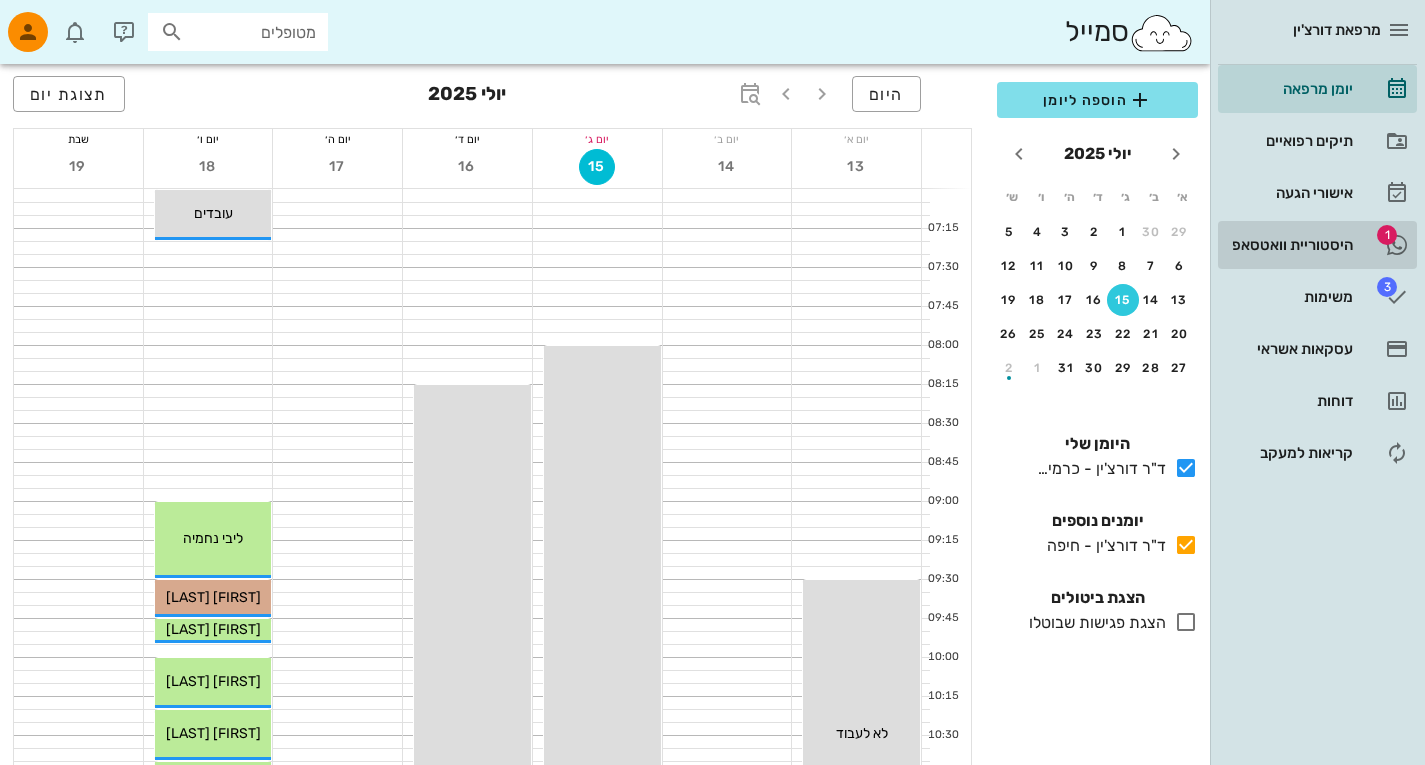 click on "היסטוריית וואטסאפ" at bounding box center (1289, 245) 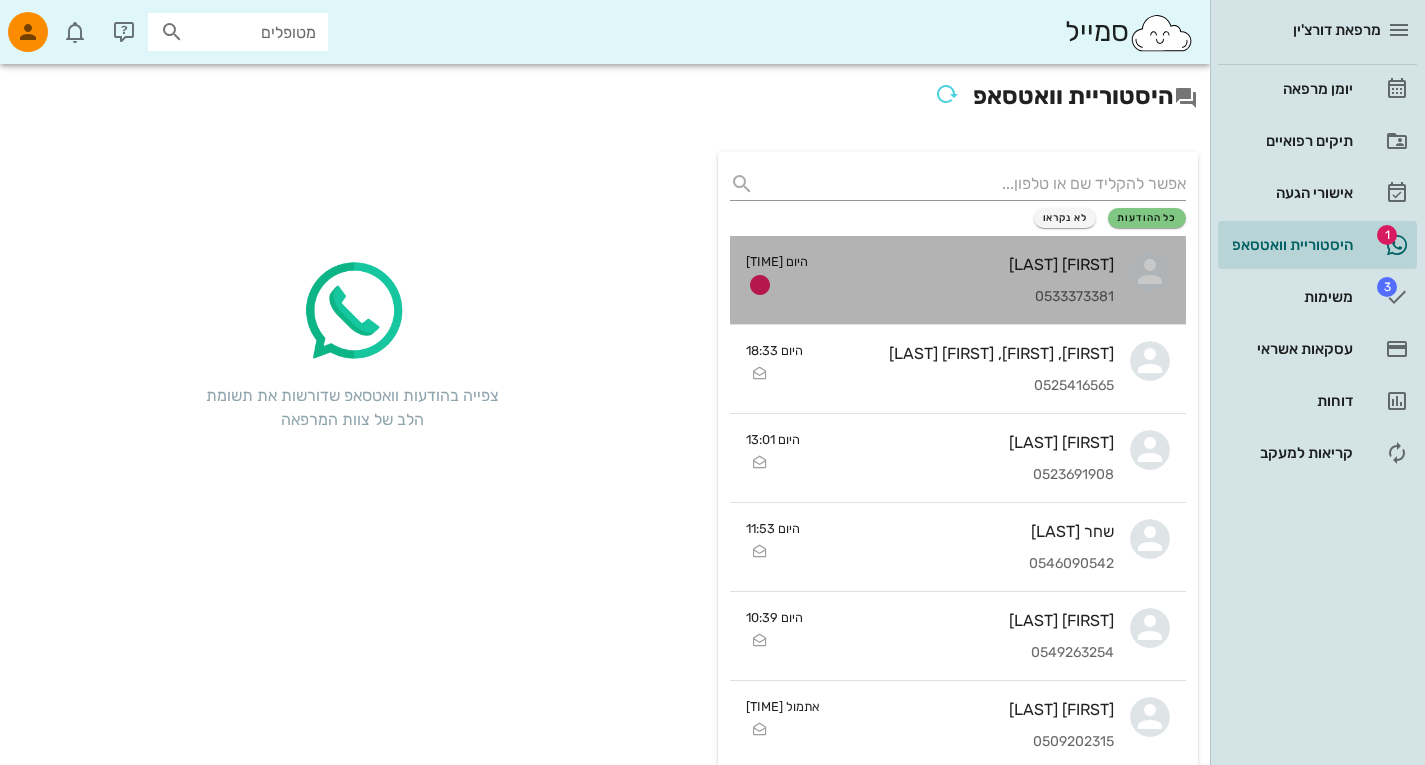click on "[FIRST] [LAST] [PHONE]" at bounding box center (969, 280) 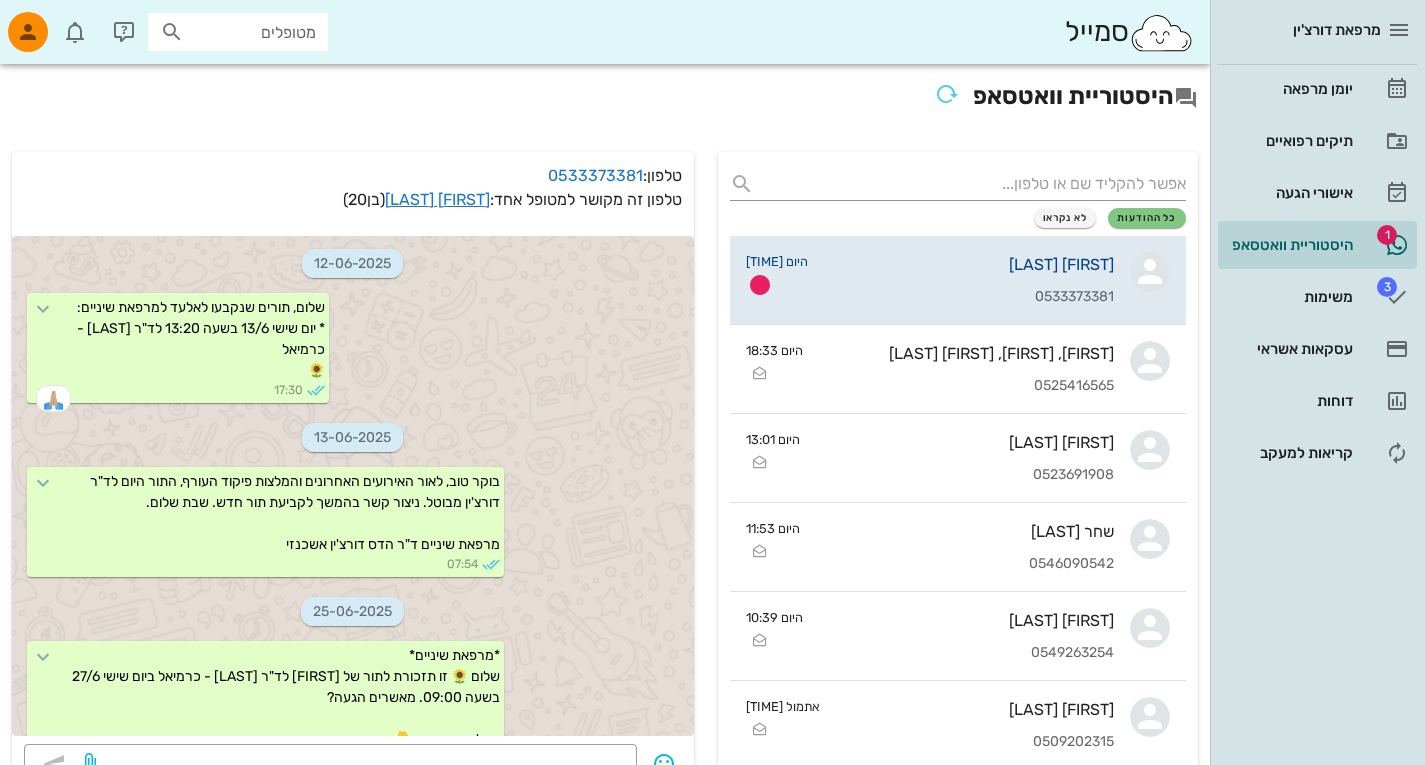 scroll, scrollTop: 1925, scrollLeft: 0, axis: vertical 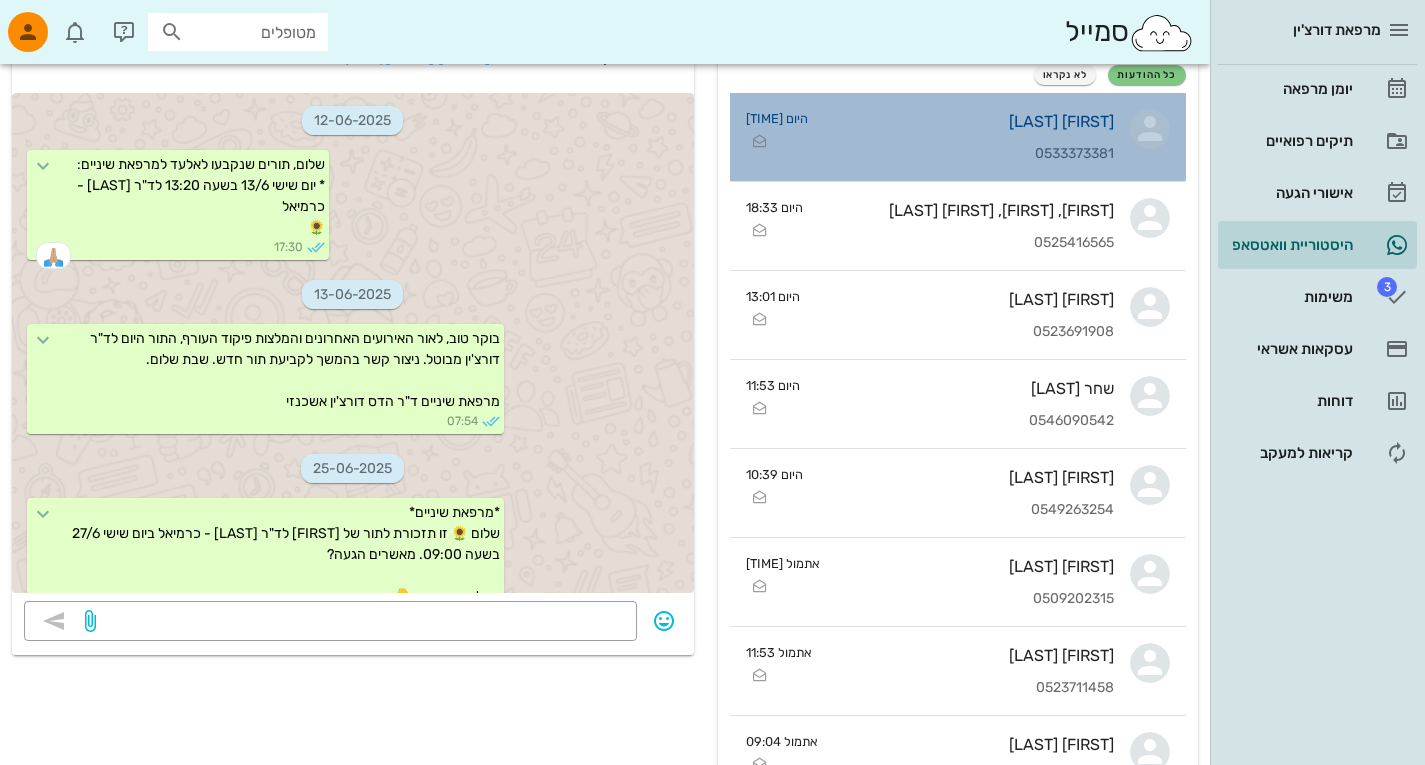 click on "[FIRST] [LAST]" at bounding box center [969, 121] 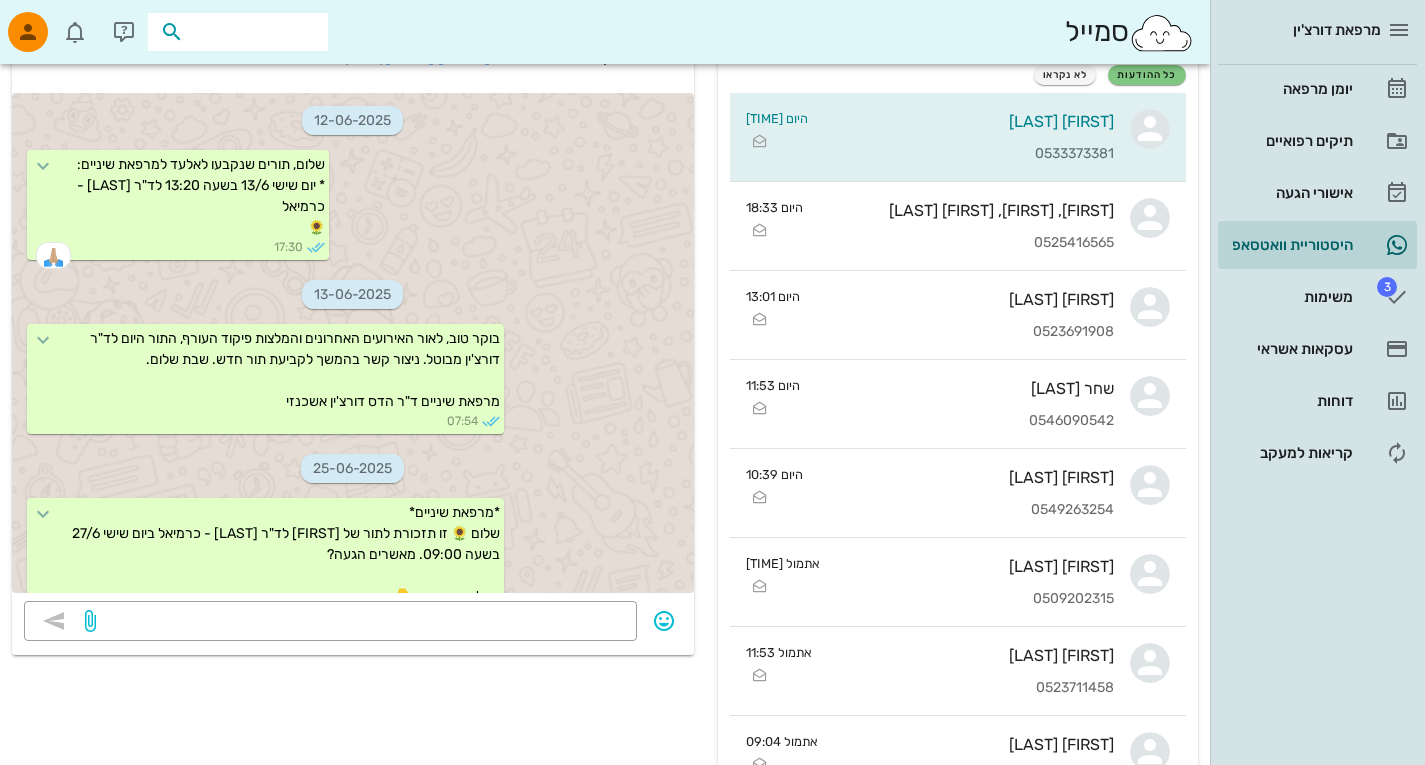 click at bounding box center [252, 32] 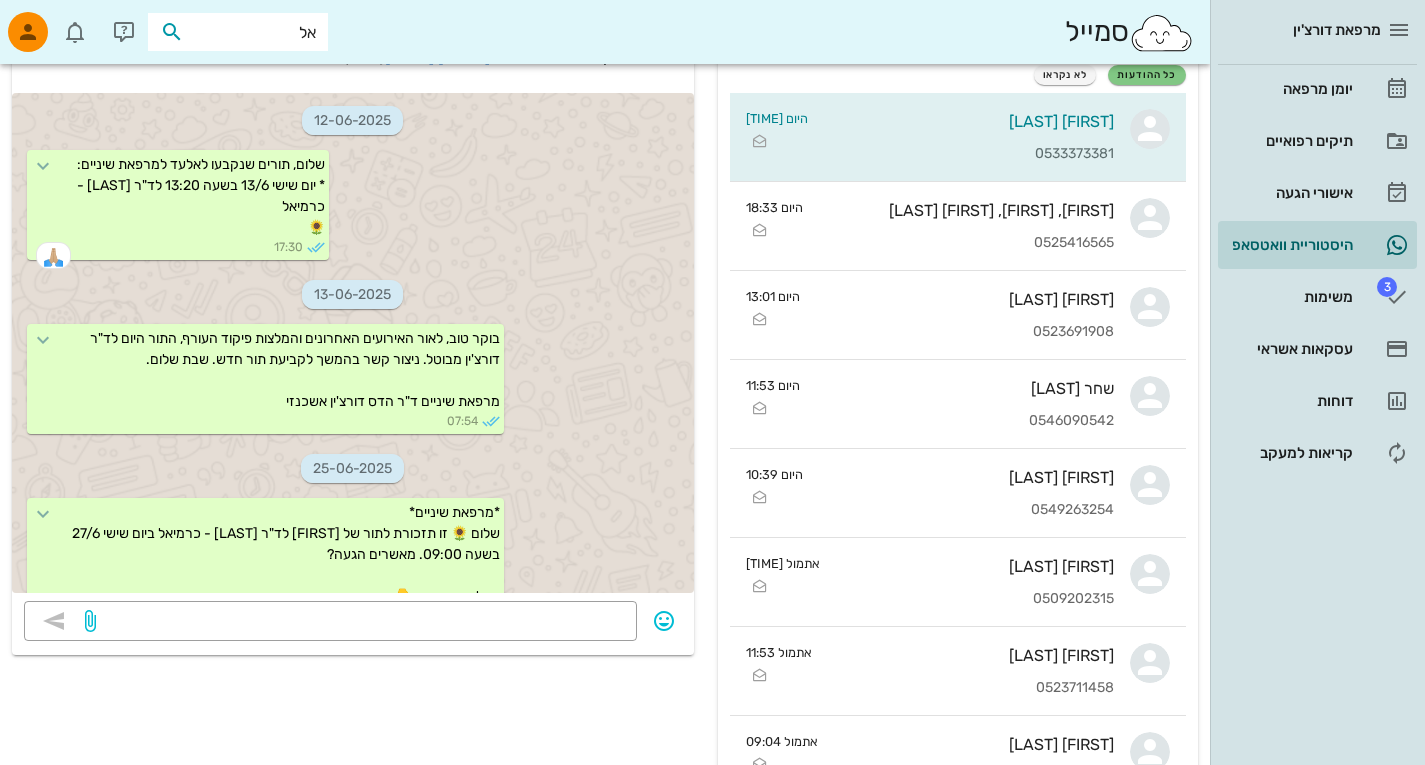 type on "[FIRST]" 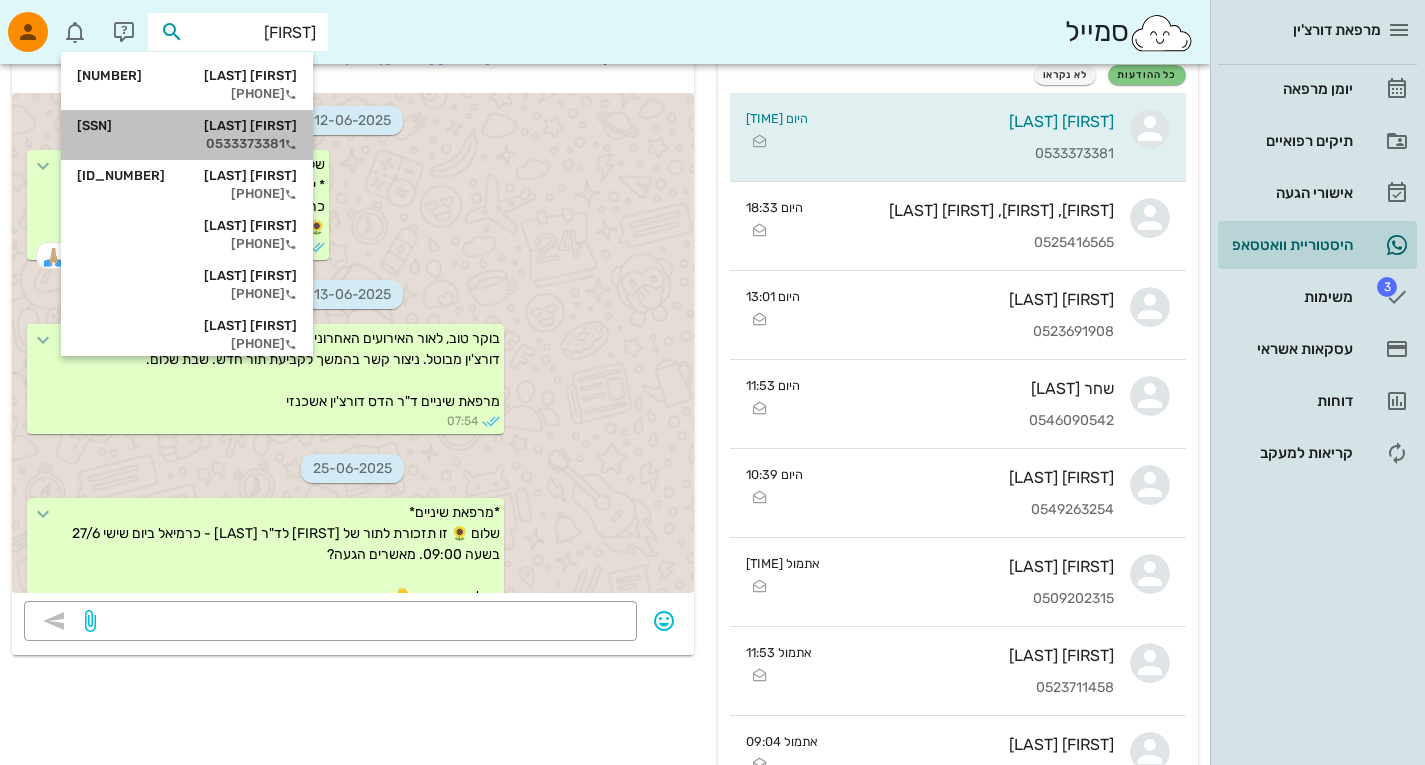 click on "[FIRST] [LAST]  [SSN]" at bounding box center (187, 126) 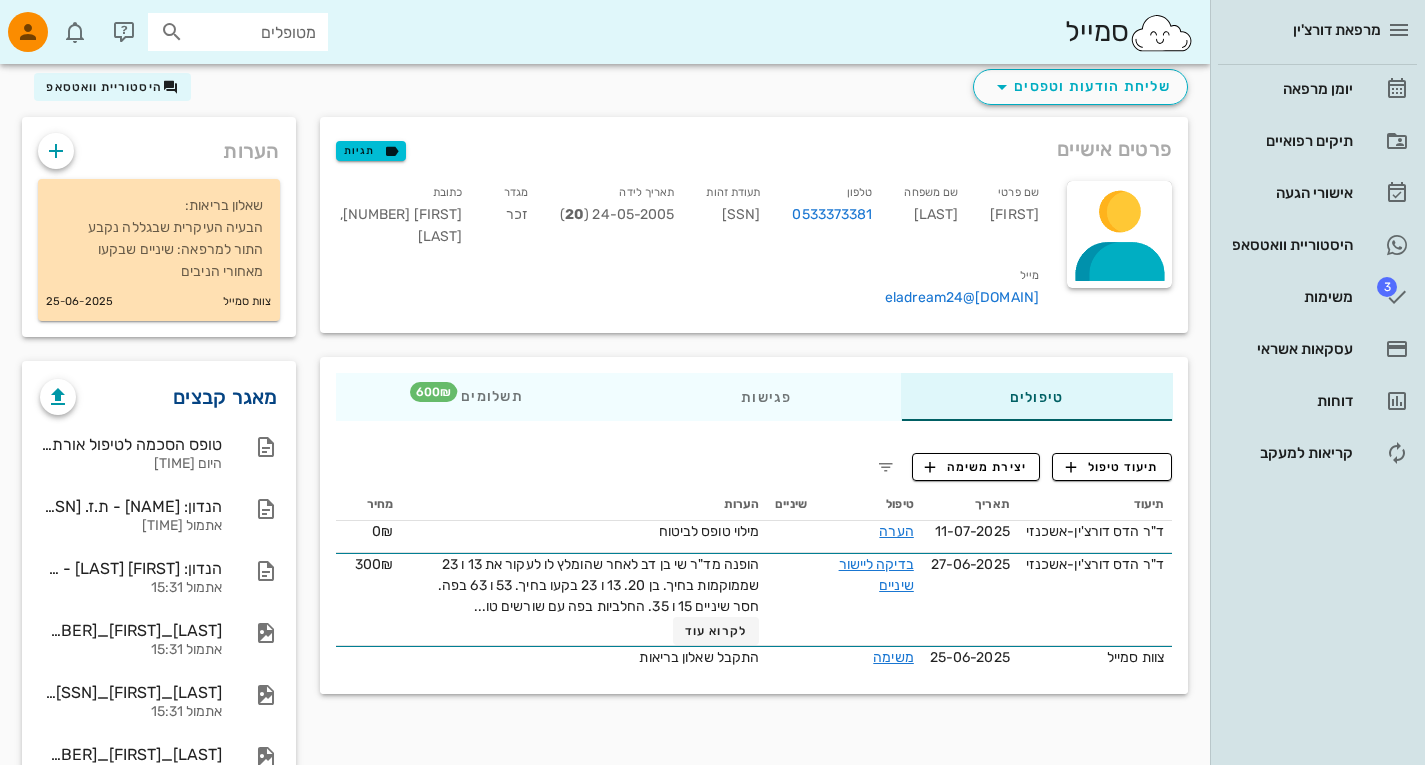 scroll, scrollTop: 0, scrollLeft: 0, axis: both 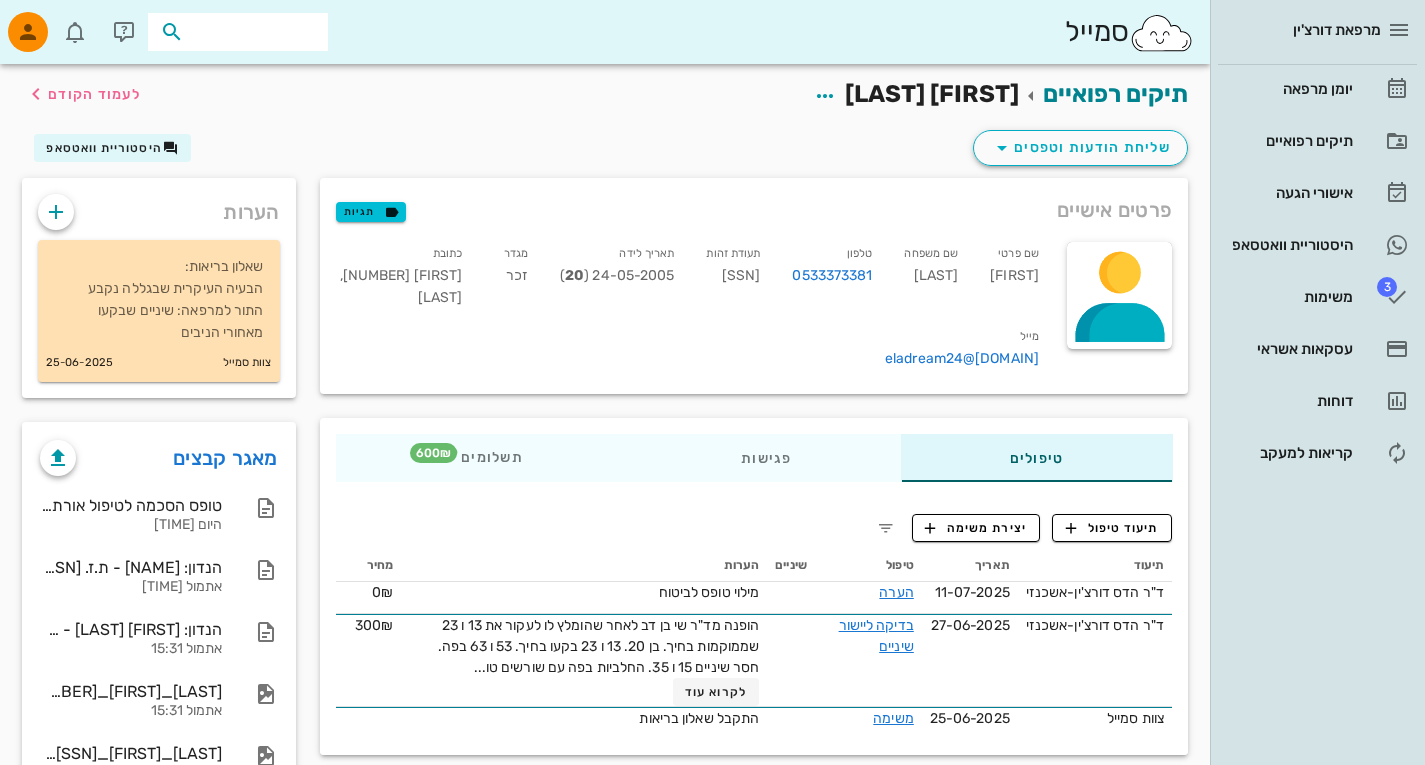 click at bounding box center (252, 32) 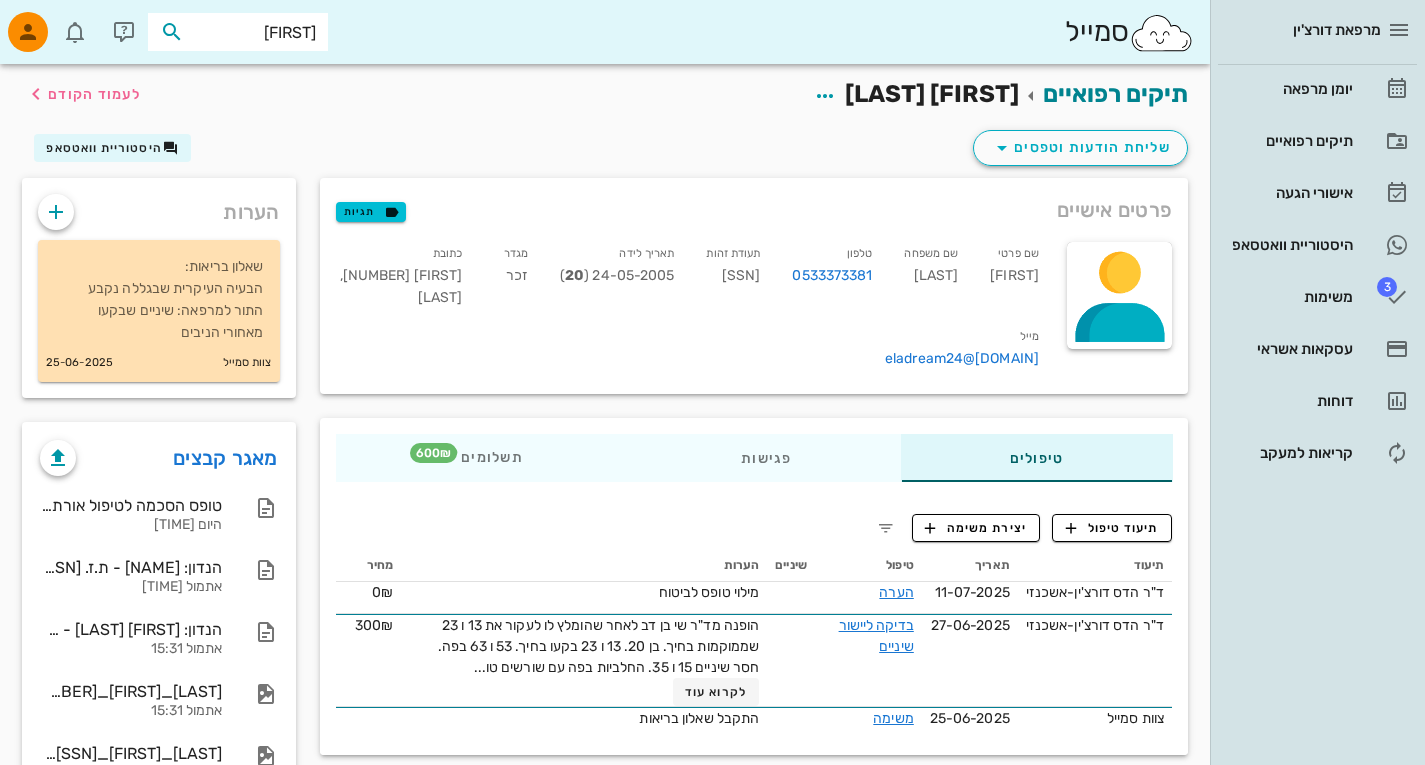 type on "[FIRST]" 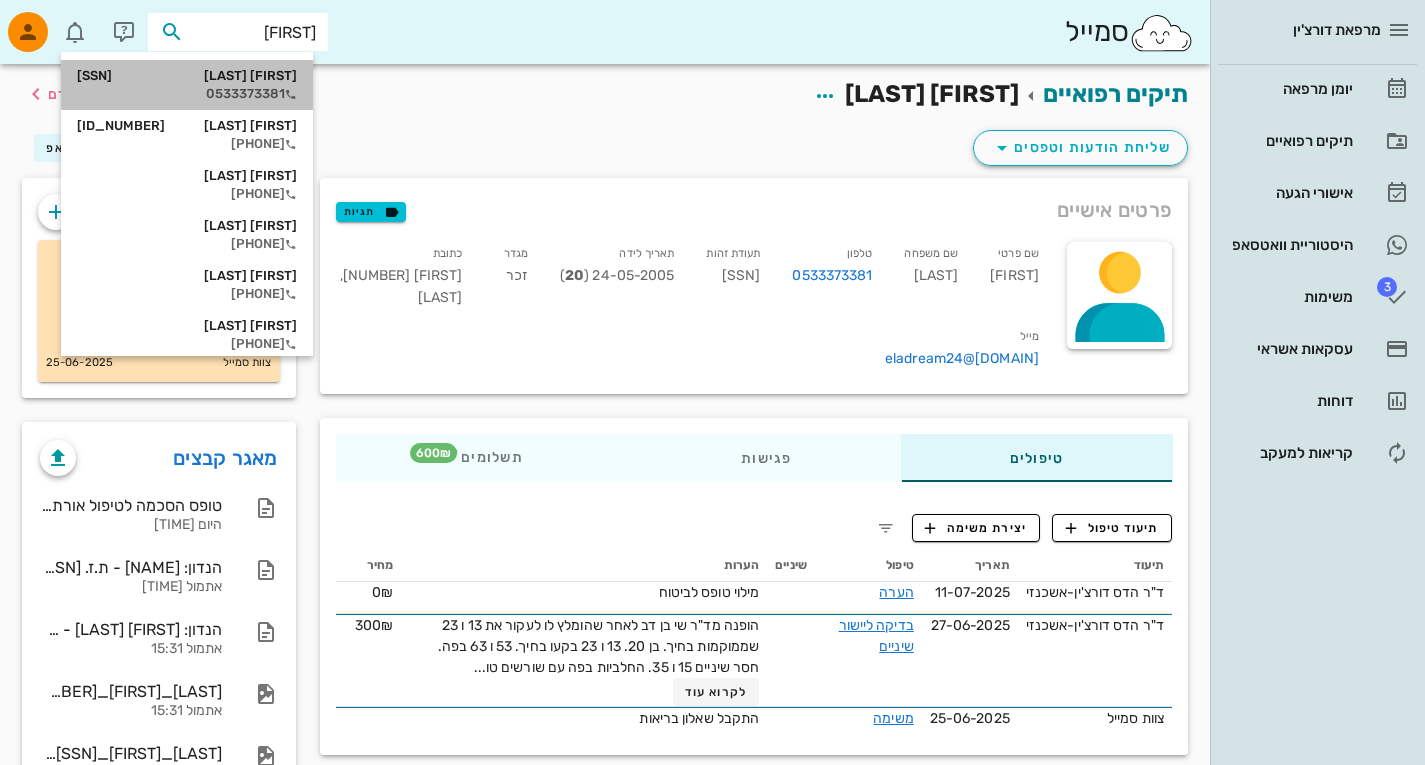 click on "0533373381" at bounding box center (187, 94) 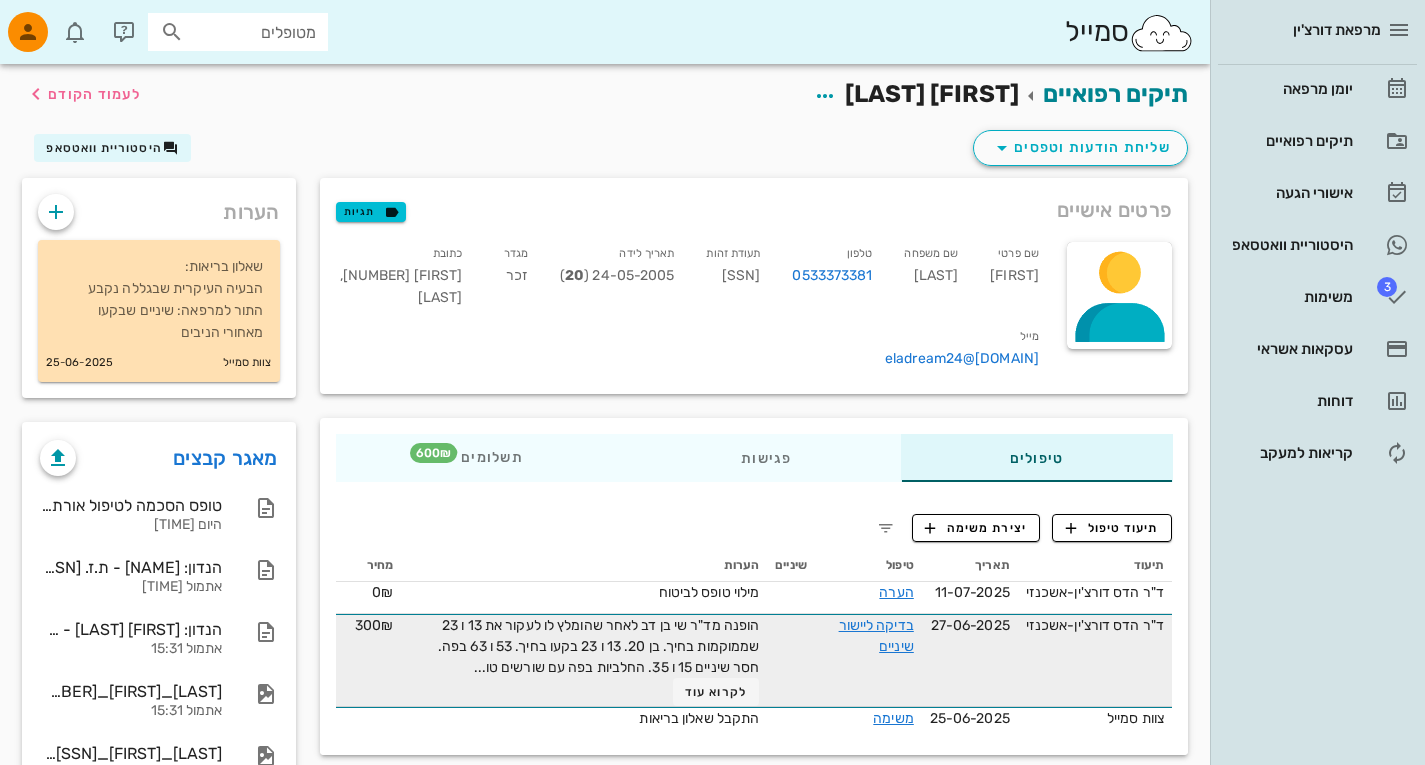 click on "הופנה מד"ר שי בן דב לאחר שהומלץ לו לעקור את 13 ו 23 שממוקמות בחיך.
בן 20. 13 ו 23 בקעו בחיך.
53 ו 63 בפה.
חסר שיניים 15 ו 35. החלביות בפה עם שורשים טו...
לקרוא עוד" at bounding box center [585, 660] 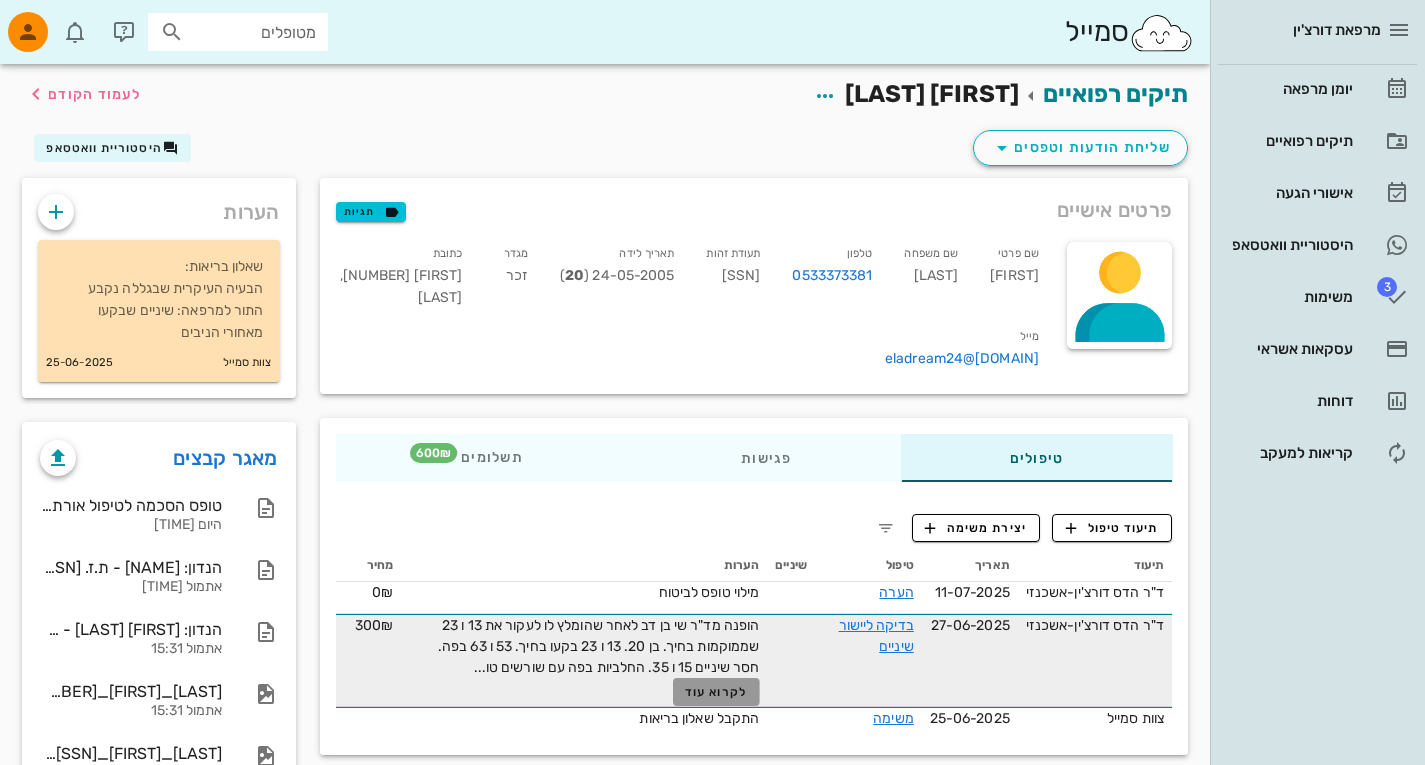 click on "לקרוא עוד" at bounding box center [716, 692] 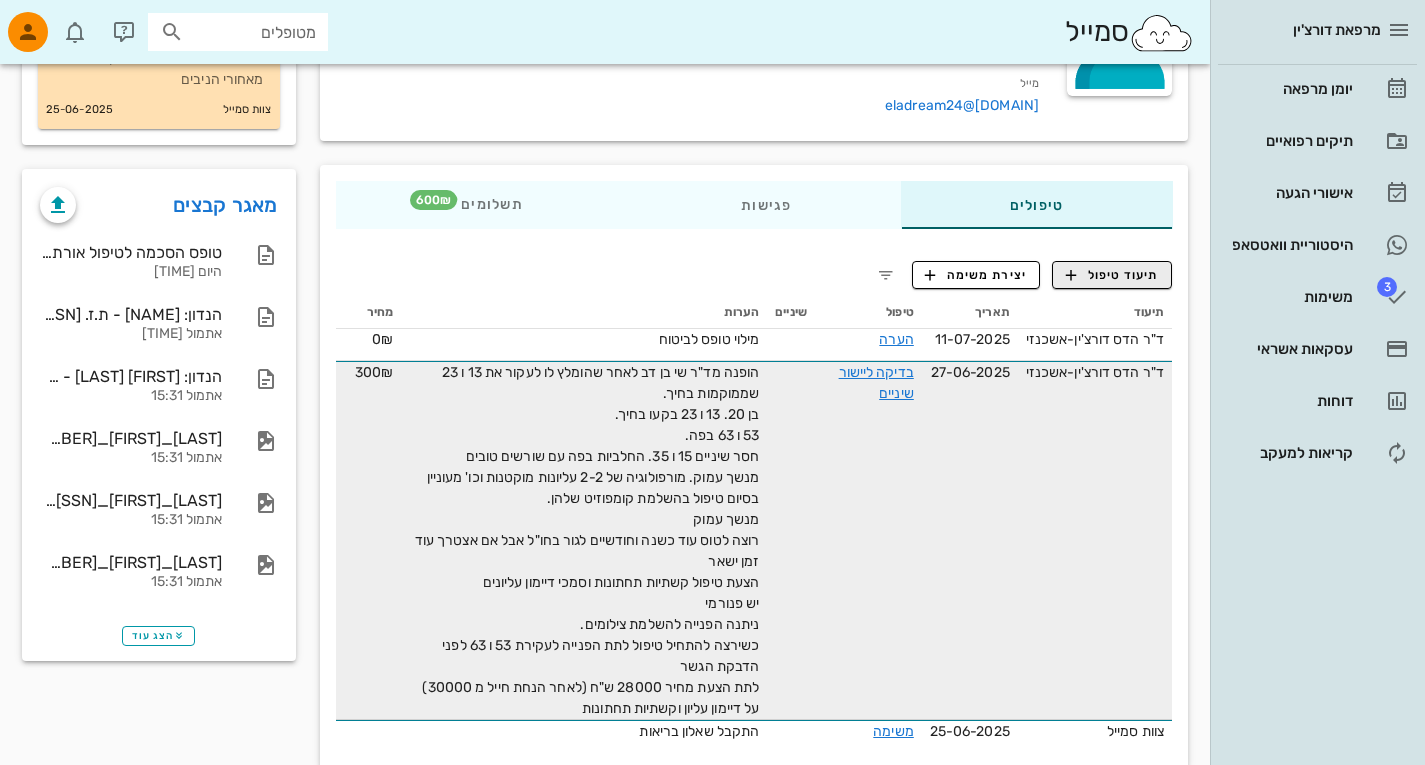 scroll, scrollTop: 0, scrollLeft: 0, axis: both 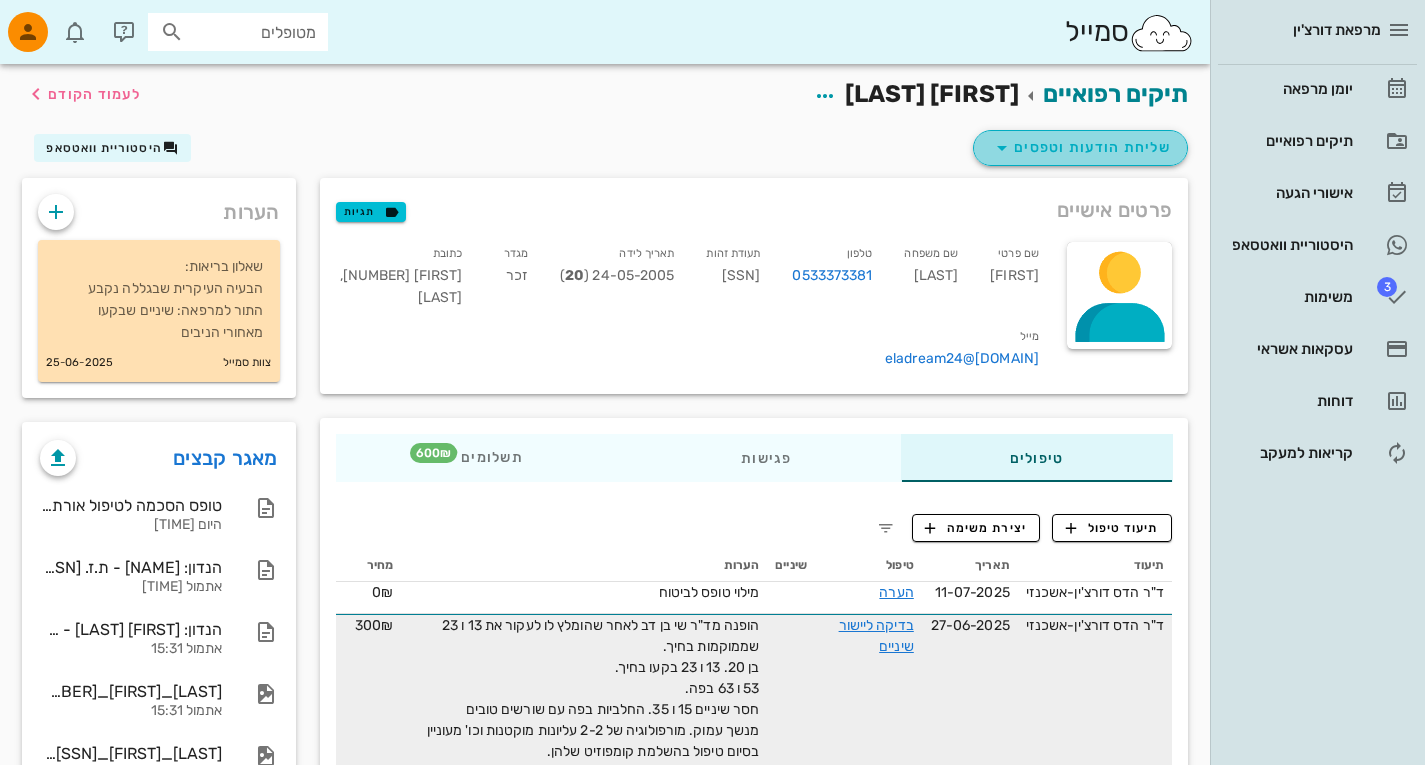 click on "שליחת הודעות וטפסים" at bounding box center (1080, 148) 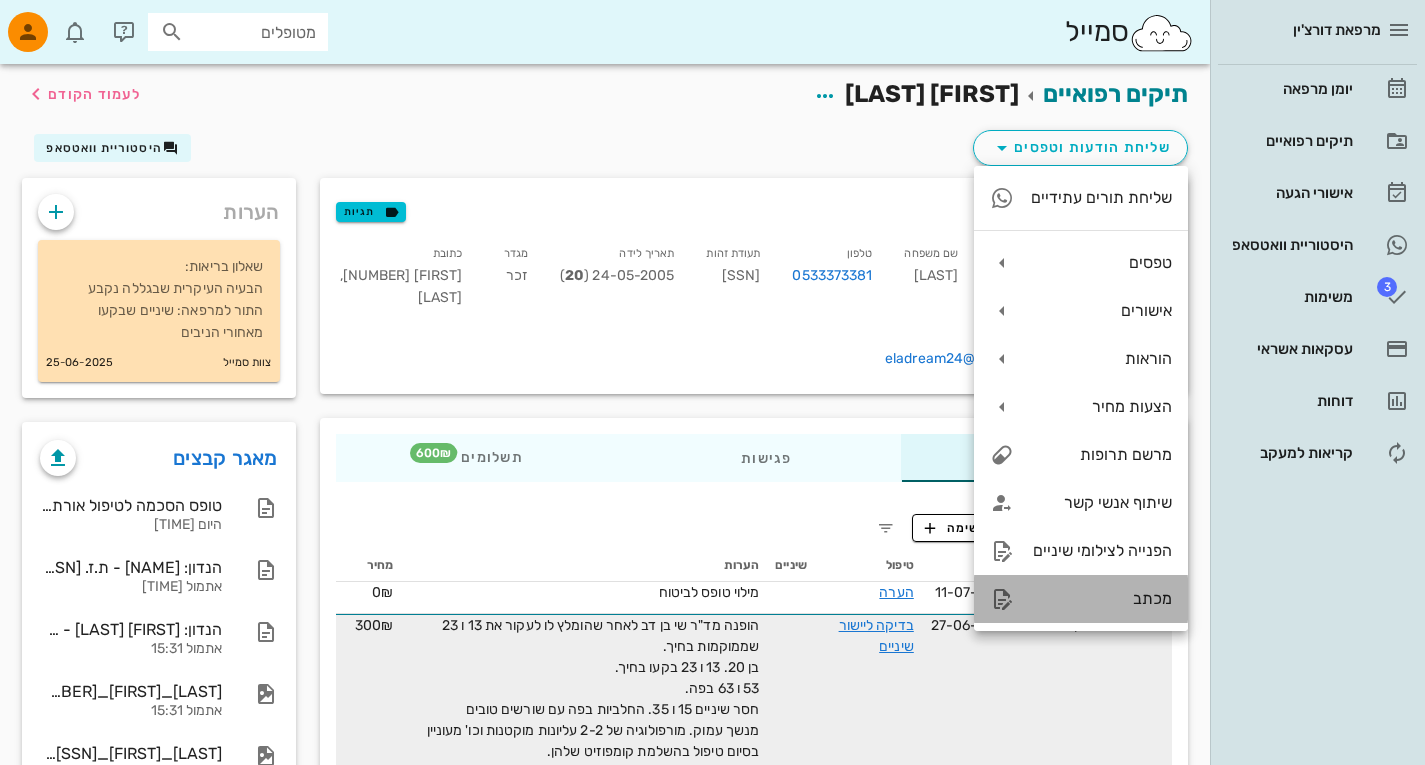 click on "מכתב" at bounding box center [1101, 598] 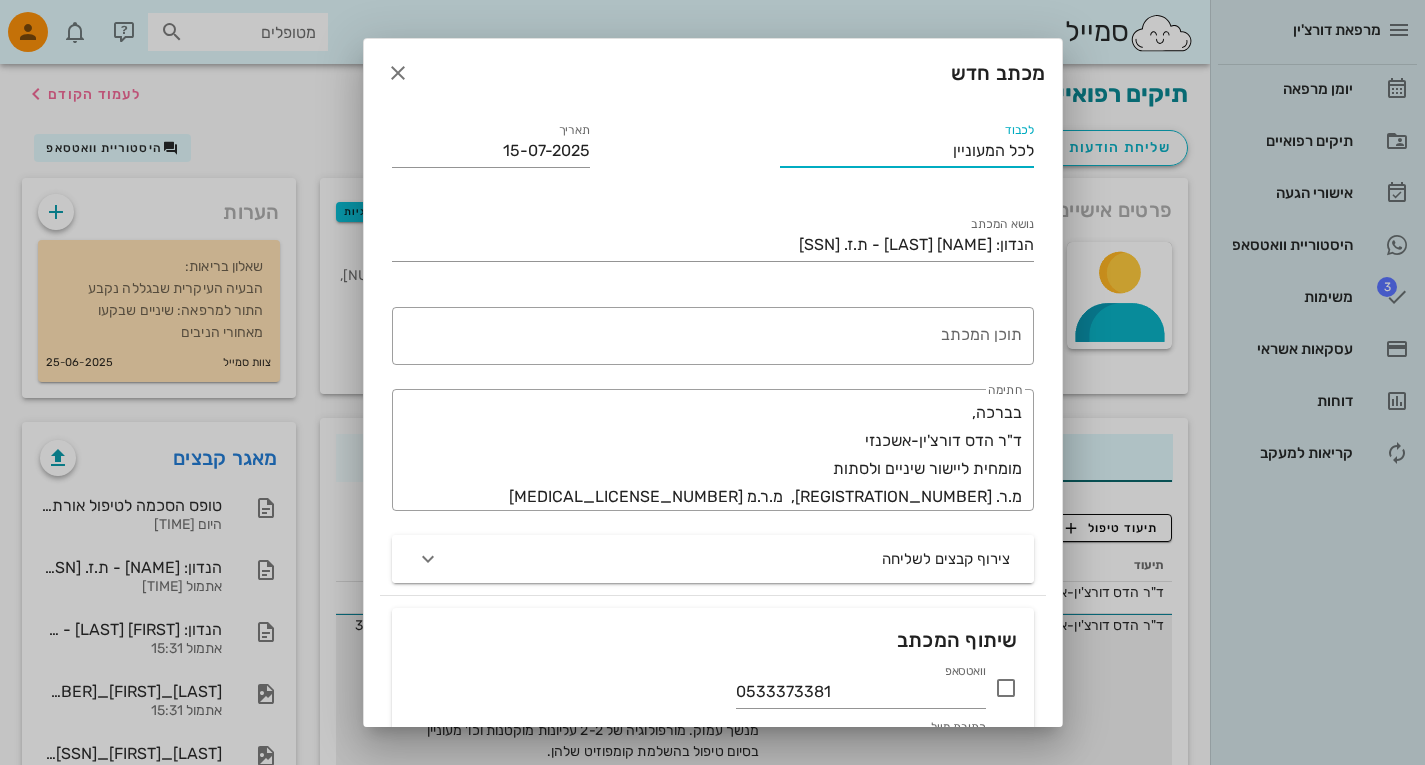 drag, startPoint x: 957, startPoint y: 156, endPoint x: 1092, endPoint y: 194, distance: 140.24622 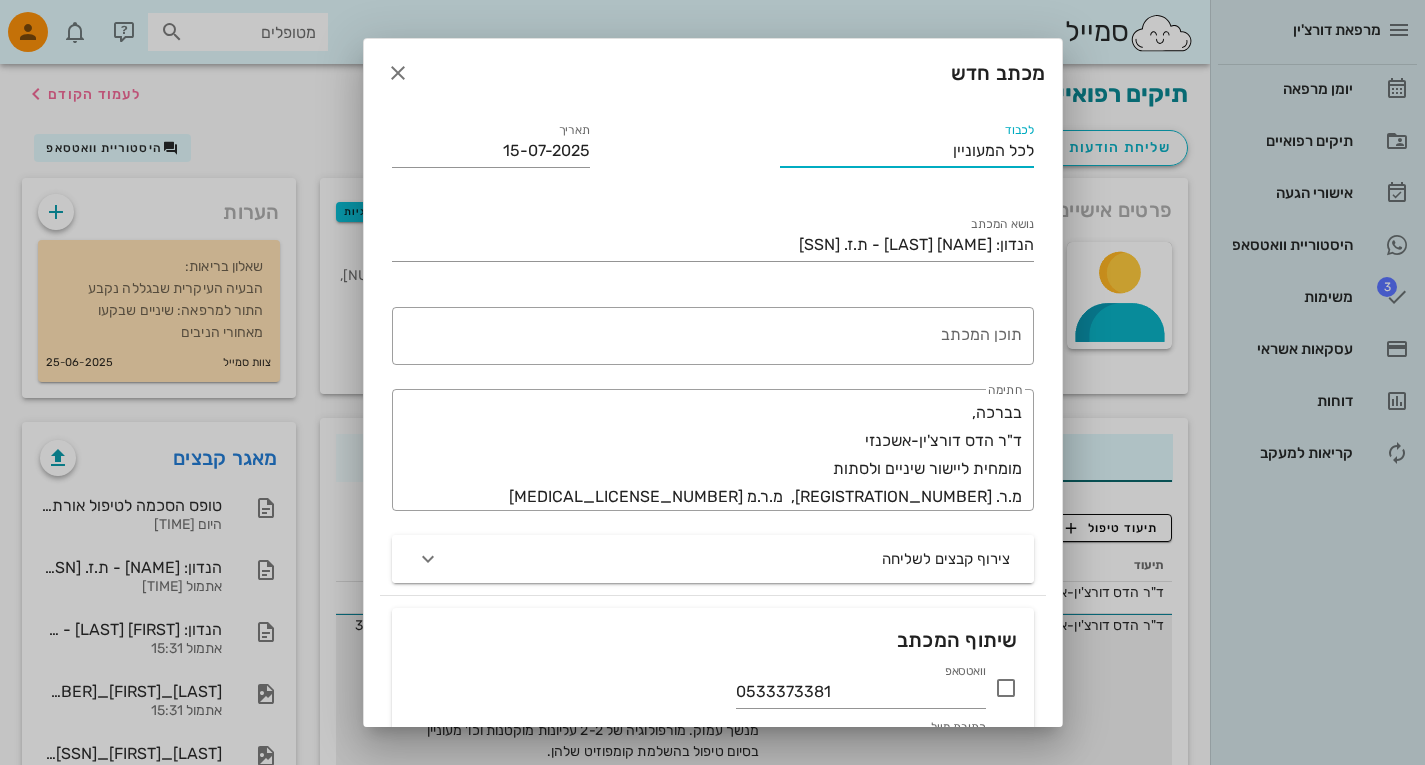 click on "מרפאת ד"ר [LAST] יומן מרפאה תיקים רפואיים אישורי הגעה היסטוריית וואטסאפ 3 משימות עסקאות אשראי דוחות קריאות למעקב
סמייל
מטופלים
תיקים רפואיים
[FIRST] [LAST] לעמוד הקודם
שליחת הודעות וטפסים
היסטוריית וואטסאפ
פרטים אישיים
תגיות
שם פרטי  [FIRST]  שם משפחה  [LAST]  טלפון [PHONE]
תעודת זהות [ID_NUMBER] תאריך לידה [DATE]
( 20 )
מגדר  זכר
כתובת [STREET_NAME] [NUMBER] ,
[CITY] מייל [EMAIL] טיפולים פגישות
תשלומים
600₪
תיעוד טיפול
יצירת משימה
תיעוד תאריך טיפול שיניים 0₪" at bounding box center [712, 526] 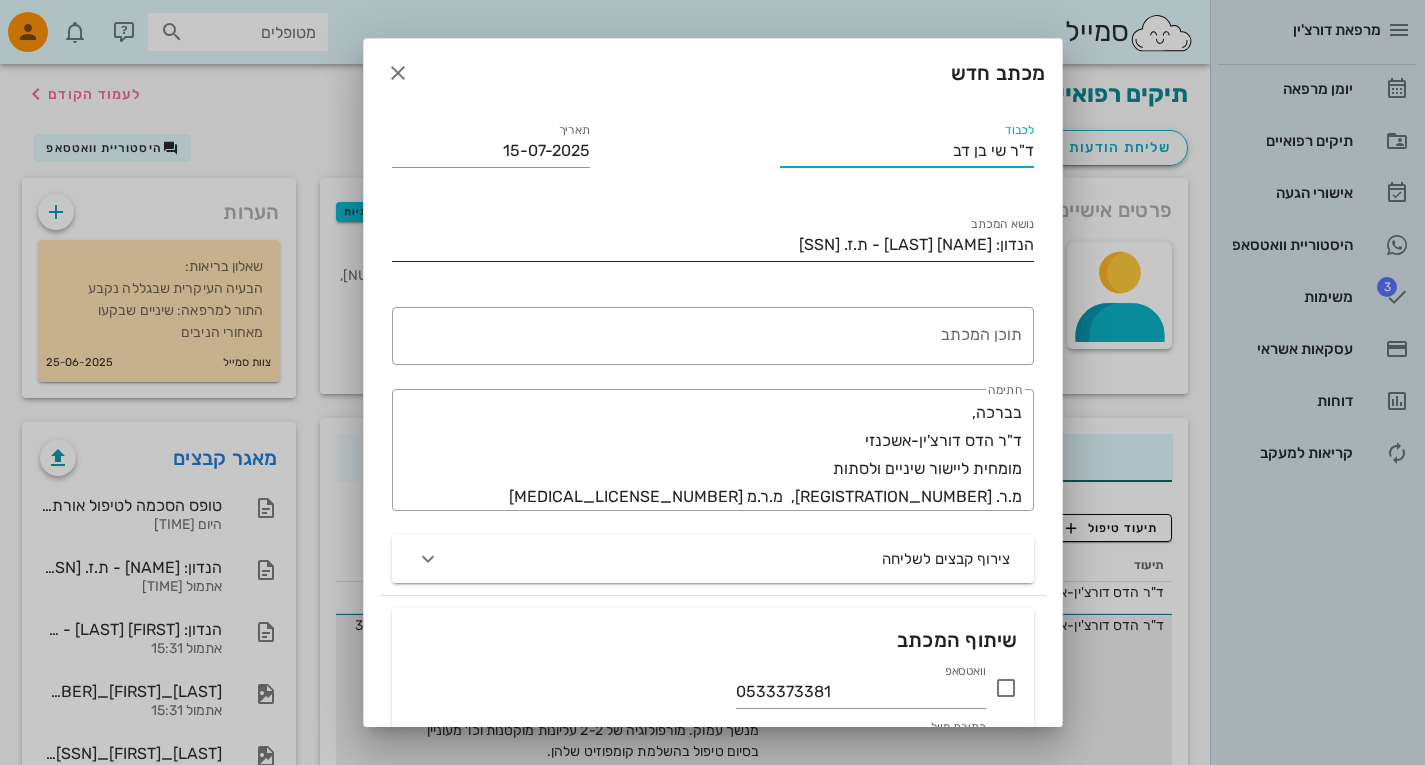 type on "ד"ר שי בן דב" 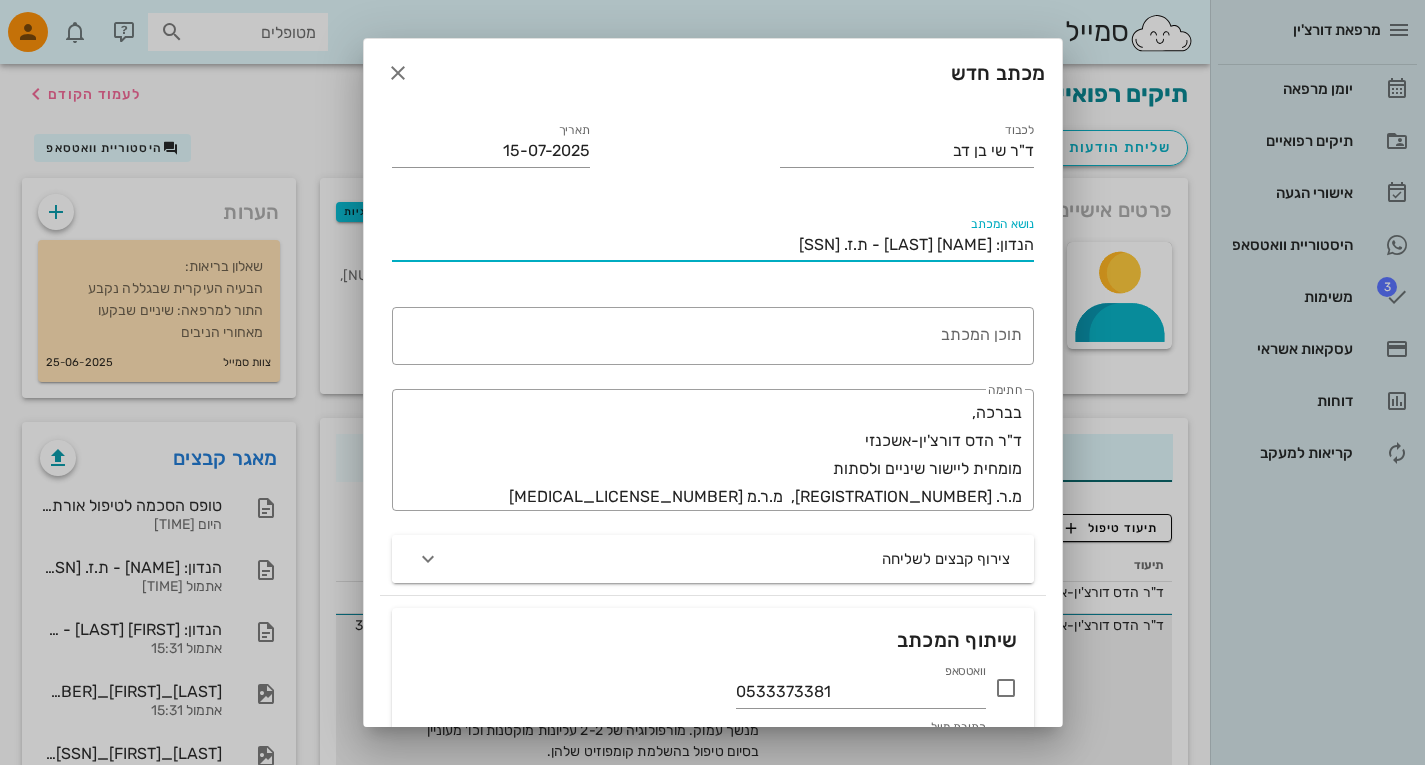 click on "הנדון: [NAME] [LAST] - ת.ז. [SSN]" at bounding box center (713, 245) 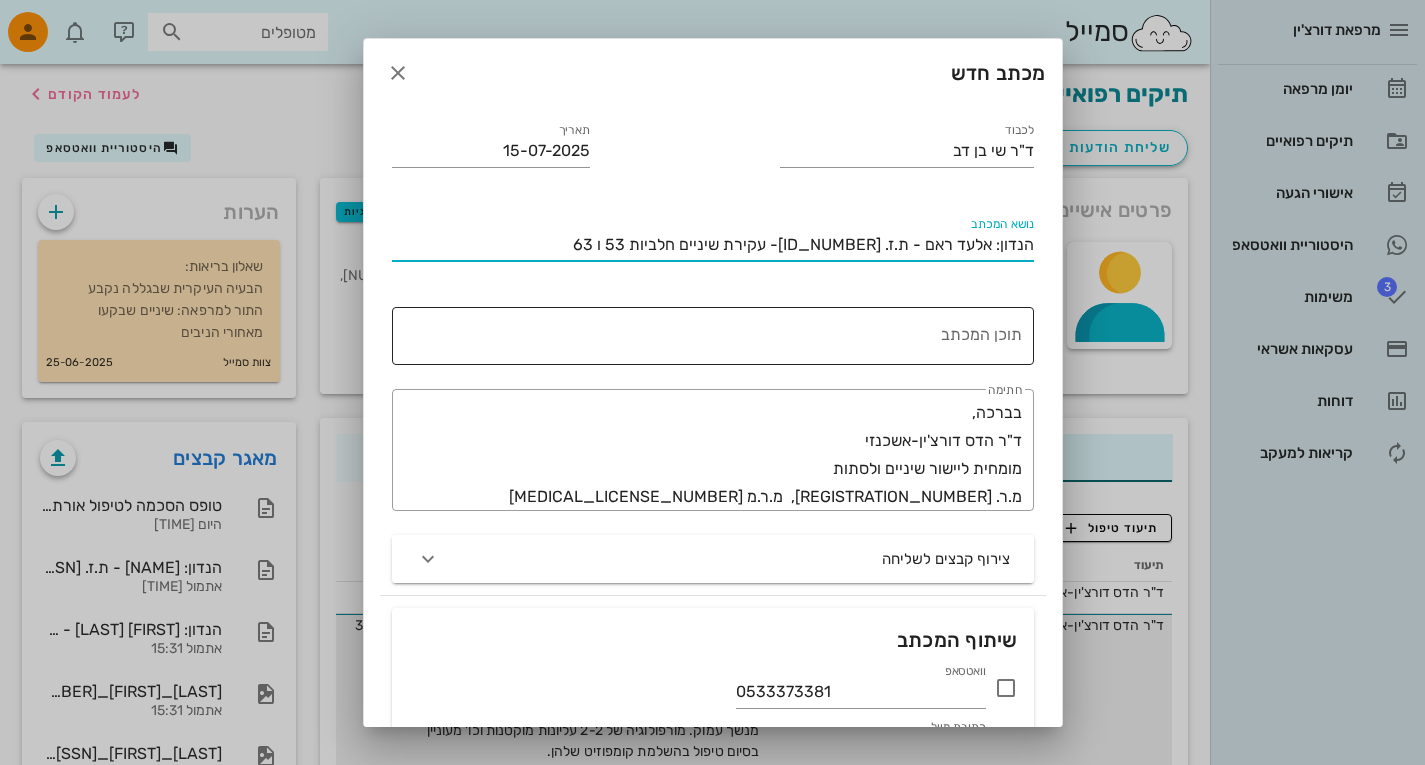type on "הנדון: אלעד ראם - ת.ז. [ID_NUMBER]- עקירת שיניים חלביות 53 ו 63" 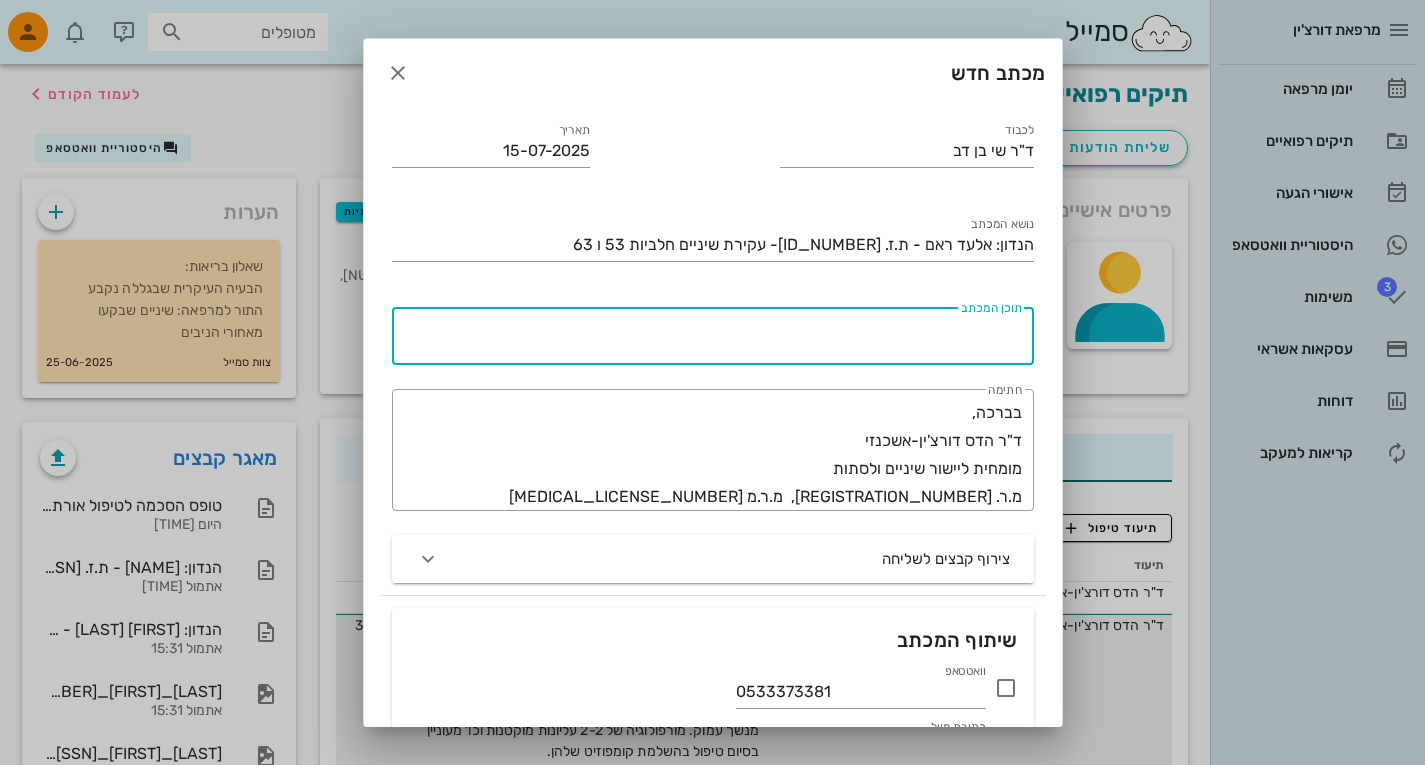 click on "תוכן המכתב" at bounding box center [709, 341] 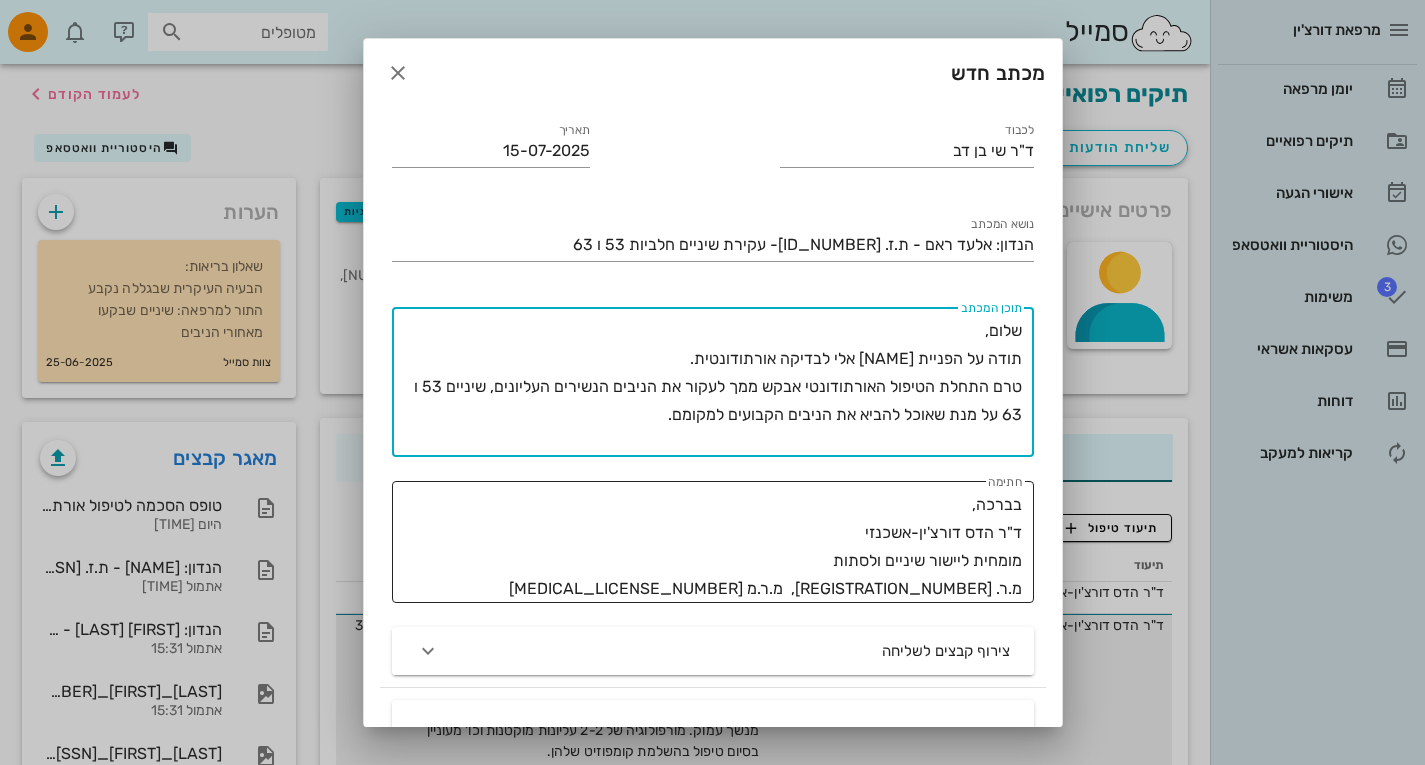 type on "שלום,
תודה על הפניית [NAME] אלי לבדיקה אורתודונטית.
טרם התחלת הטיפול האורתודונטי אבקש ממך לעקור את הניבים הנשירים העליונים, שיניים 53 ו 63 על מנת שאוכל להביא את הניבים הקבועים למקומם." 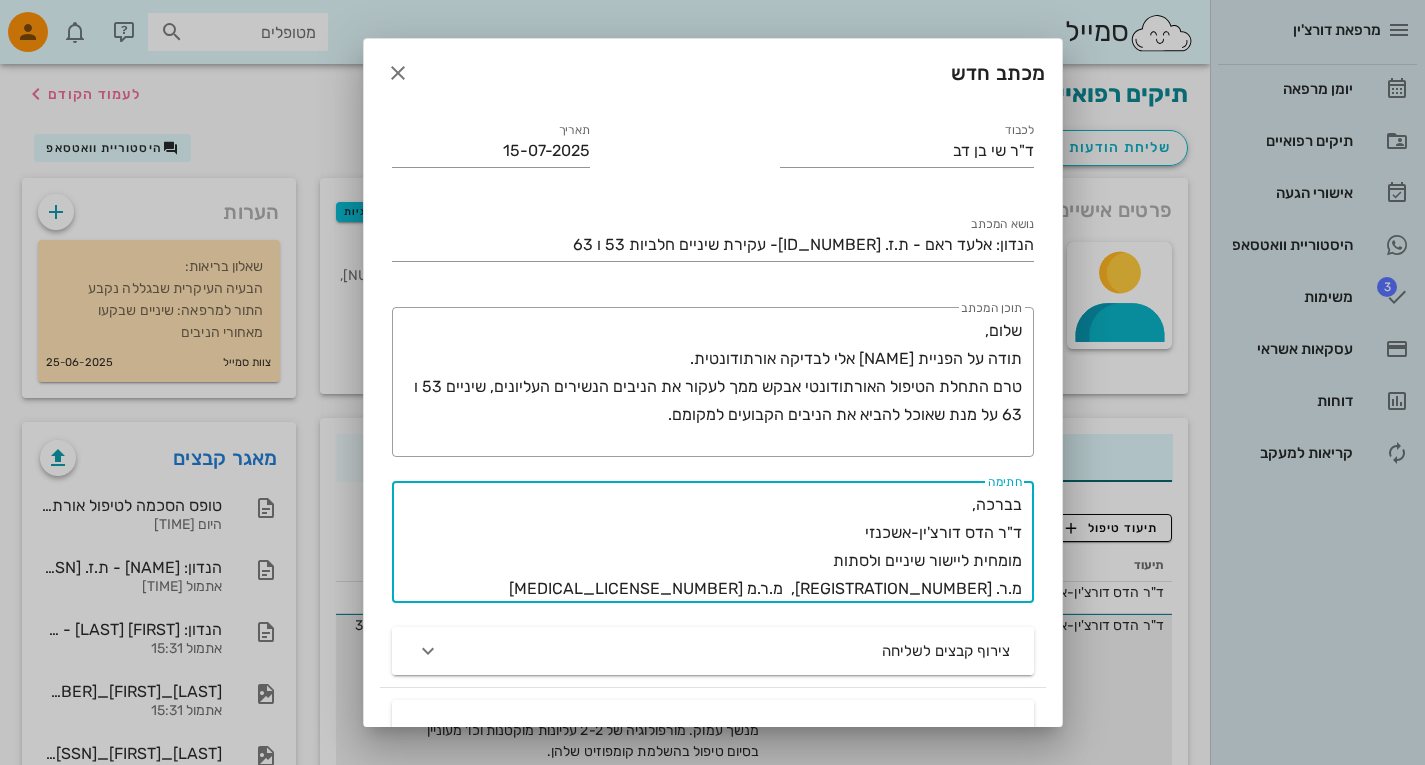 click on "בברכה,
ד"ר הדס דורצ'ין-אשכנזי
מומחית ליישור שיניים ולסתות
מ.ר. [REGISTRATION_NUMBER],  מ.ר.מ [MEDICAL_LICENSE_NUMBER]" at bounding box center (707, 547) 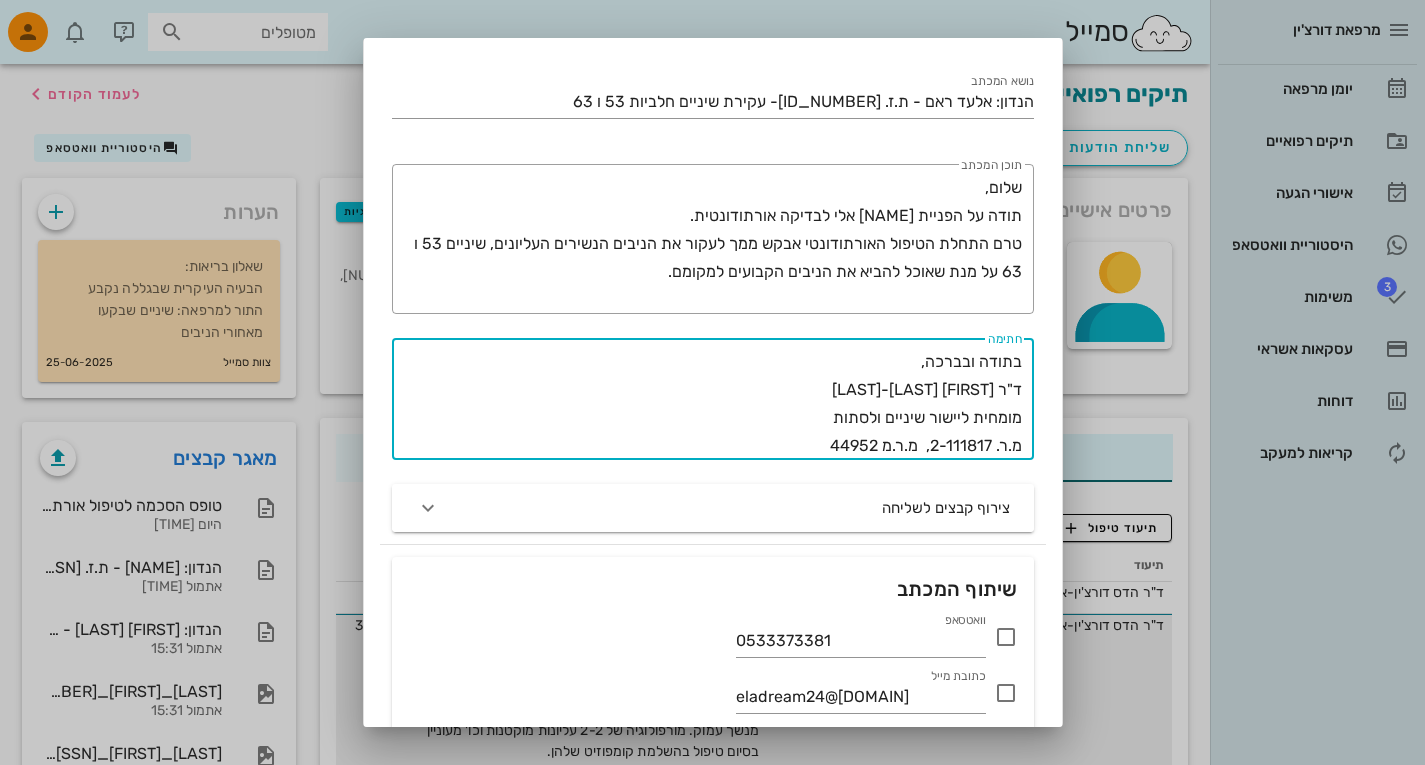 scroll, scrollTop: 144, scrollLeft: 0, axis: vertical 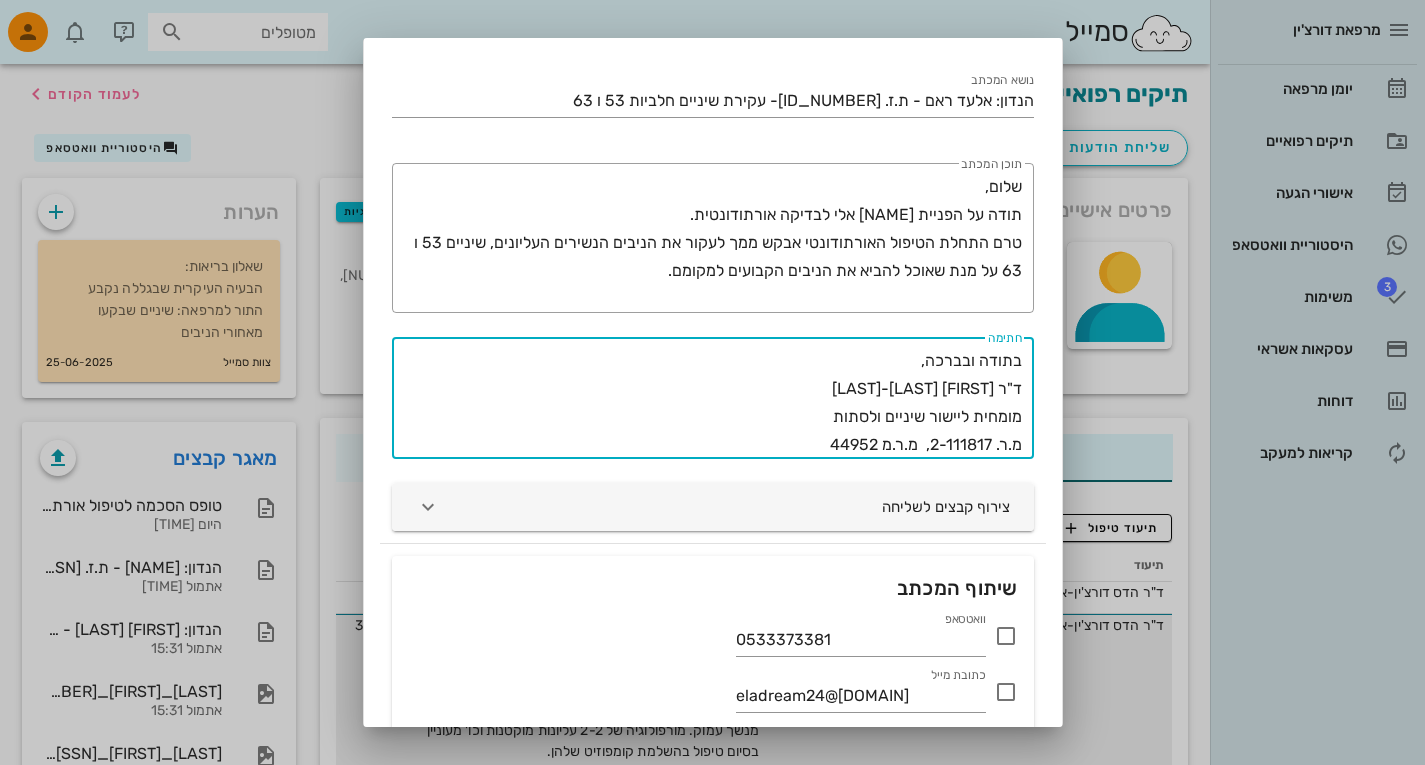 type on "בתודה ובברכה,
ד"ר [FIRST] [LAST]-[LAST]
מומחית ליישור שיניים ולסתות
מ.ר. 2-111817,  מ.ר.מ 44952" 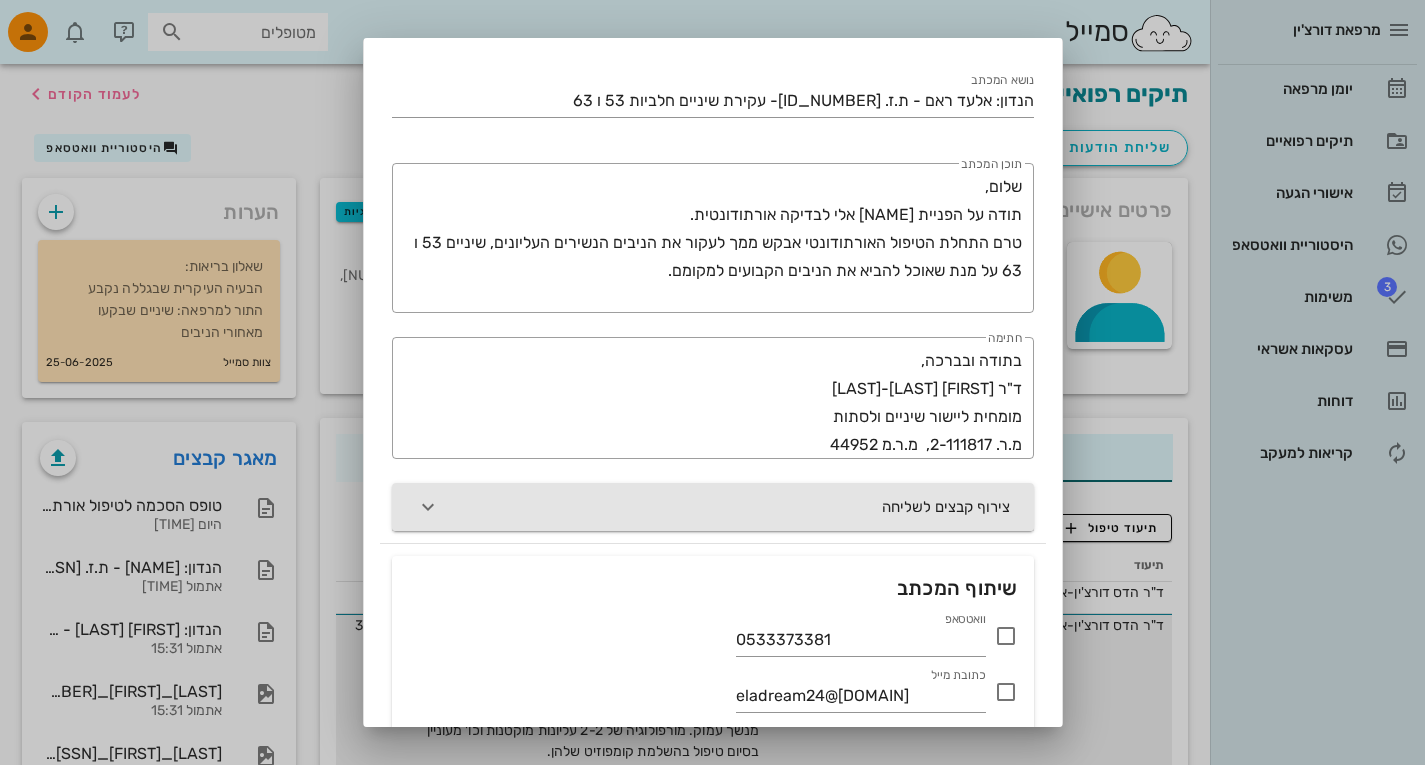 click on "צירוף קבצים לשליחה" at bounding box center [713, 507] 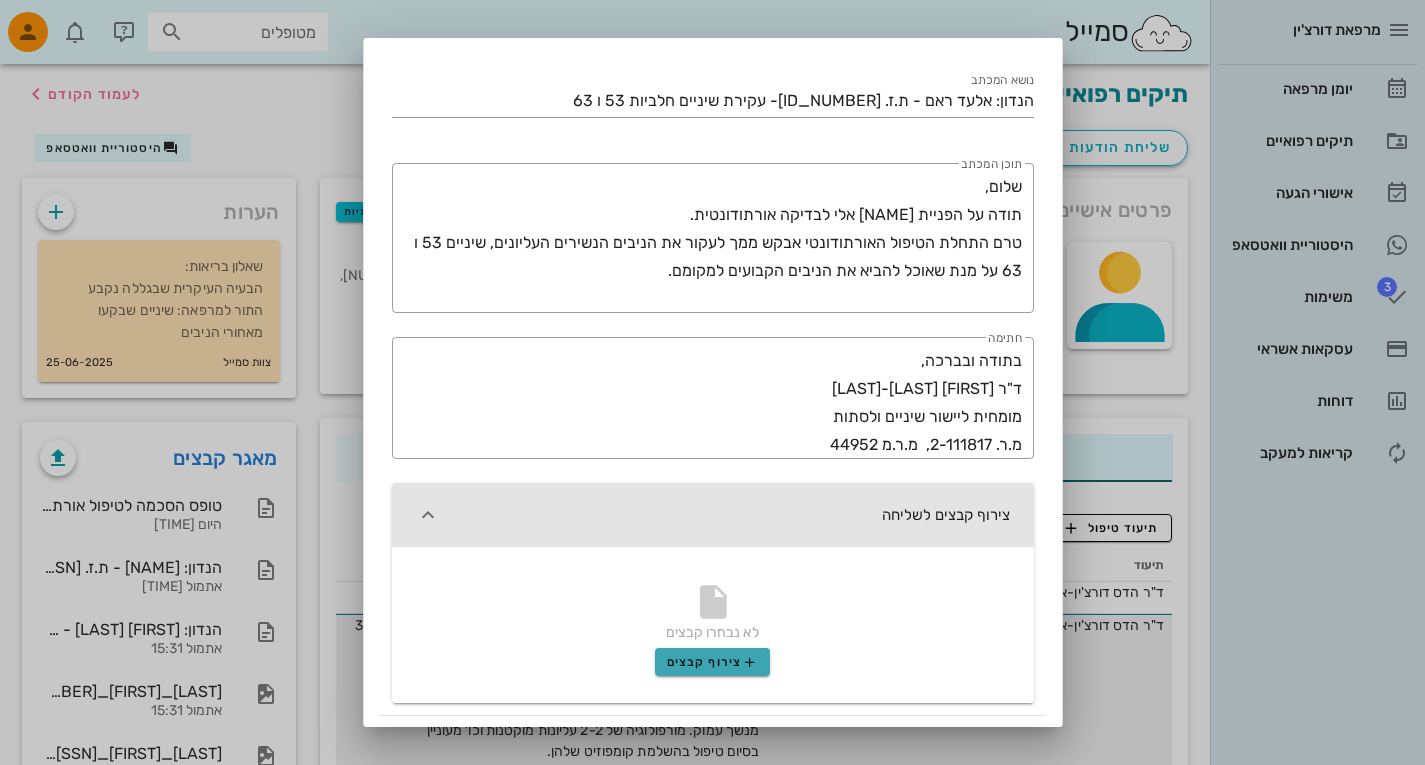 click on "צירוף קבצים" at bounding box center [712, 662] 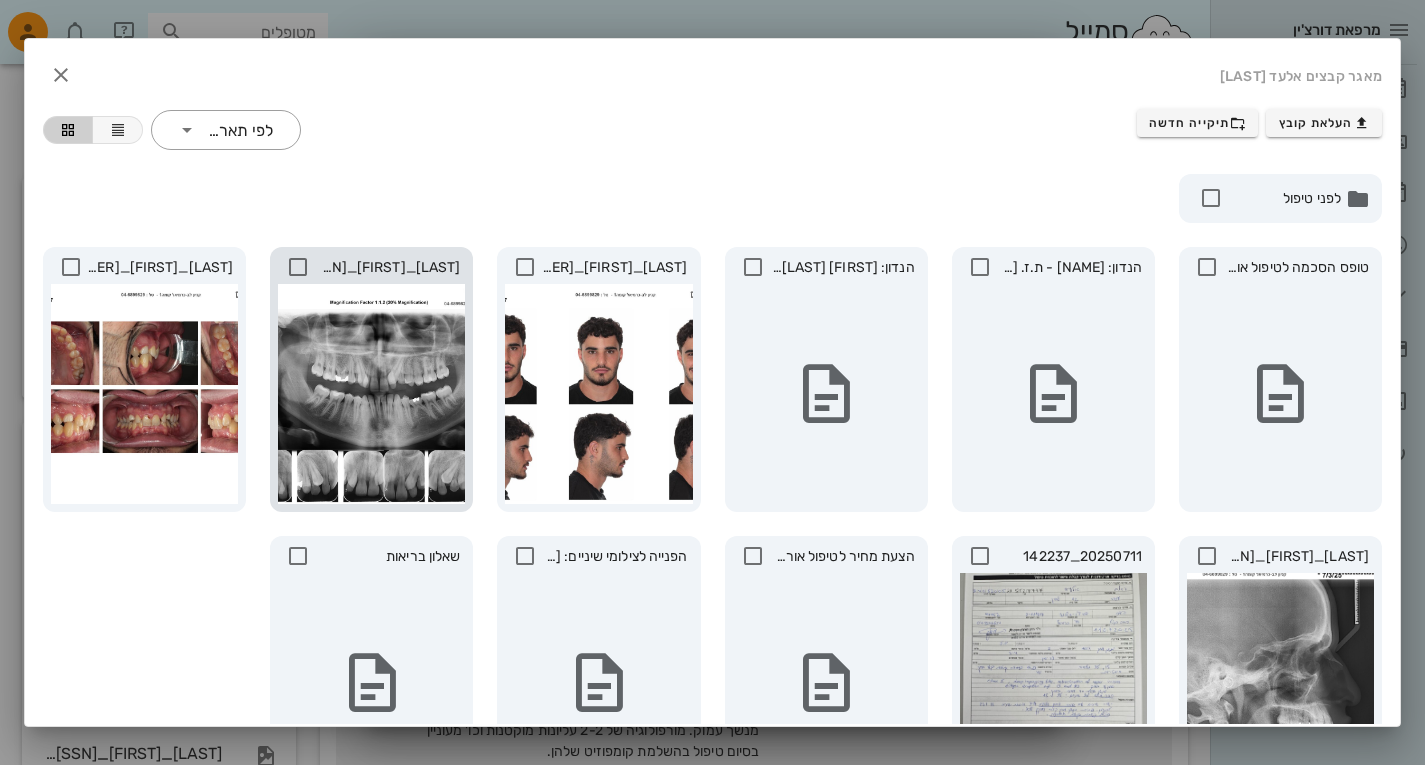 click at bounding box center (371, 394) 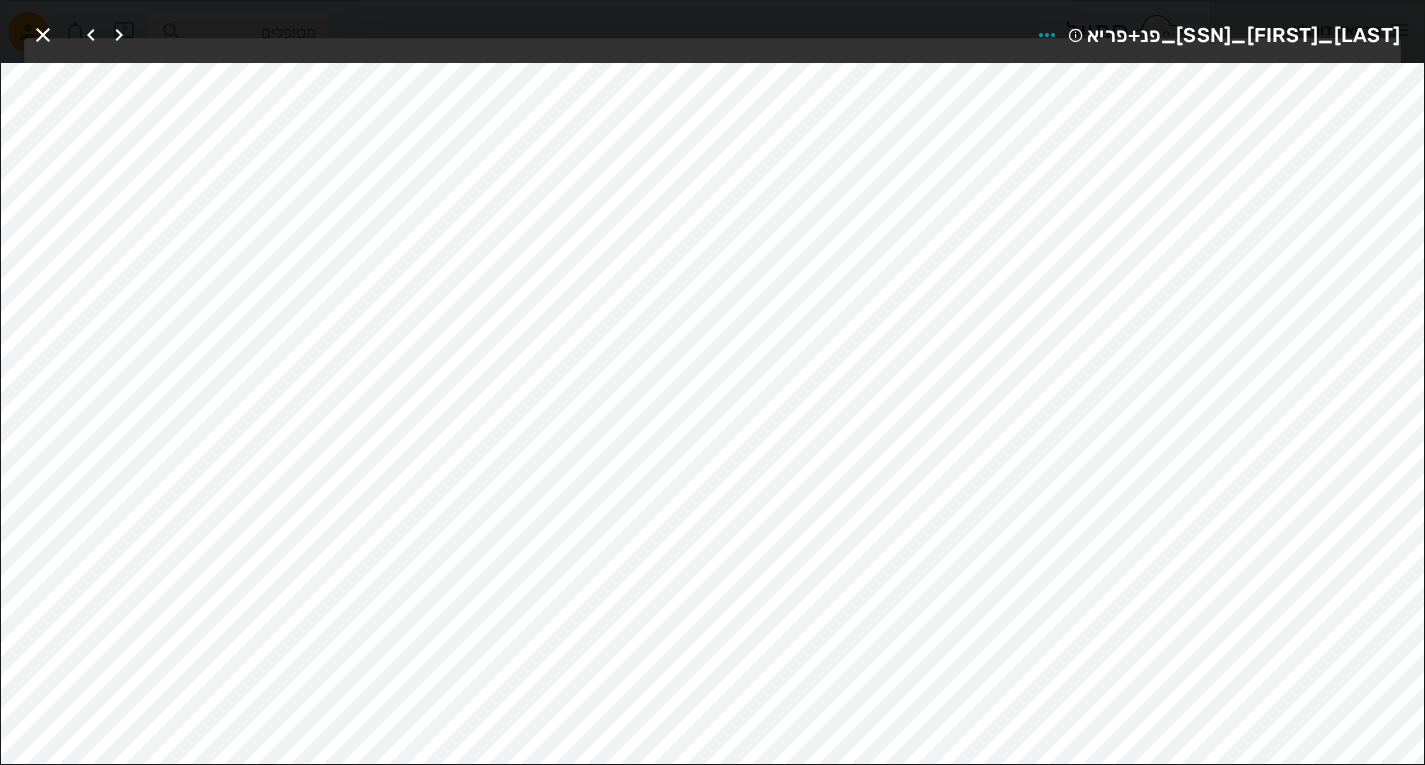 click on "מרפאת ד"ר [LAST] יומן מרפאה תיקים רפואיים אישורי הגעה היסטוריית וואטסאפ 3 משימות עסקאות אשראי דוחות קריאות למעקב
סמייל
מטופלים
תיקים רפואיים
[FIRST] [LAST] לעמוד הקודם
שליחת הודעות וטפסים
היסטוריית וואטסאפ
פרטים אישיים
תגיות
שם פרטי  [FIRST]  שם משפחה  [LAST]  טלפון [PHONE]
תעודת זהות [ID_NUMBER] תאריך לידה [DATE]
( 20 )
מגדר  זכר
כתובת [STREET_NAME] [NUMBER] ,
[CITY] מייל [EMAIL] טיפולים פגישות
תשלומים
600₪
תיעוד טיפול
יצירת משימה
תיעוד תאריך טיפול שיניים 0₪" at bounding box center (712, 526) 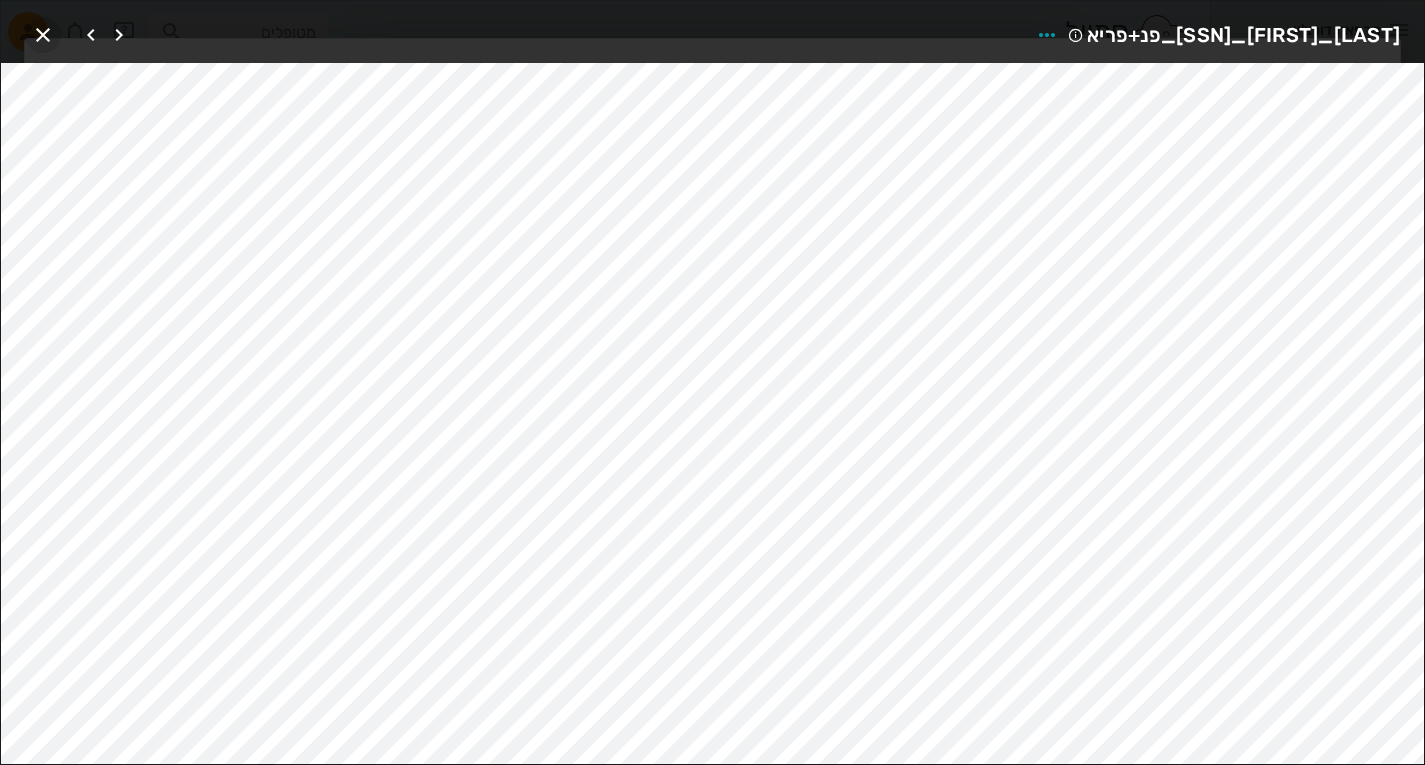 click at bounding box center (43, 35) 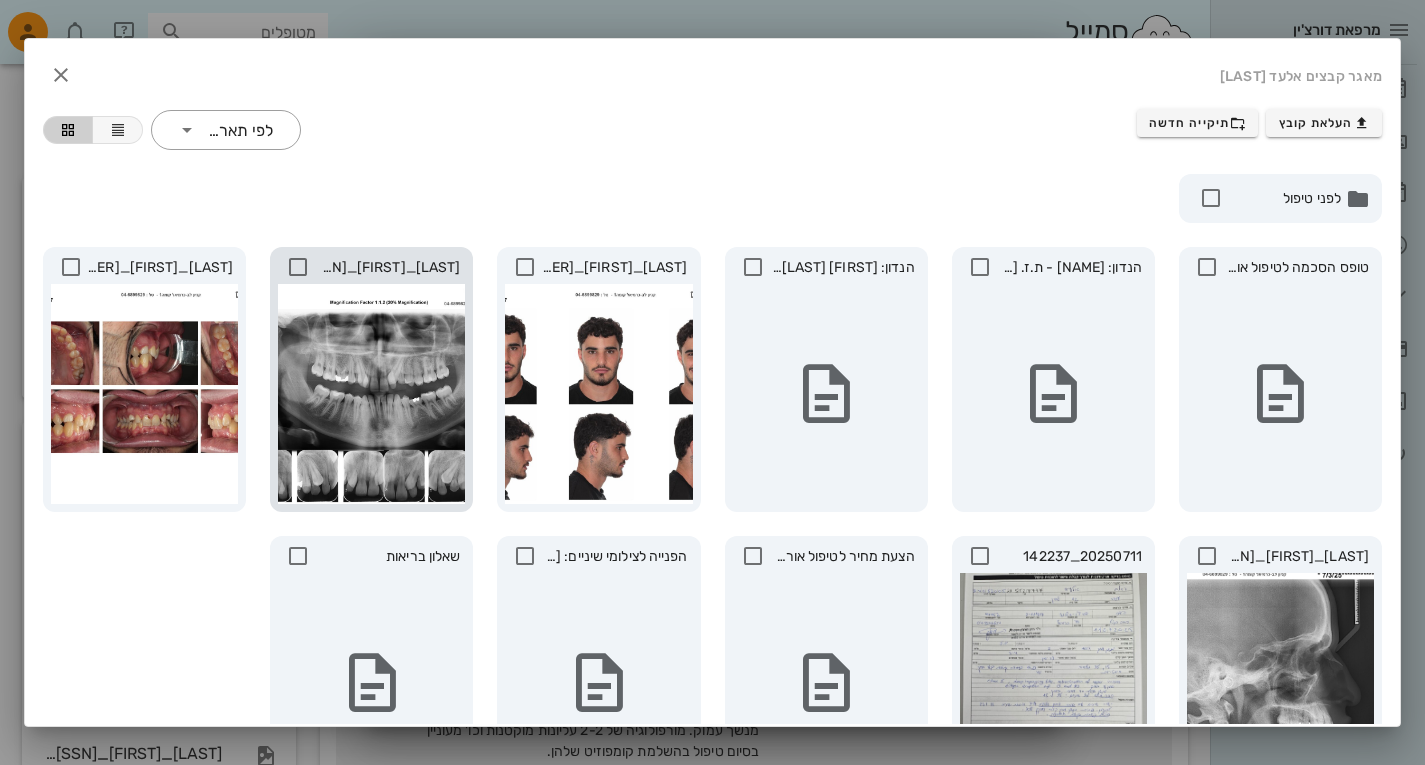 click at bounding box center (298, 267) 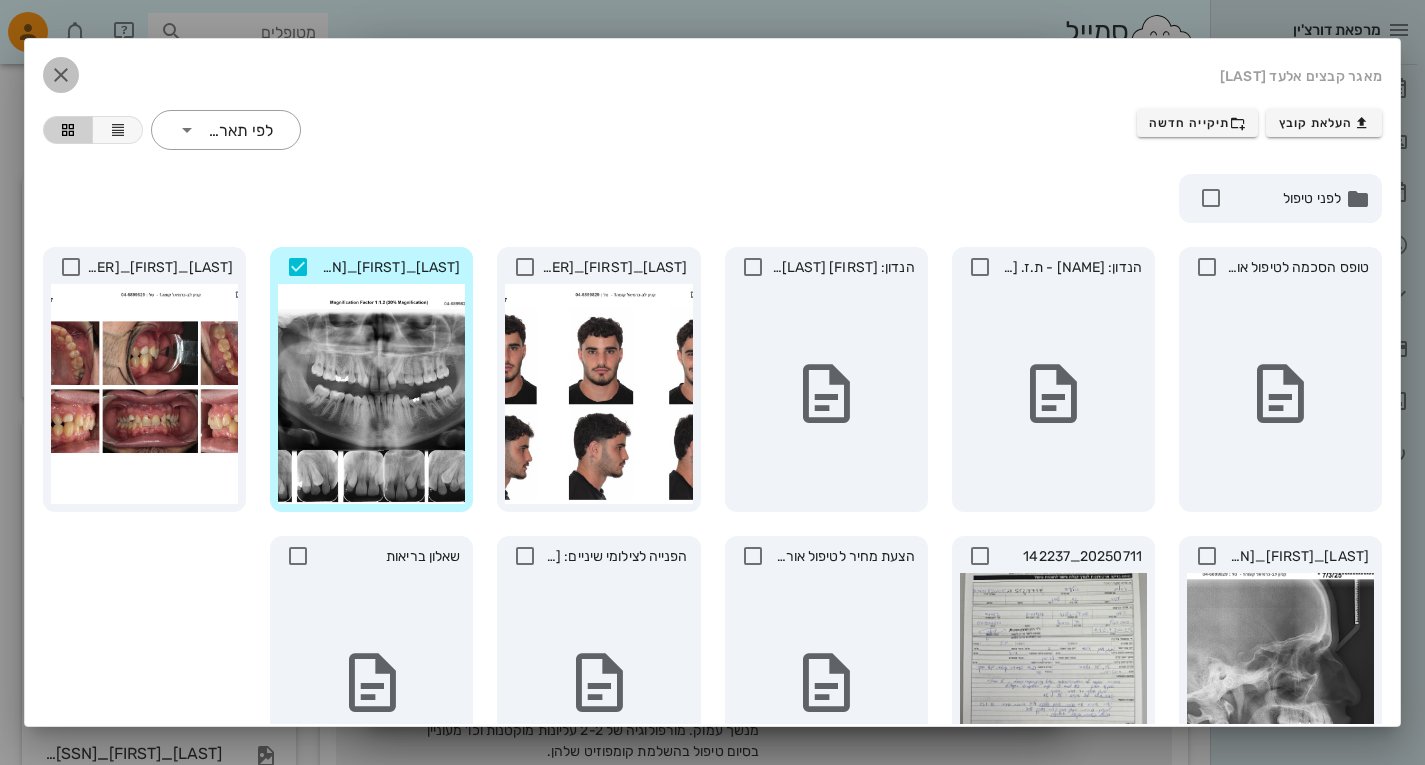 click at bounding box center [61, 75] 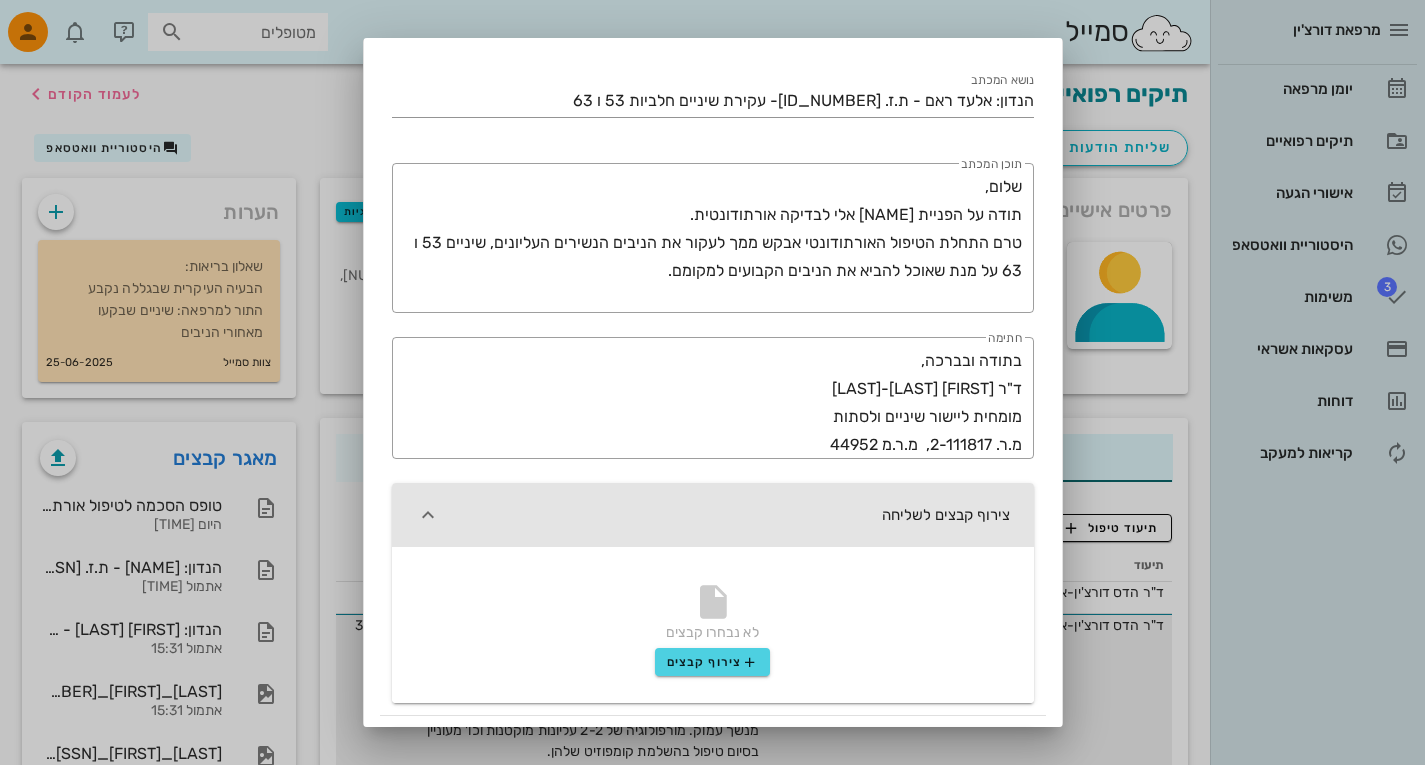 click on "לא נבחרו קבצים  צירוף קבצים" at bounding box center [713, 617] 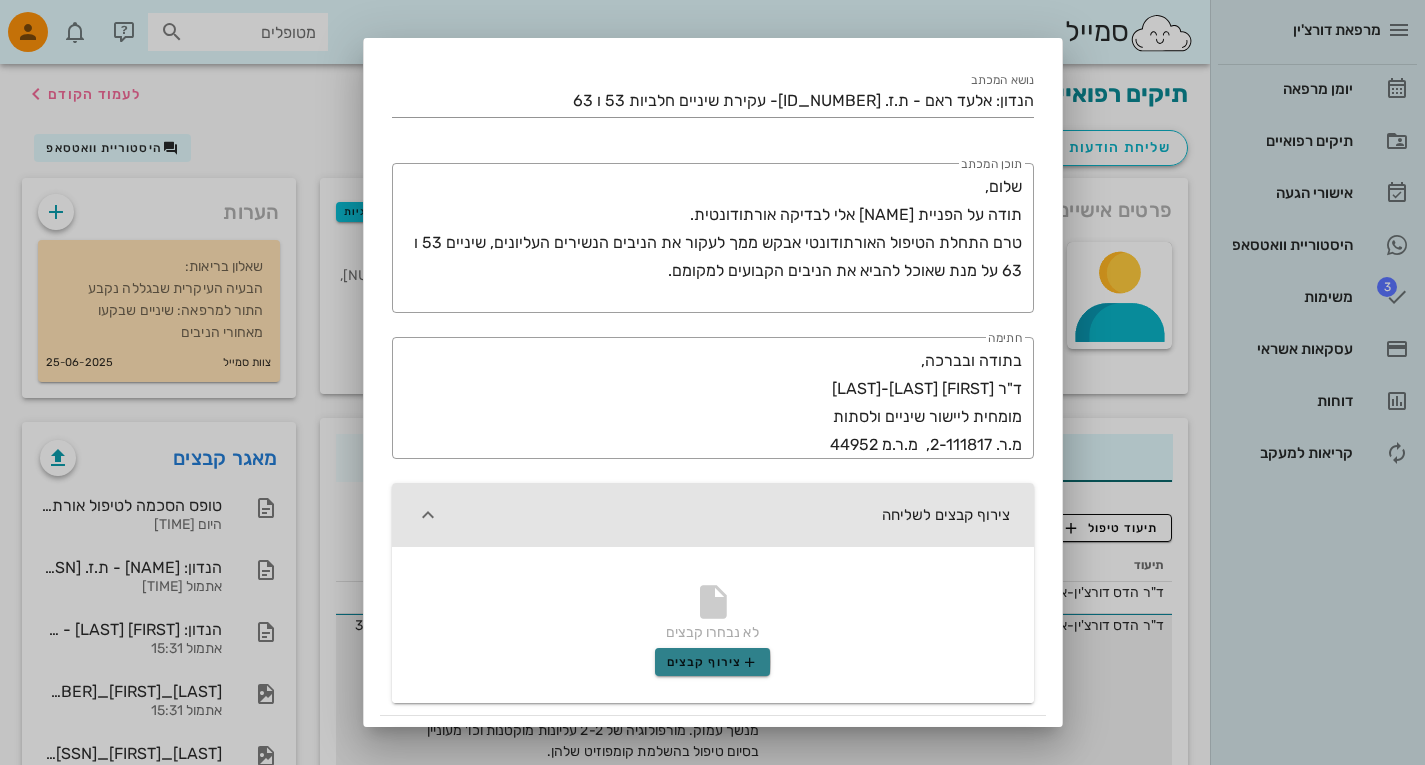 click on "צירוף קבצים" at bounding box center [712, 662] 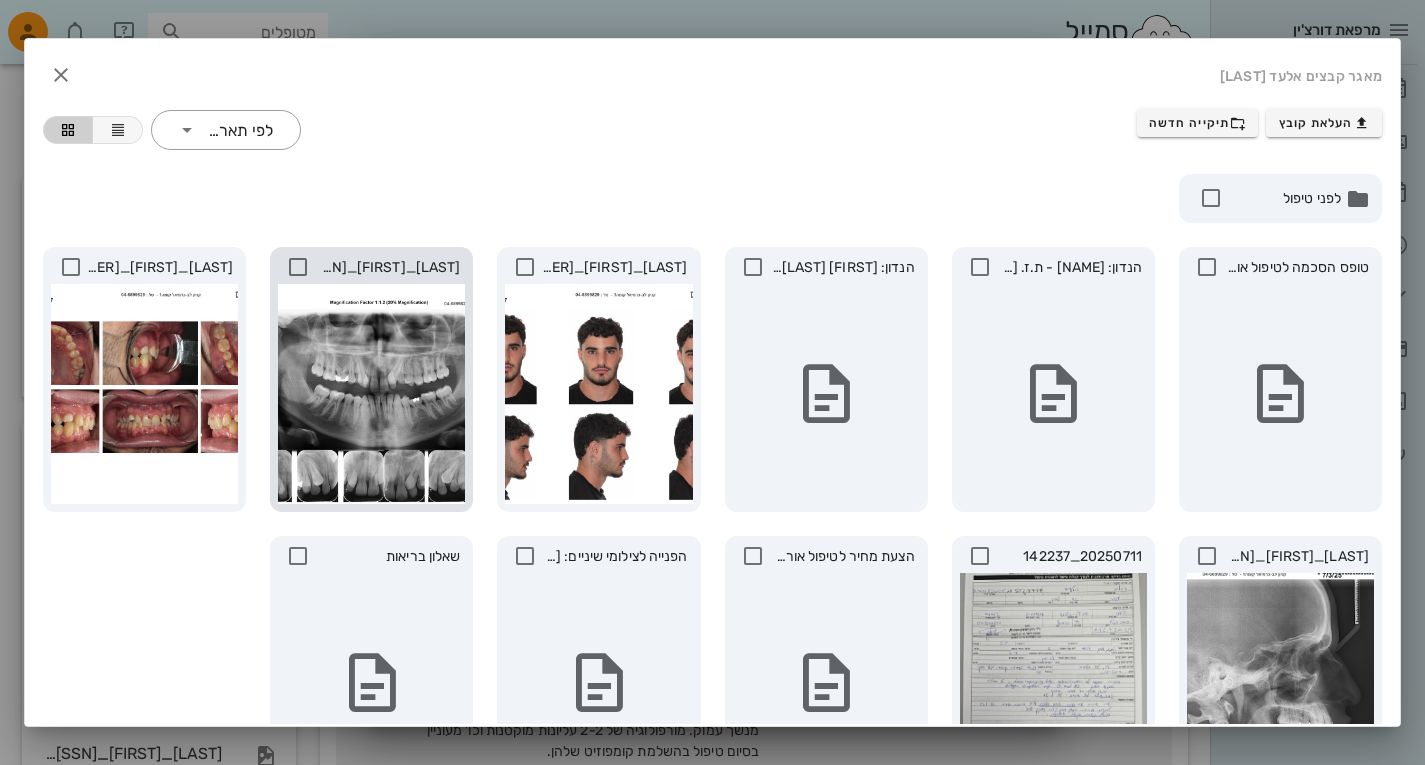 click at bounding box center (298, 267) 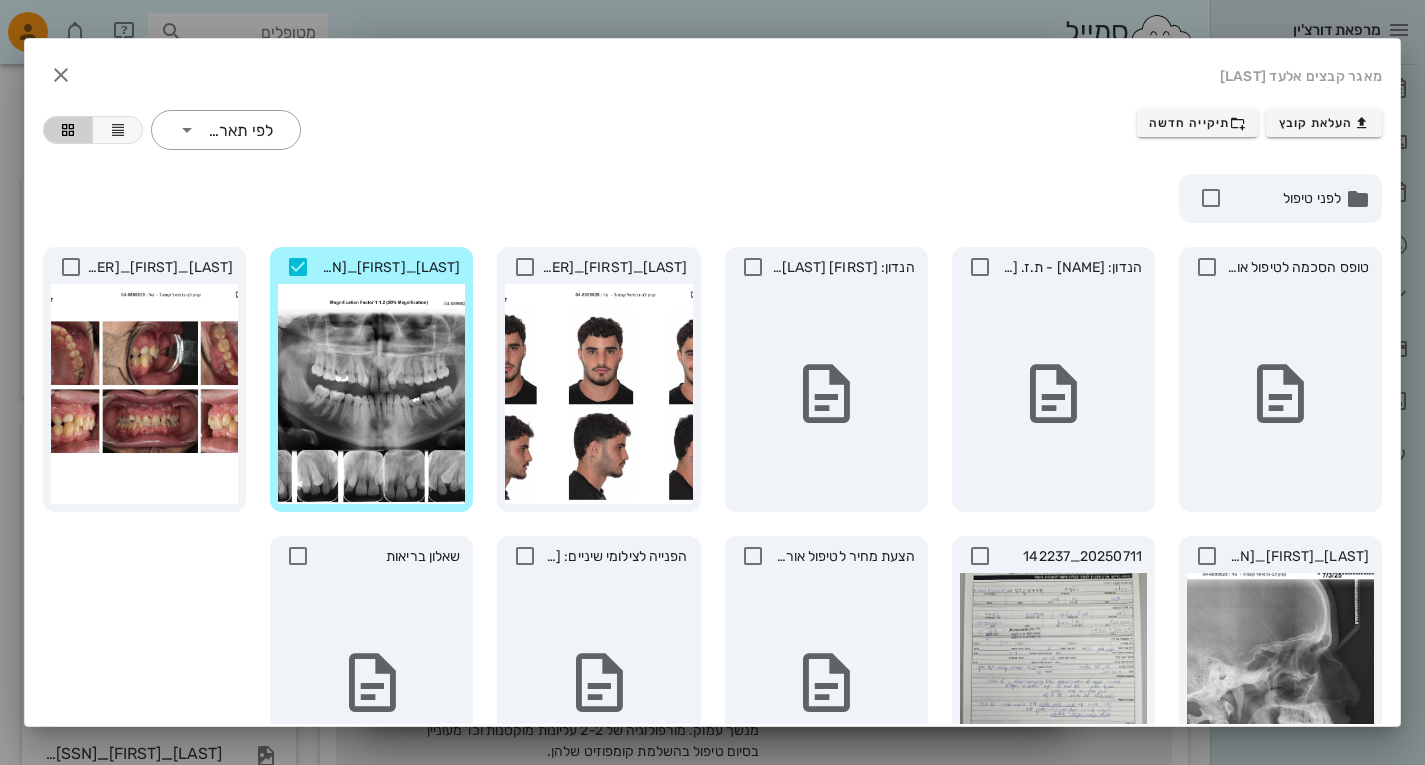 scroll, scrollTop: 144, scrollLeft: 0, axis: vertical 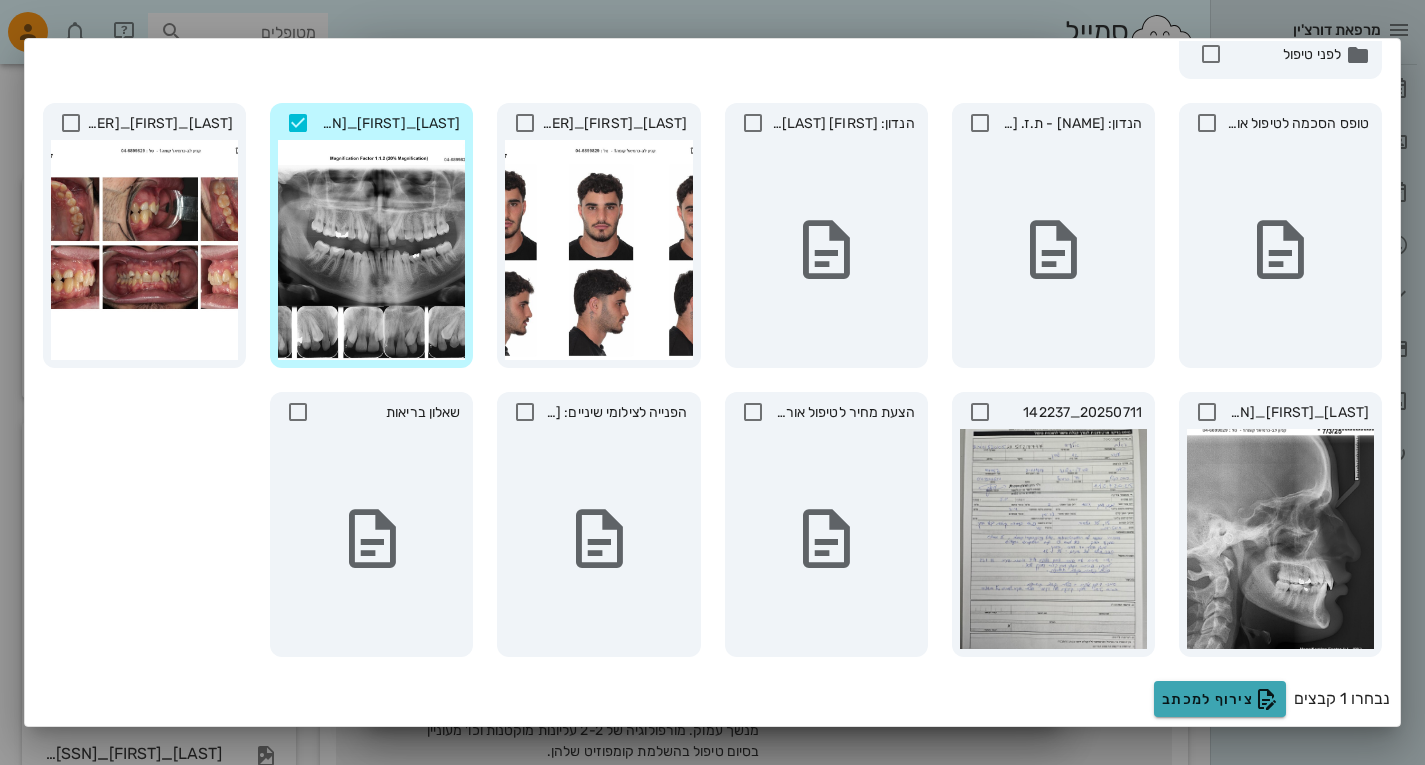 click on "צירוף למכתב" at bounding box center [1220, 699] 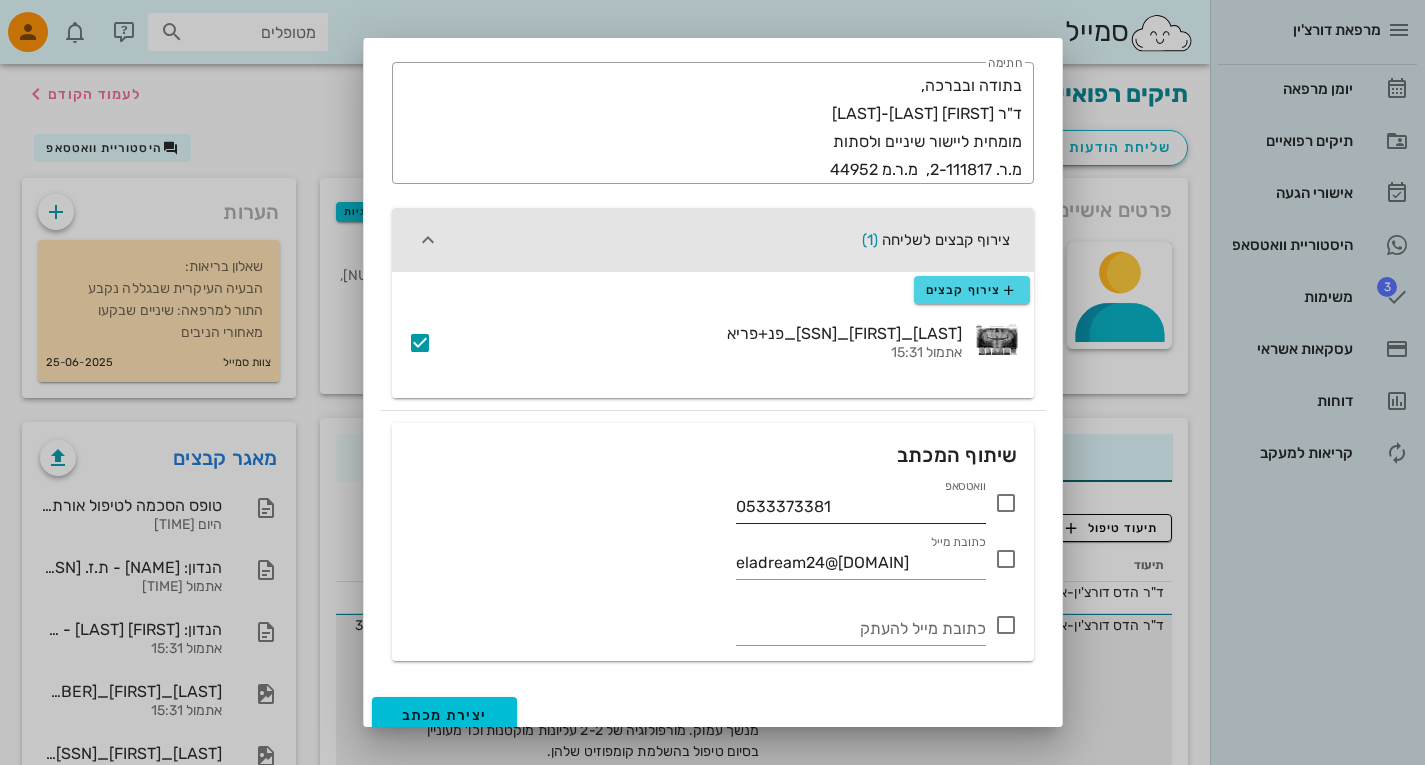 scroll, scrollTop: 420, scrollLeft: 0, axis: vertical 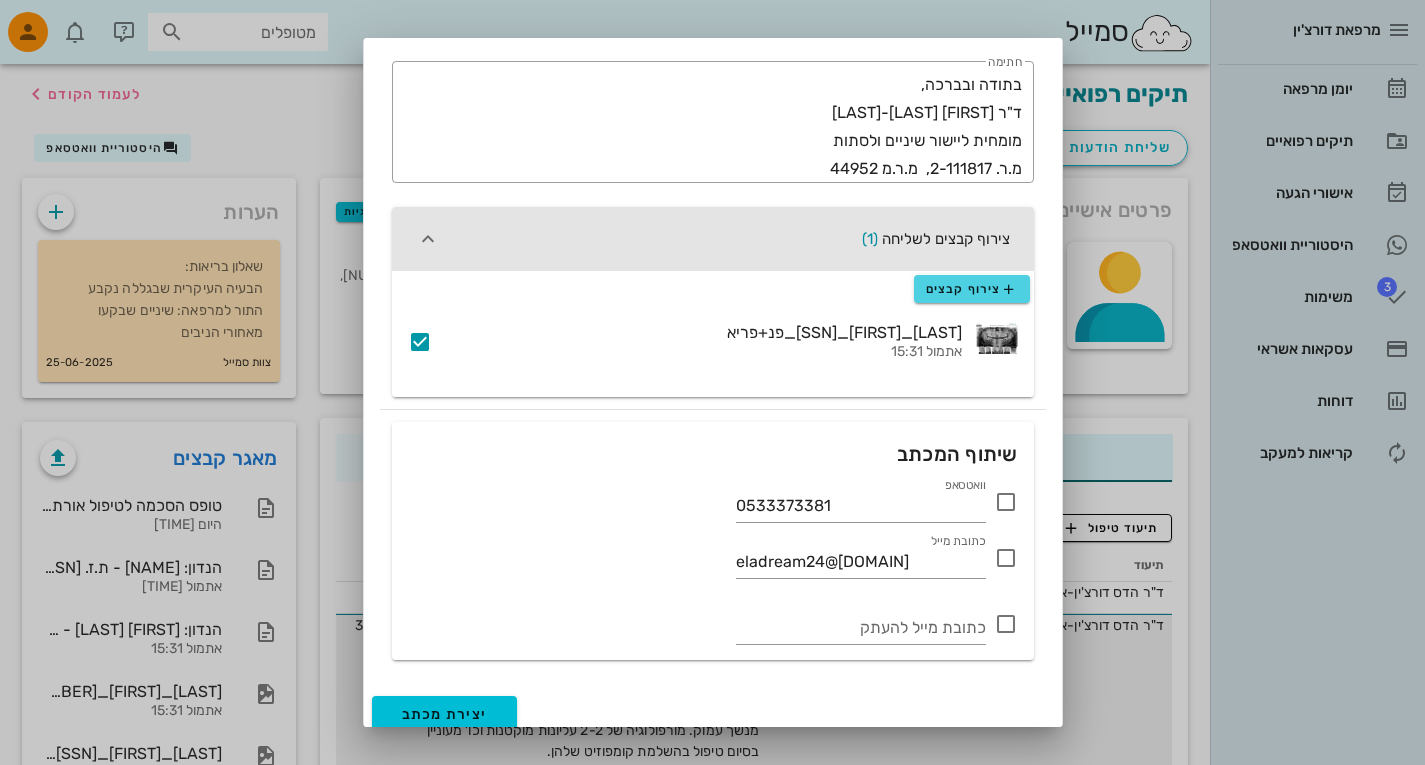 click at bounding box center (1006, 502) 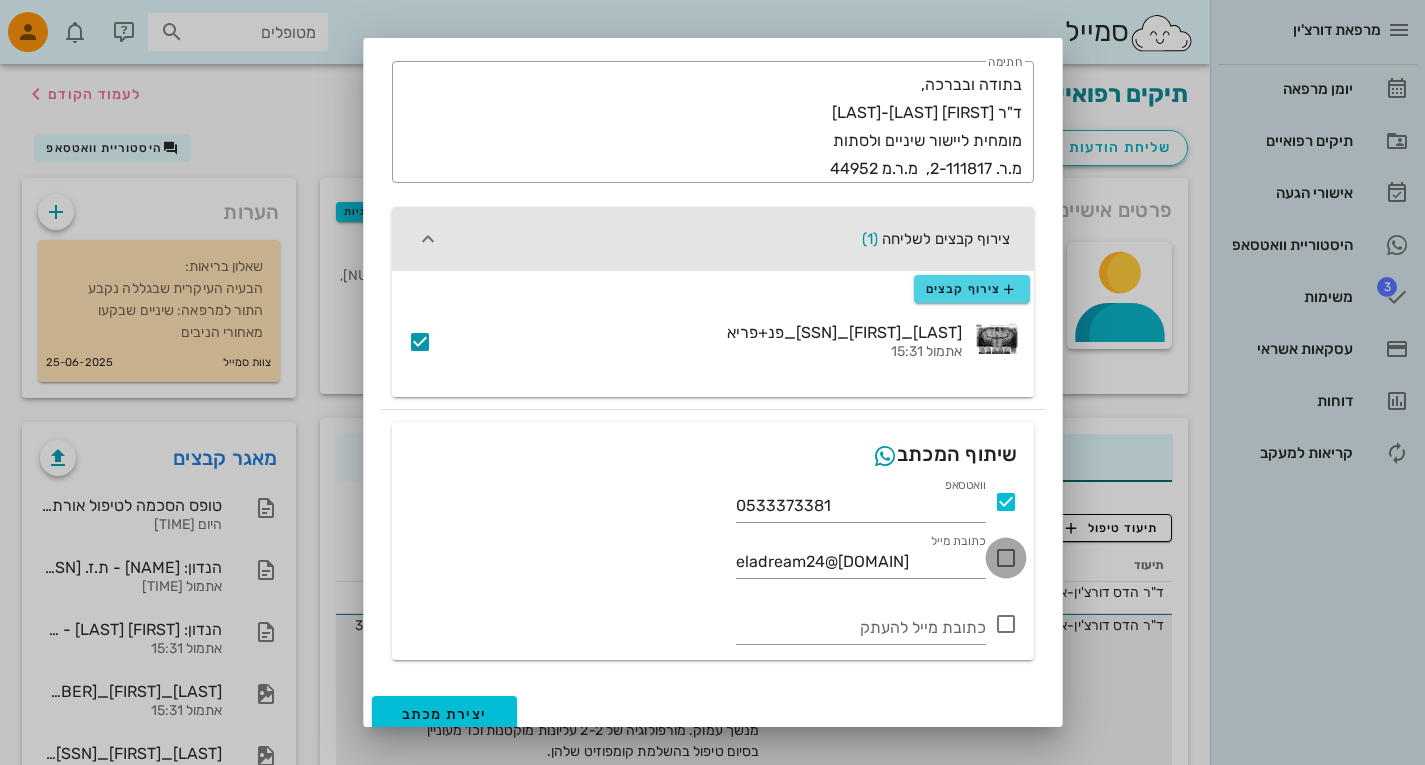 click at bounding box center [1006, 558] 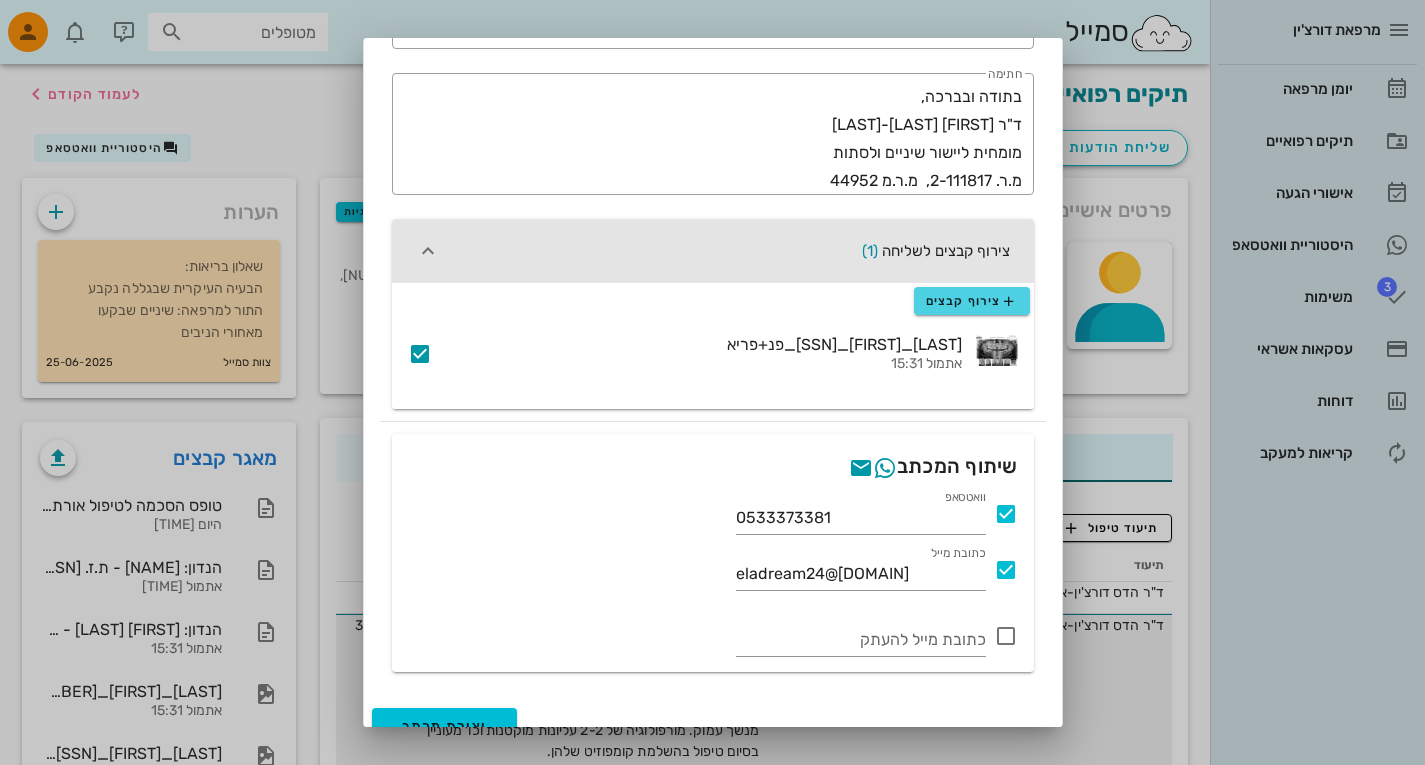 scroll, scrollTop: 434, scrollLeft: 0, axis: vertical 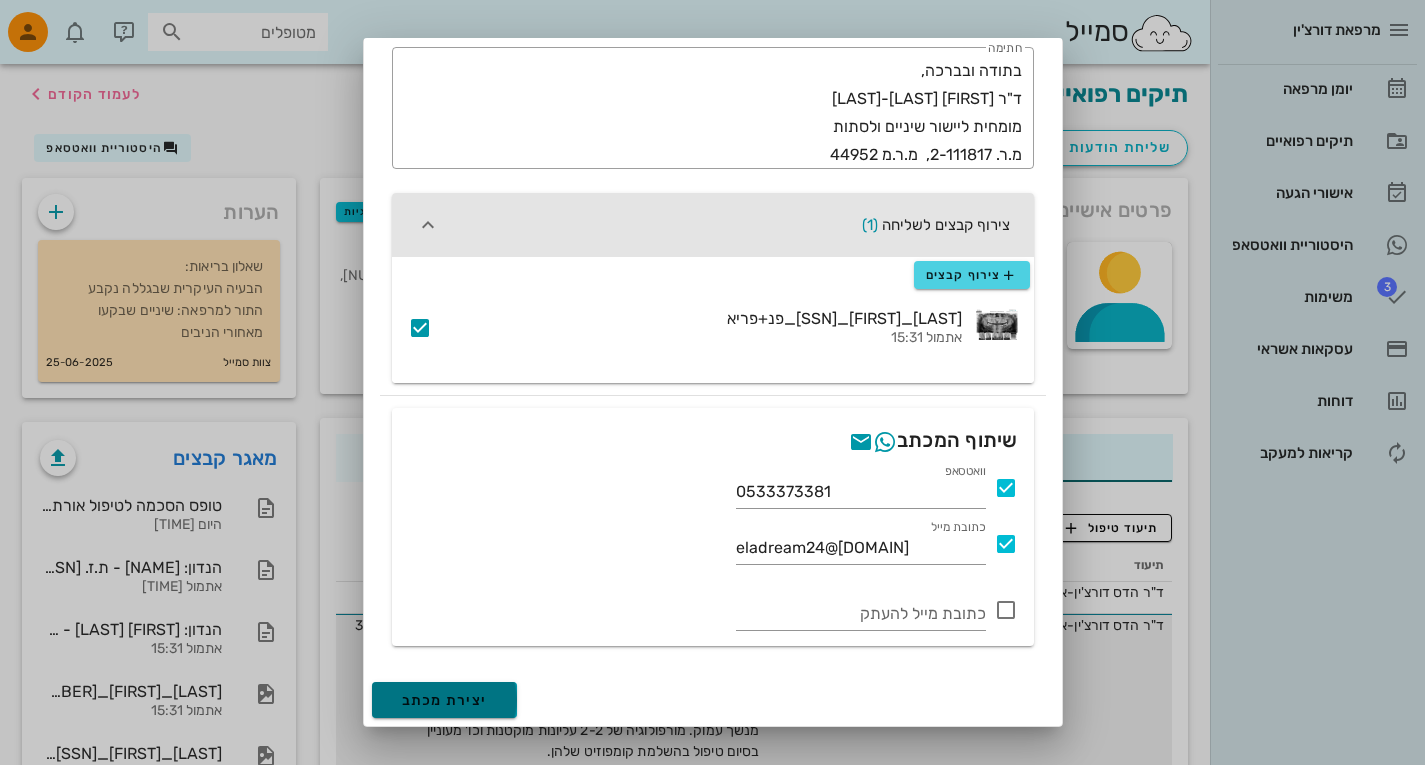 click on "יצירת מכתב" at bounding box center (445, 700) 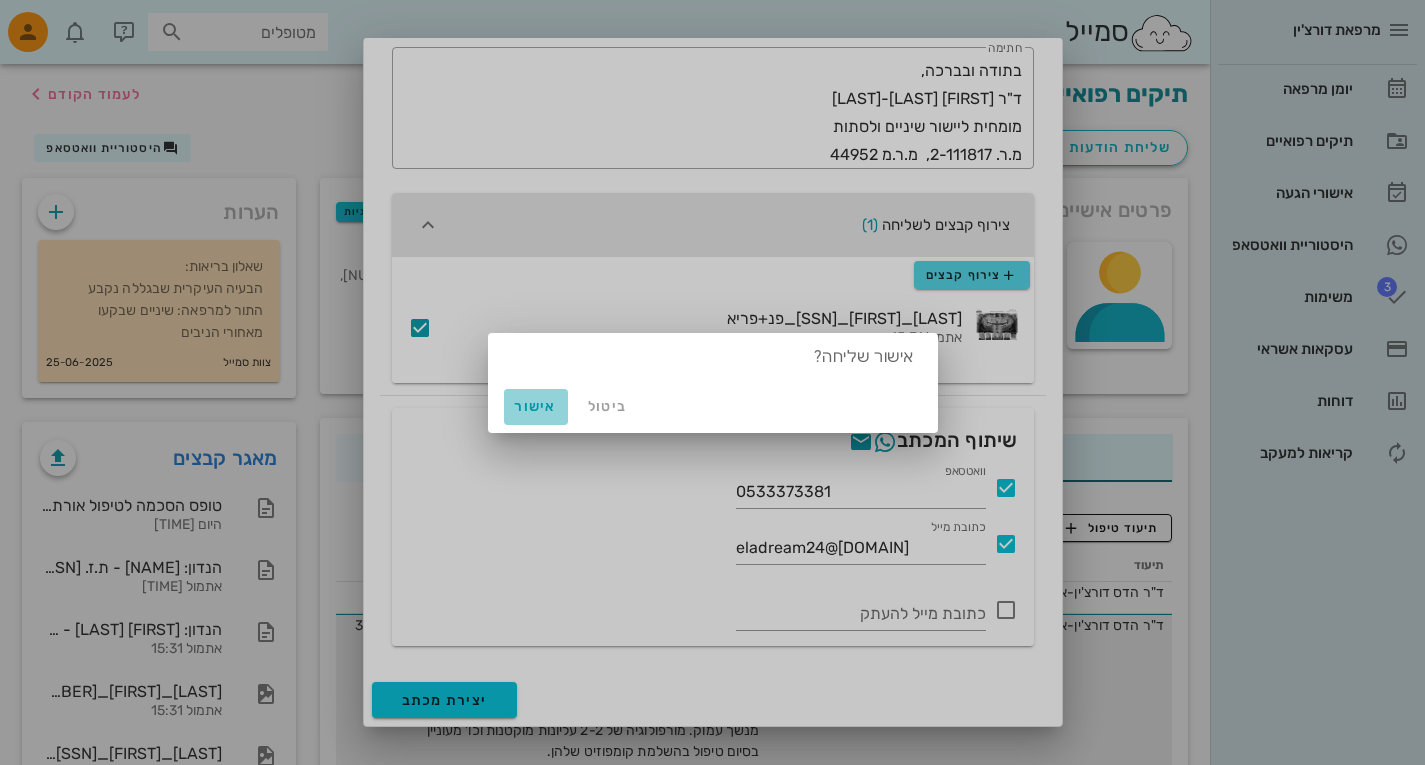 click on "אישור" at bounding box center [536, 406] 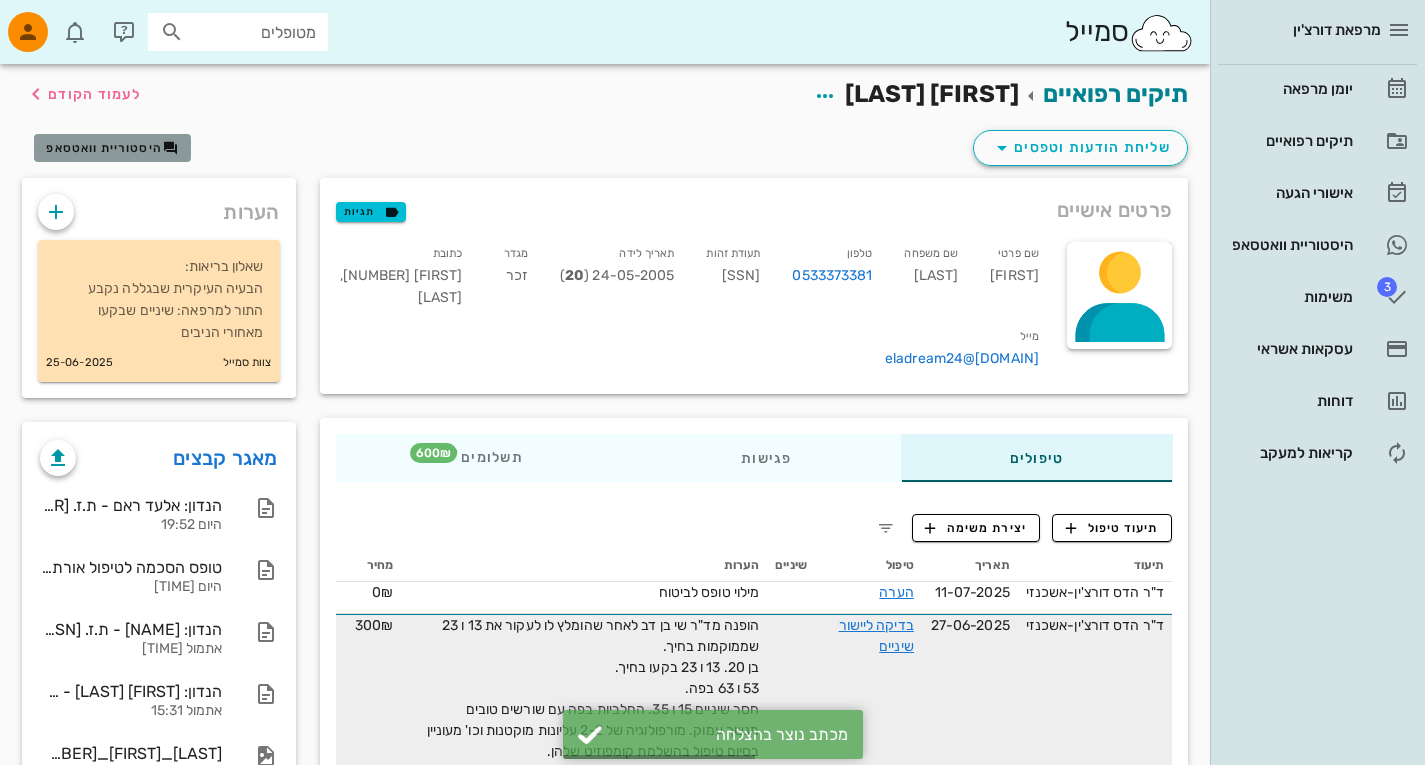 click on "היסטוריית וואטסאפ" at bounding box center [112, 148] 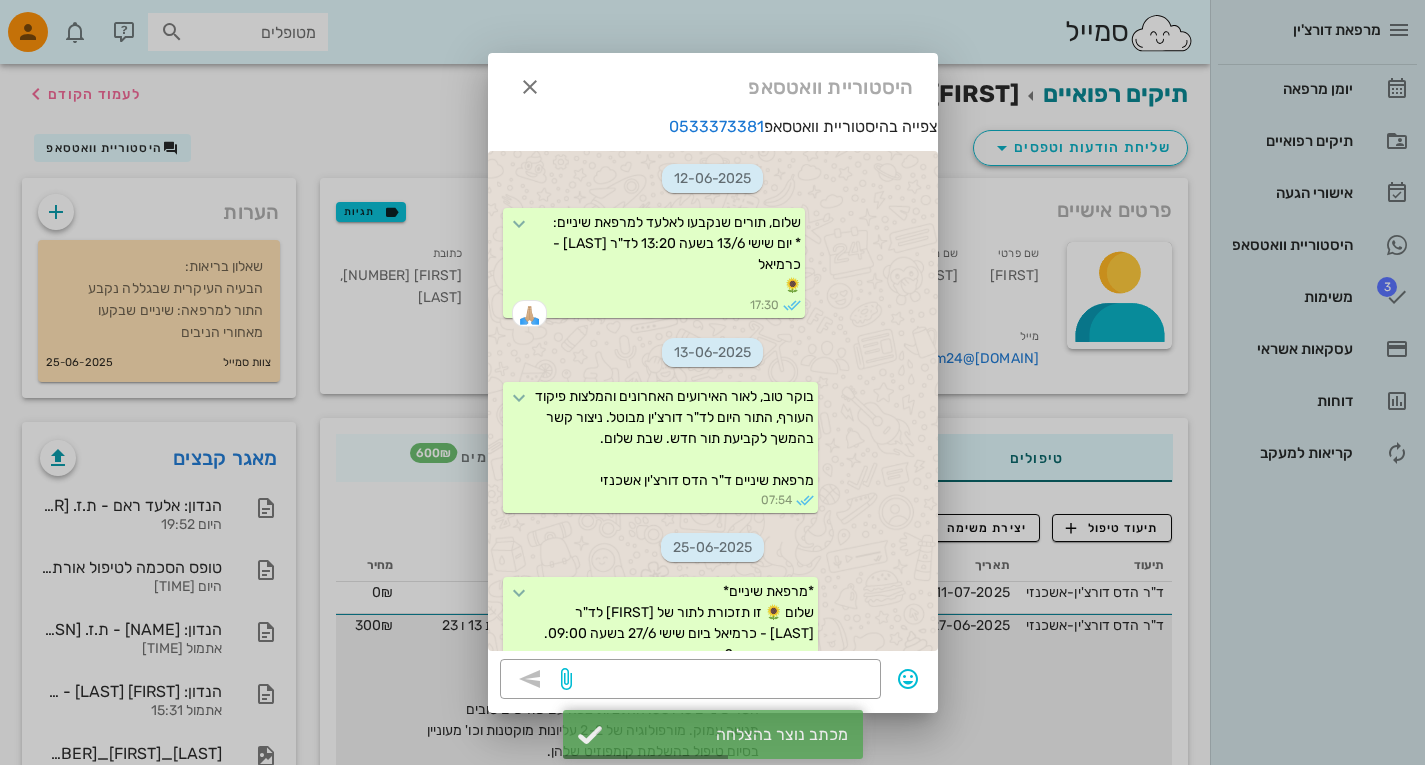 scroll, scrollTop: 2160, scrollLeft: 0, axis: vertical 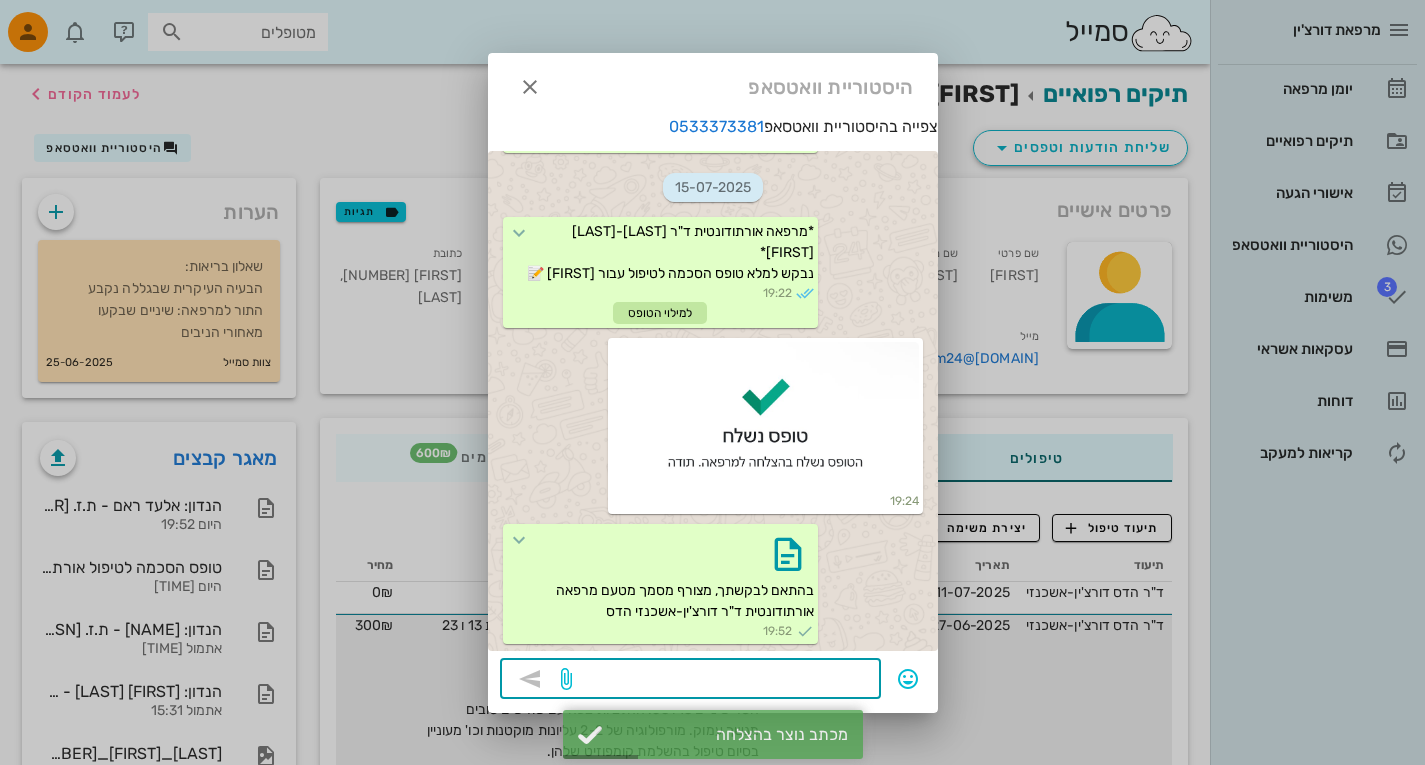 click at bounding box center (722, 681) 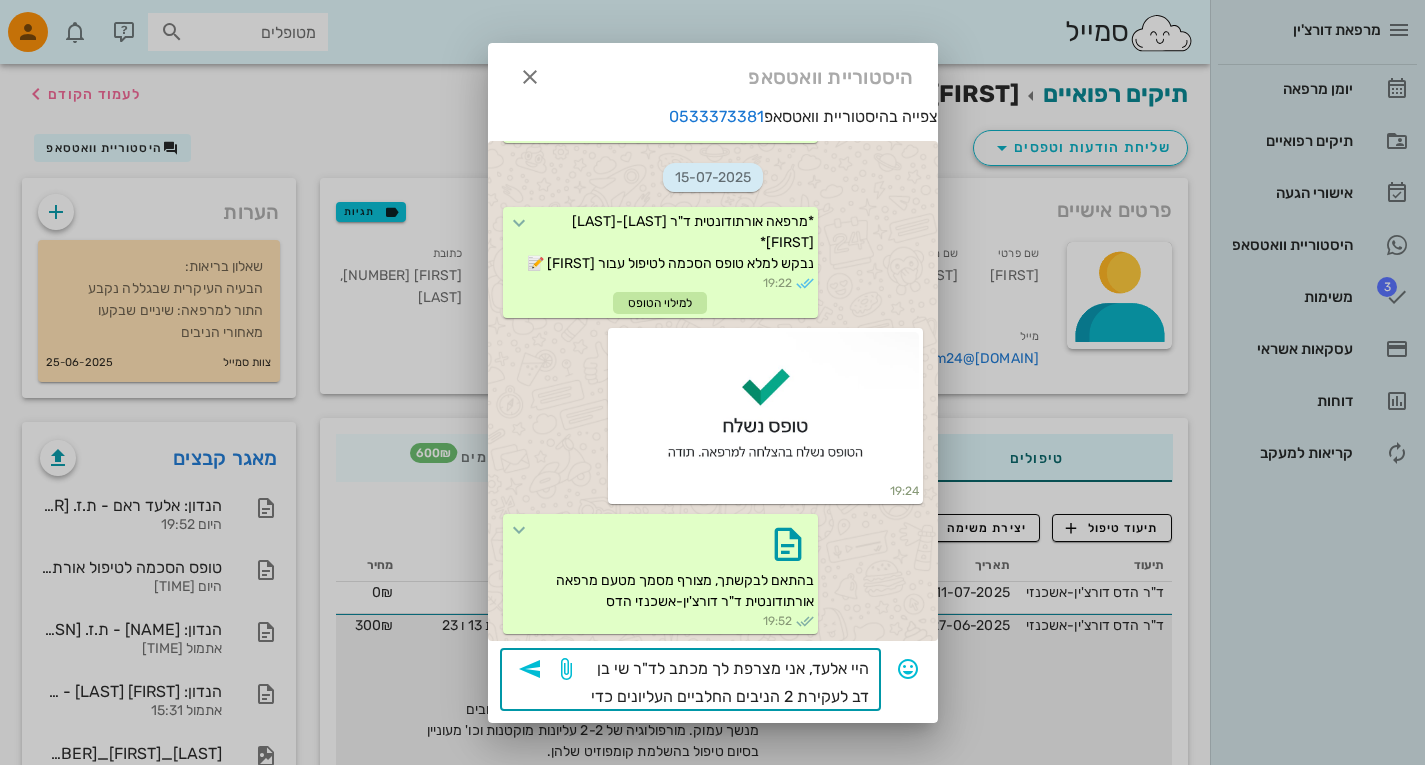 scroll, scrollTop: 3, scrollLeft: 0, axis: vertical 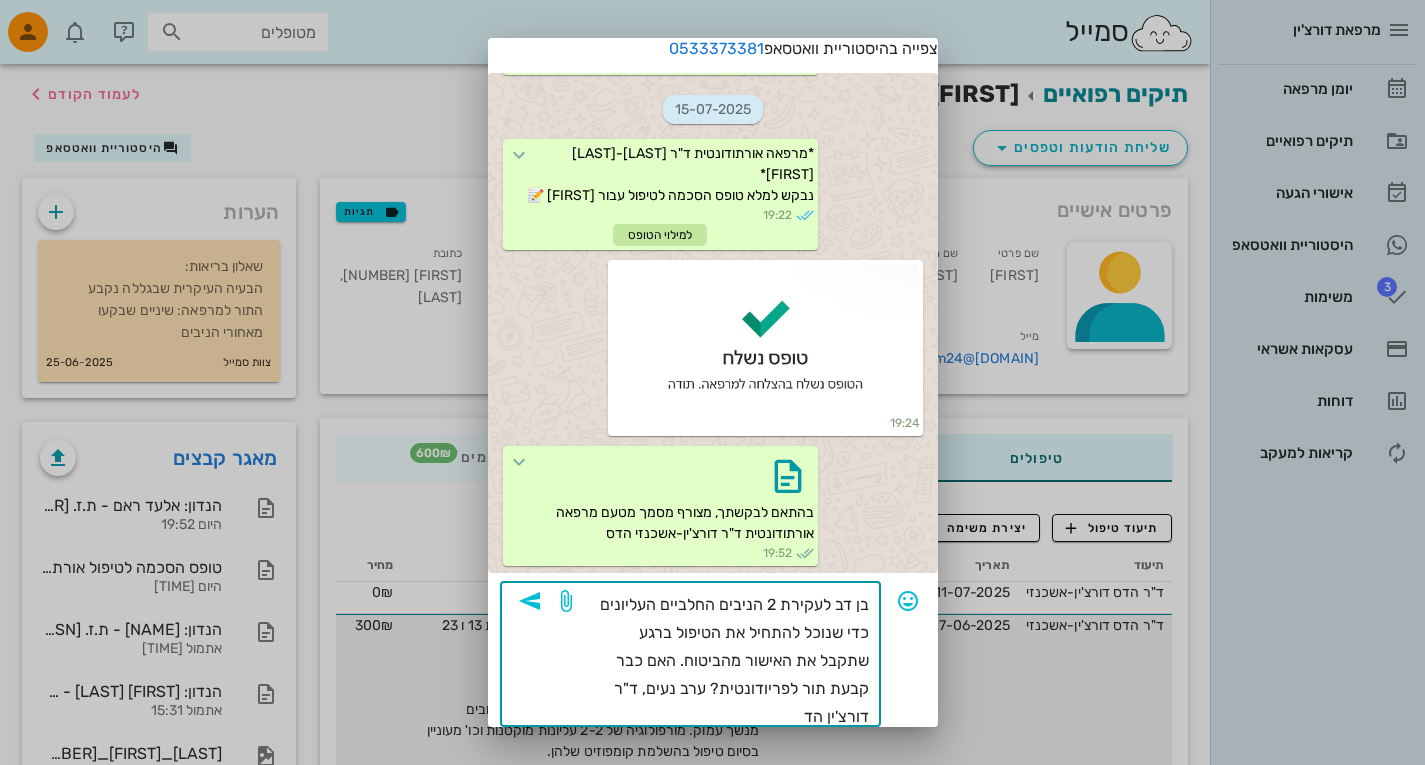 type on "היי [FIRST], אני מצרפת לך מכתב לד"ר [LAST] לעקירת 2 הניבים החלביים העליונים כדי שנוכל להתחיל את הטיפול ברגע שתקבל את האישור מהביטוח. האם כבר קבעת תור לפריודונטית? ערב נעים, ד"ר [LAST] [LAST]" 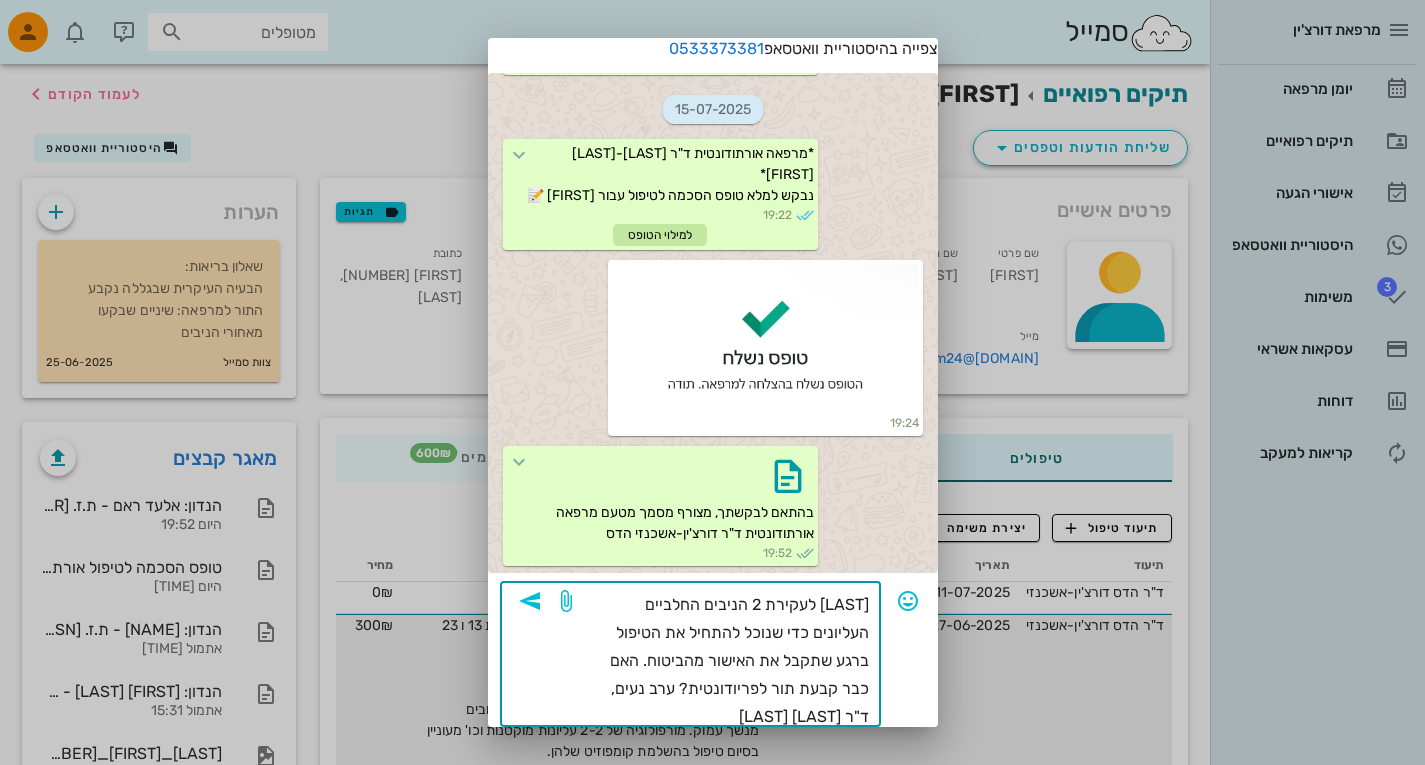 scroll, scrollTop: 63, scrollLeft: 0, axis: vertical 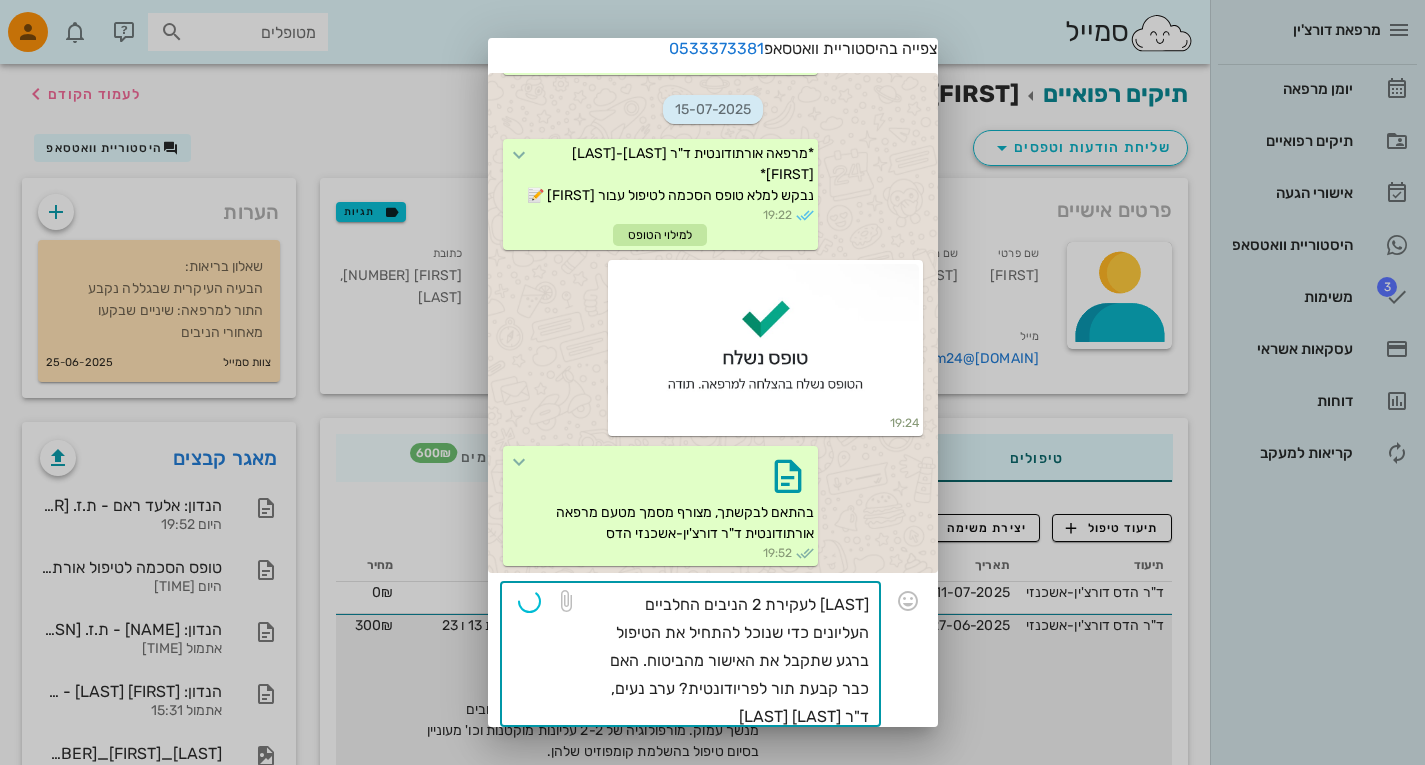 type 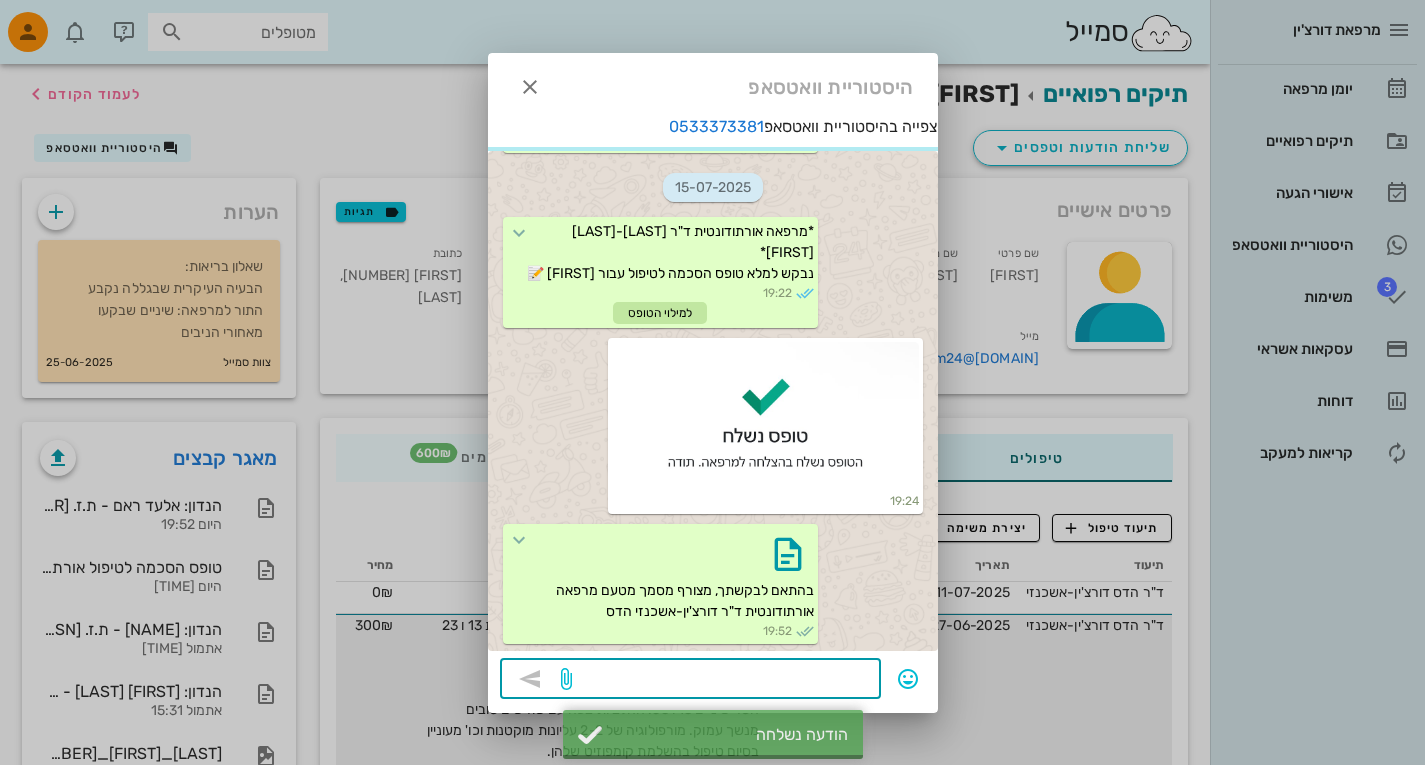 scroll, scrollTop: 0, scrollLeft: 0, axis: both 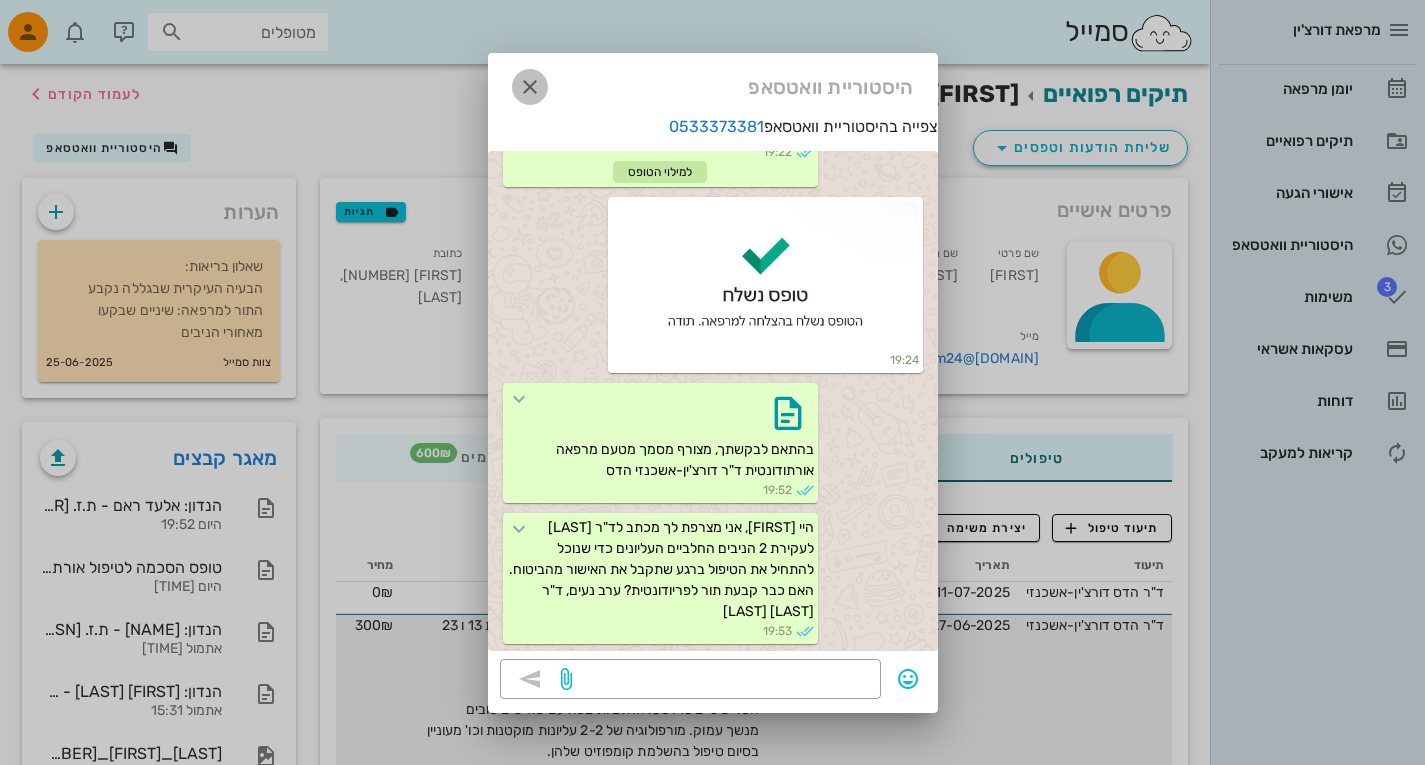 click at bounding box center [530, 87] 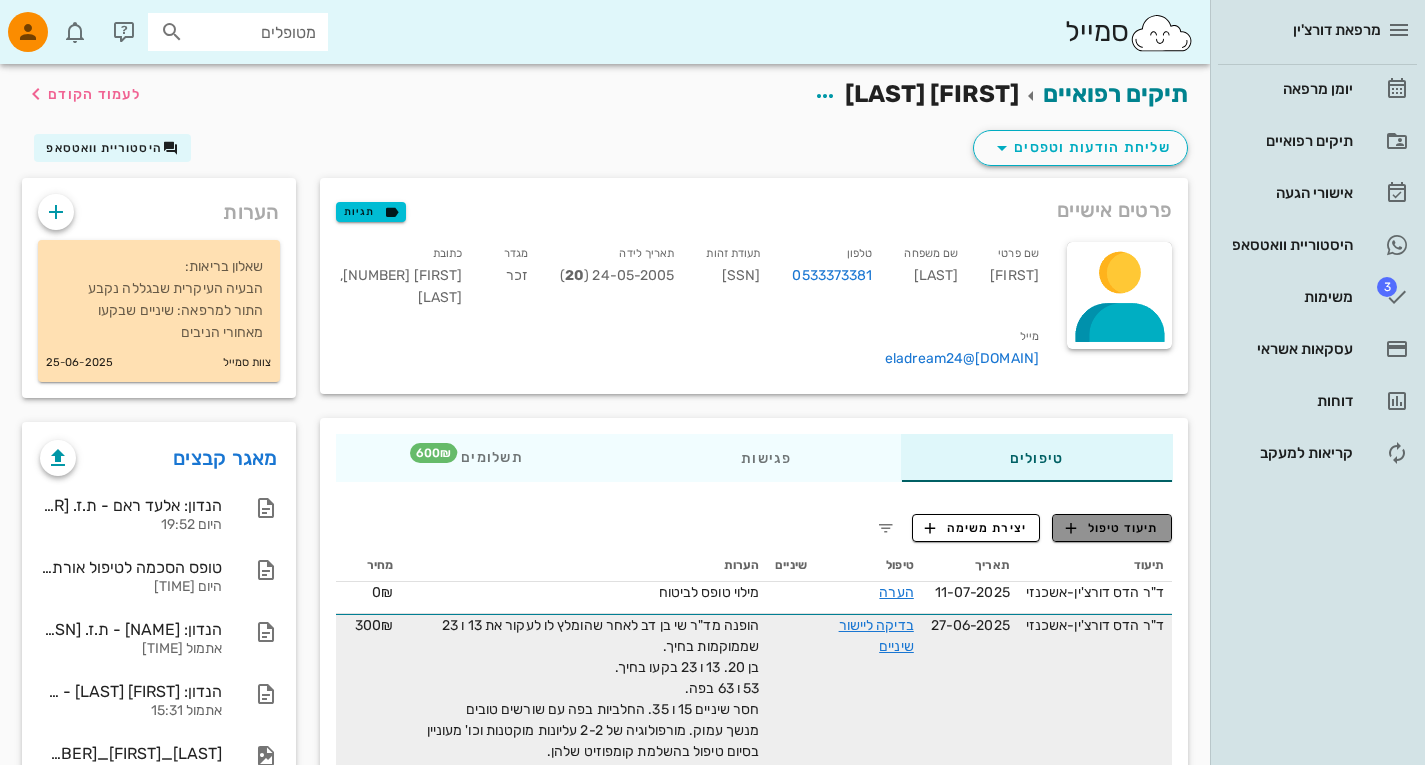click on "תיעוד טיפול" at bounding box center [1112, 528] 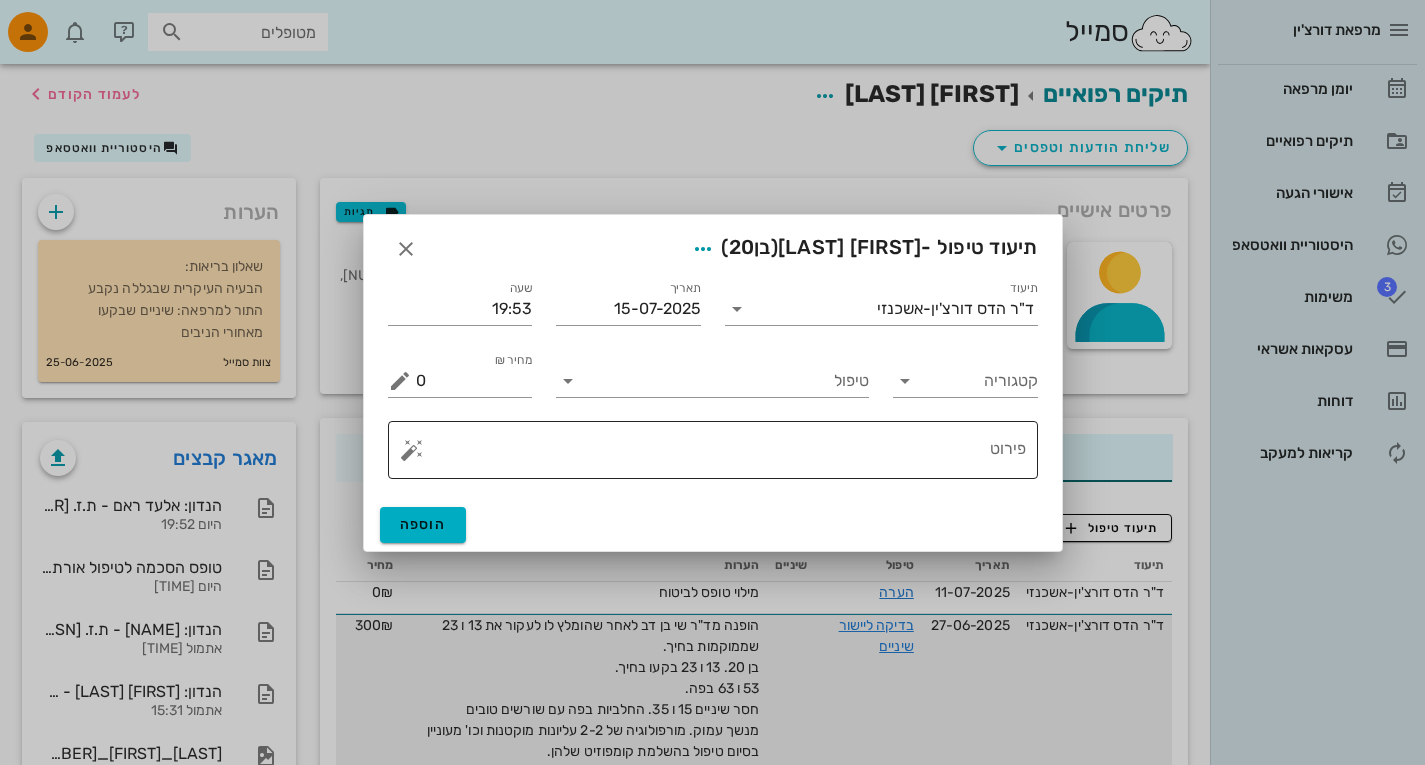 click on "פירוט" at bounding box center [721, 455] 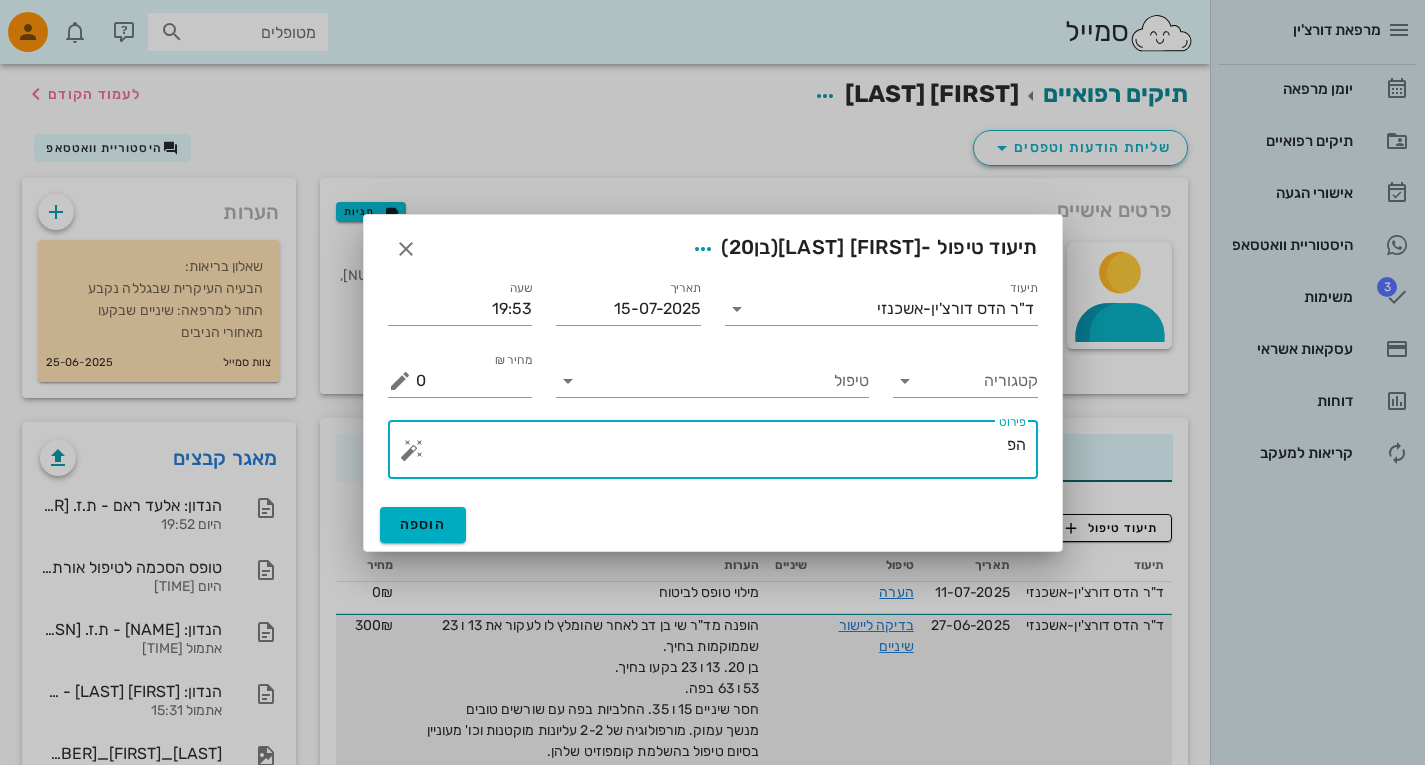 type on "ה" 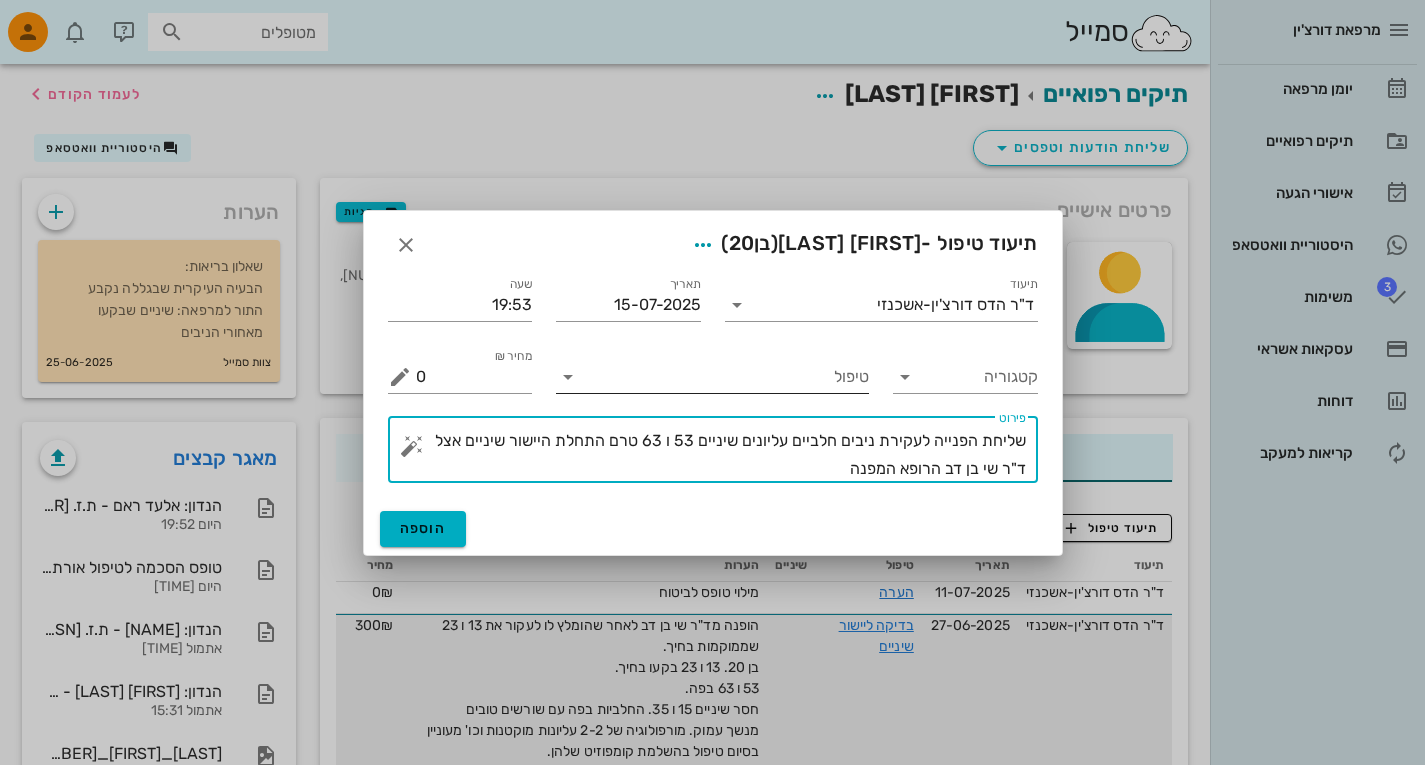 type on "שליחת הפנייה לעקירת ניבים חלביים עליונים שיניים 53 ו 63 טרם התחלת היישור שיניים אצל ד"ר שי בן דב הרופא המפנה" 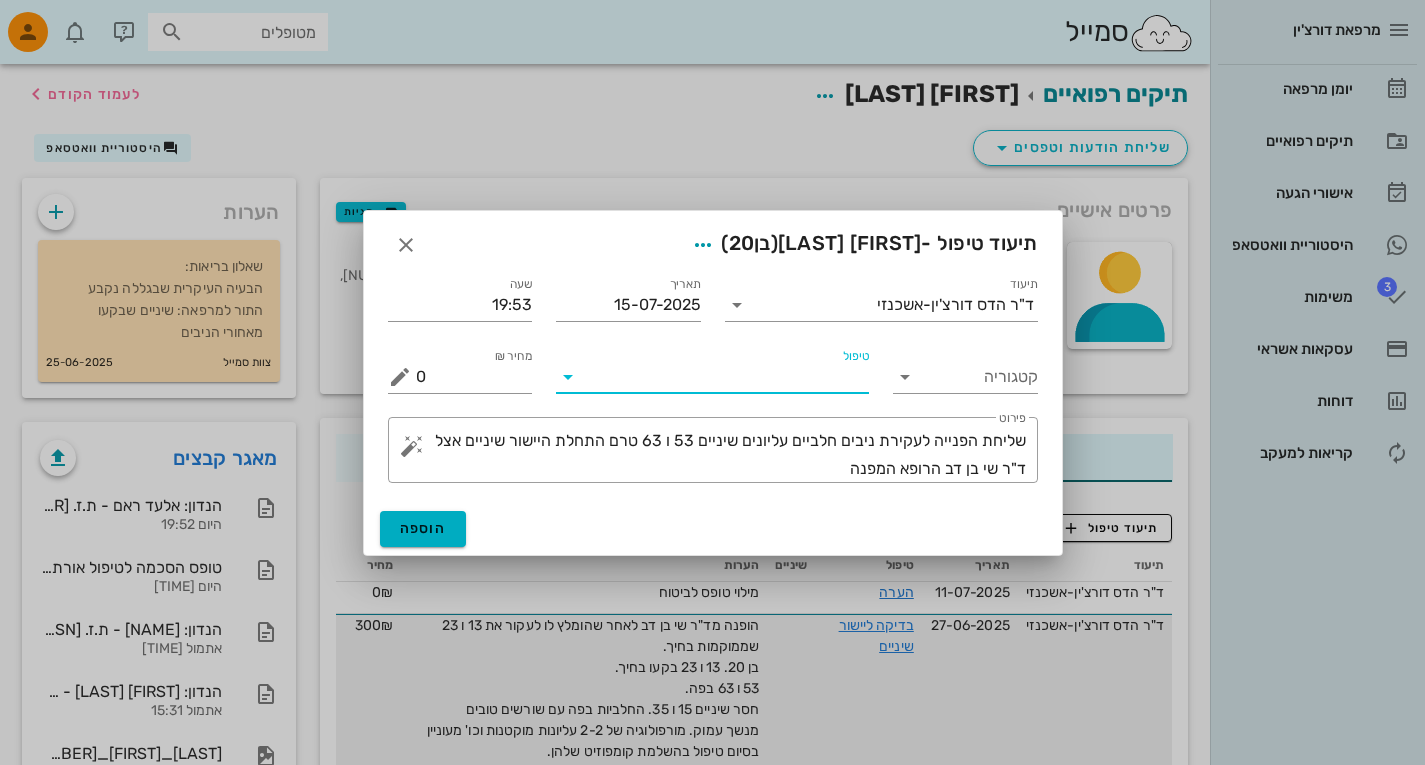 click on "טיפול" at bounding box center [726, 377] 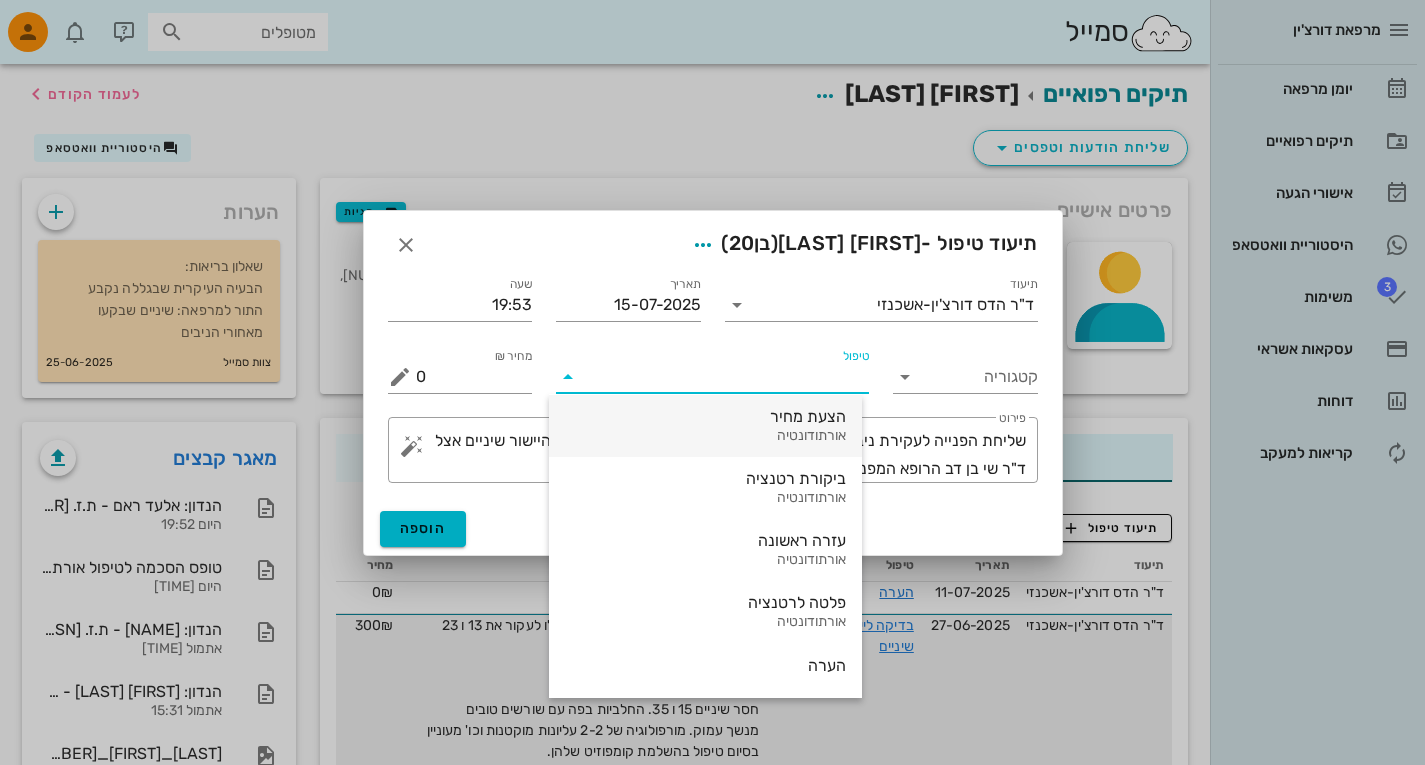 scroll, scrollTop: 400, scrollLeft: 0, axis: vertical 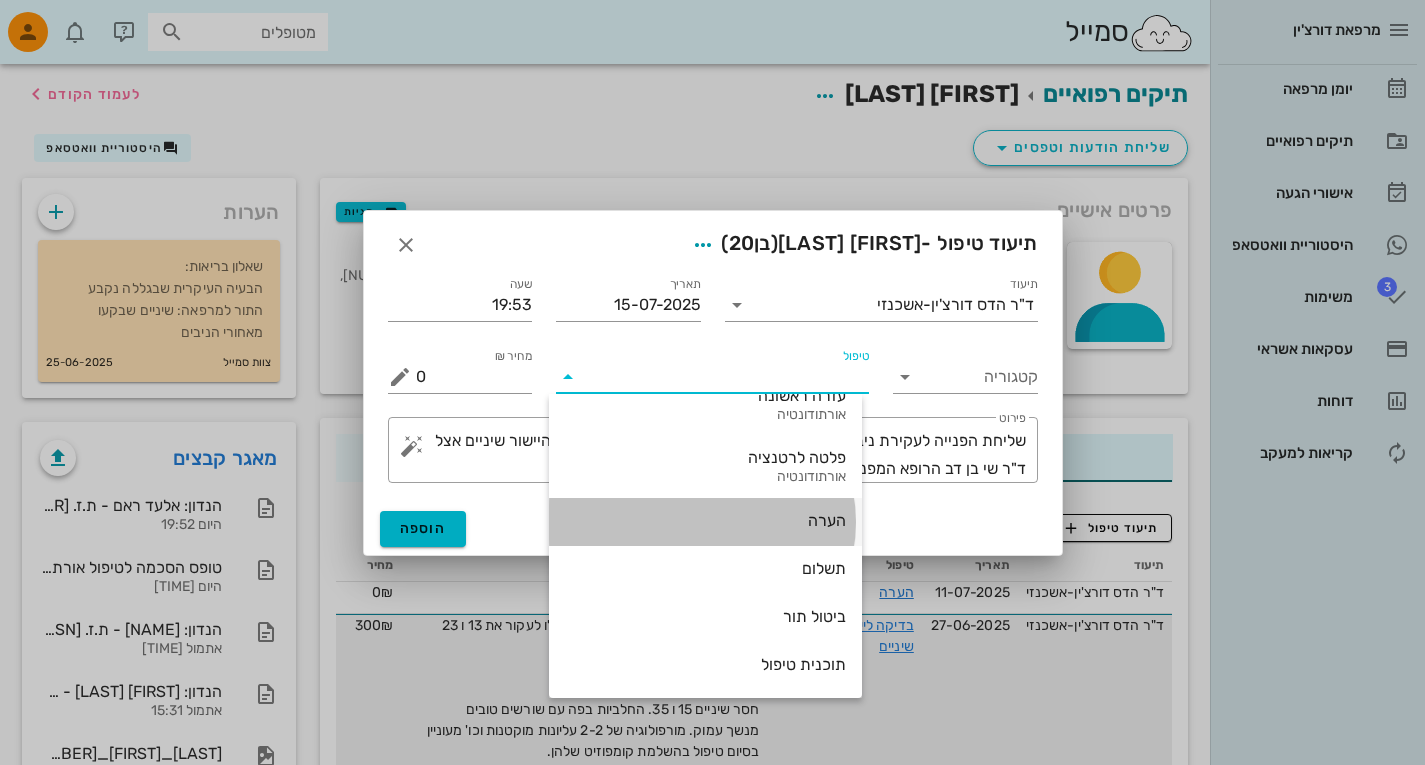 click on "הערה" at bounding box center [705, 521] 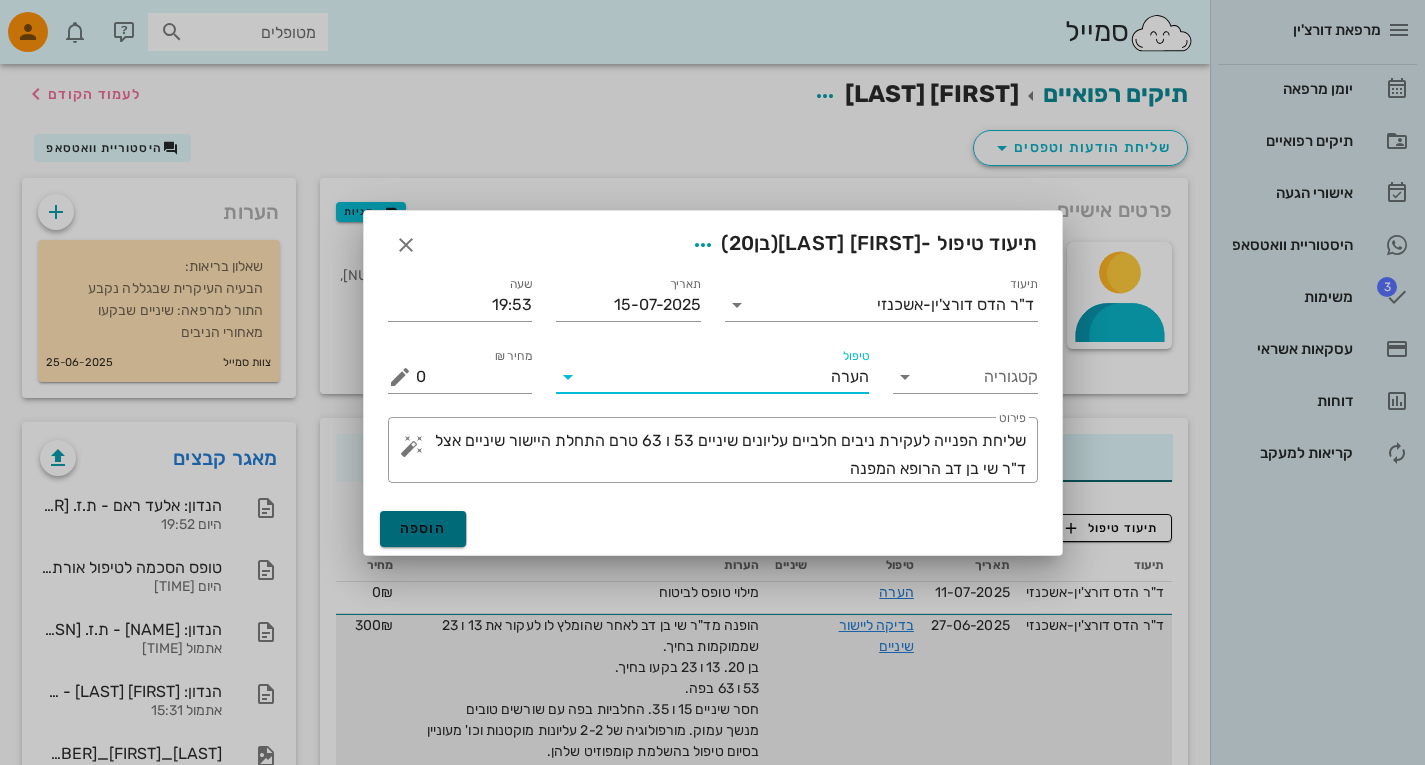 click on "הוספה" at bounding box center (423, 529) 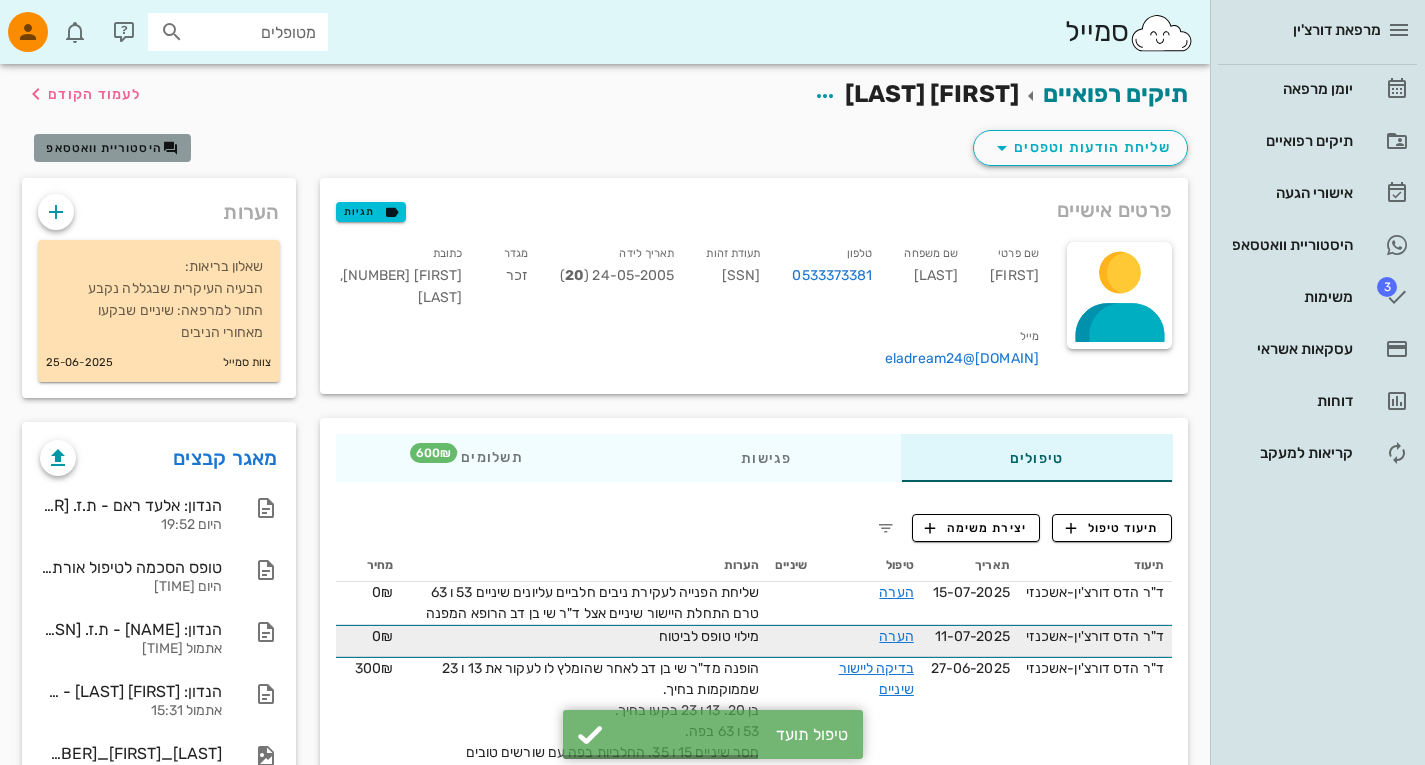click on "היסטוריית וואטסאפ" at bounding box center (112, 148) 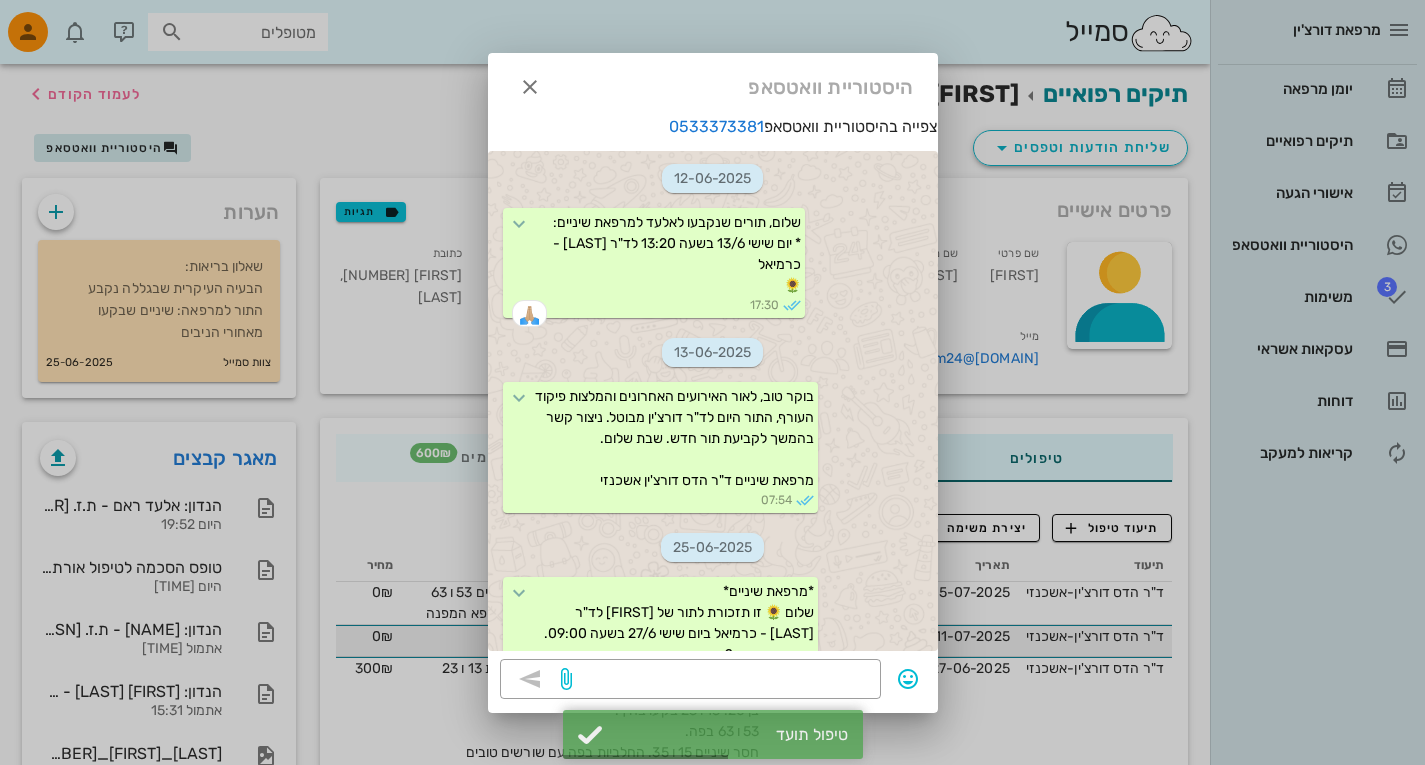 scroll, scrollTop: 2301, scrollLeft: 0, axis: vertical 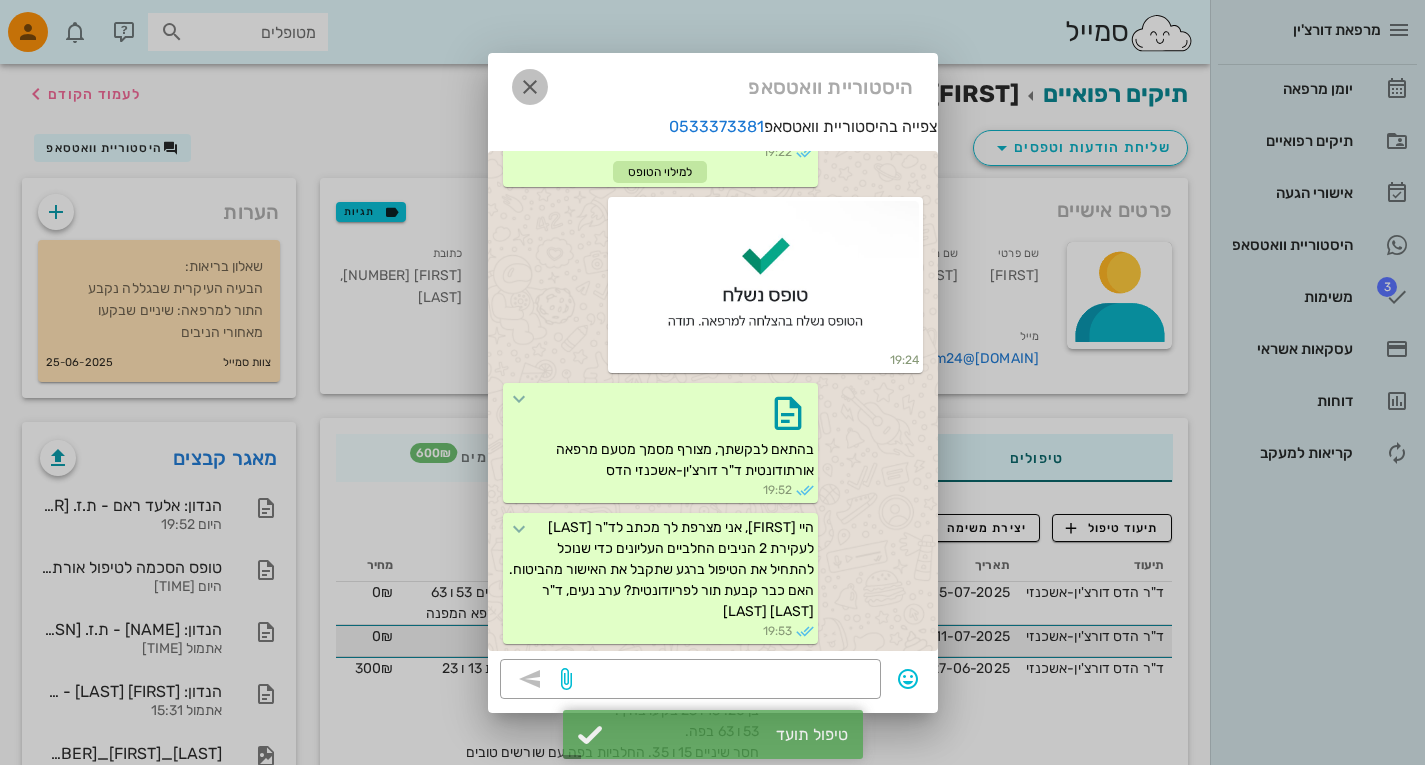 click at bounding box center (530, 87) 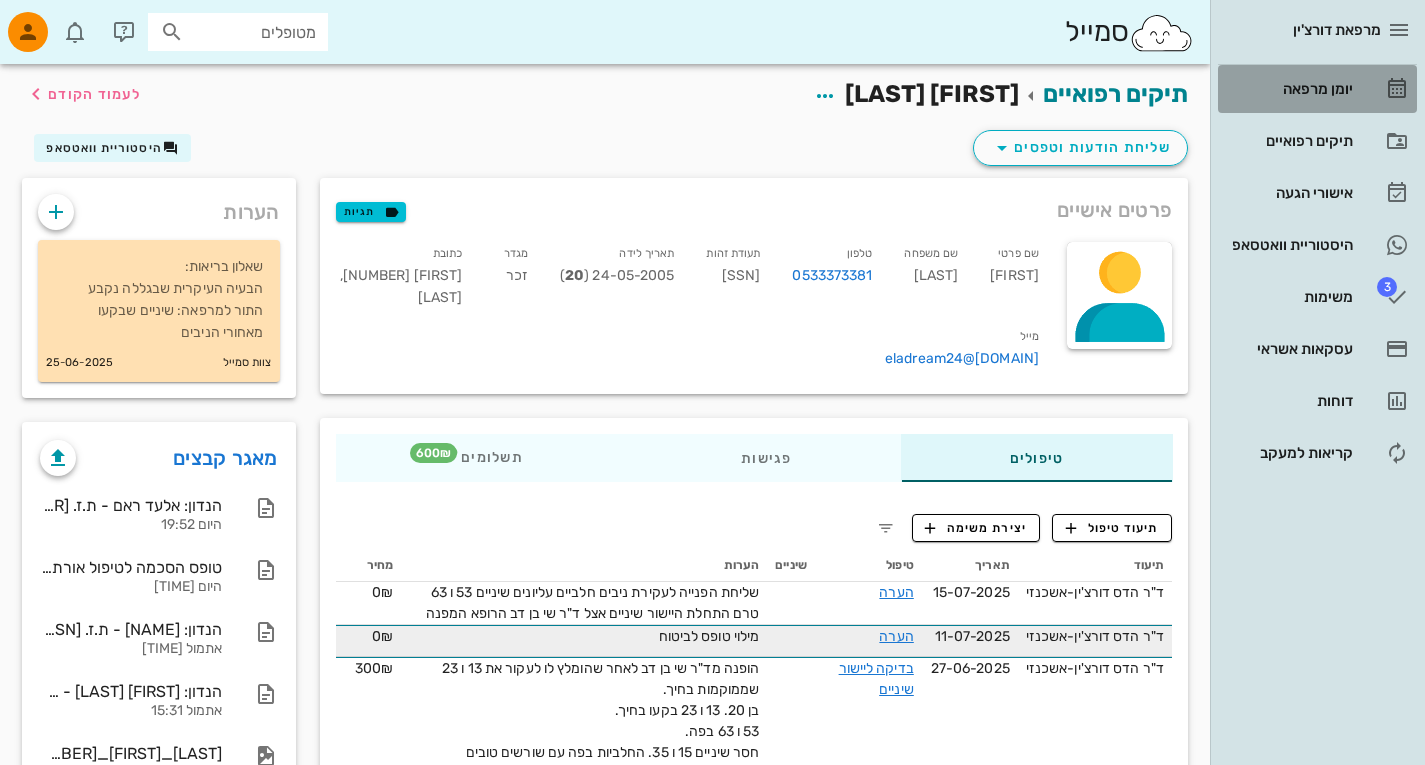 click on "יומן מרפאה" at bounding box center [1289, 89] 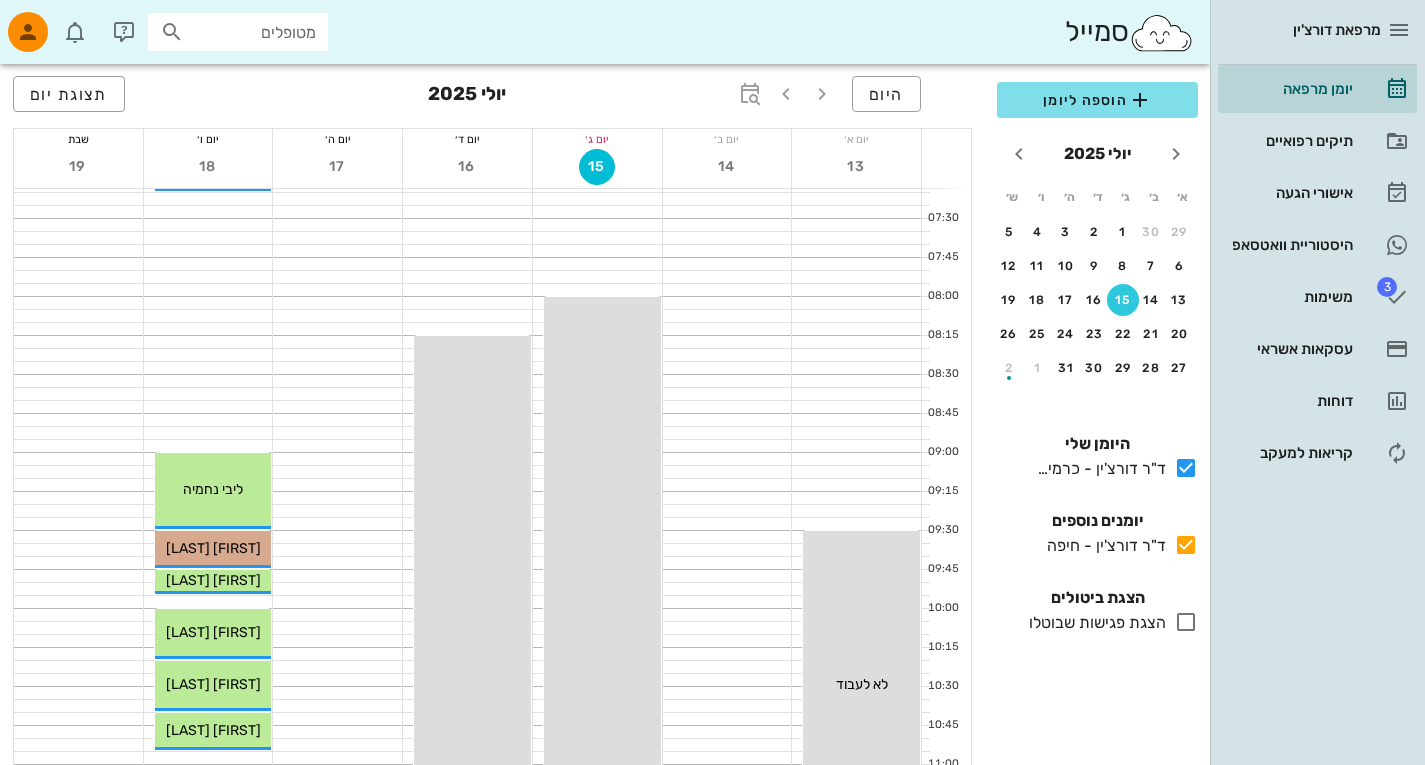 scroll, scrollTop: 0, scrollLeft: 0, axis: both 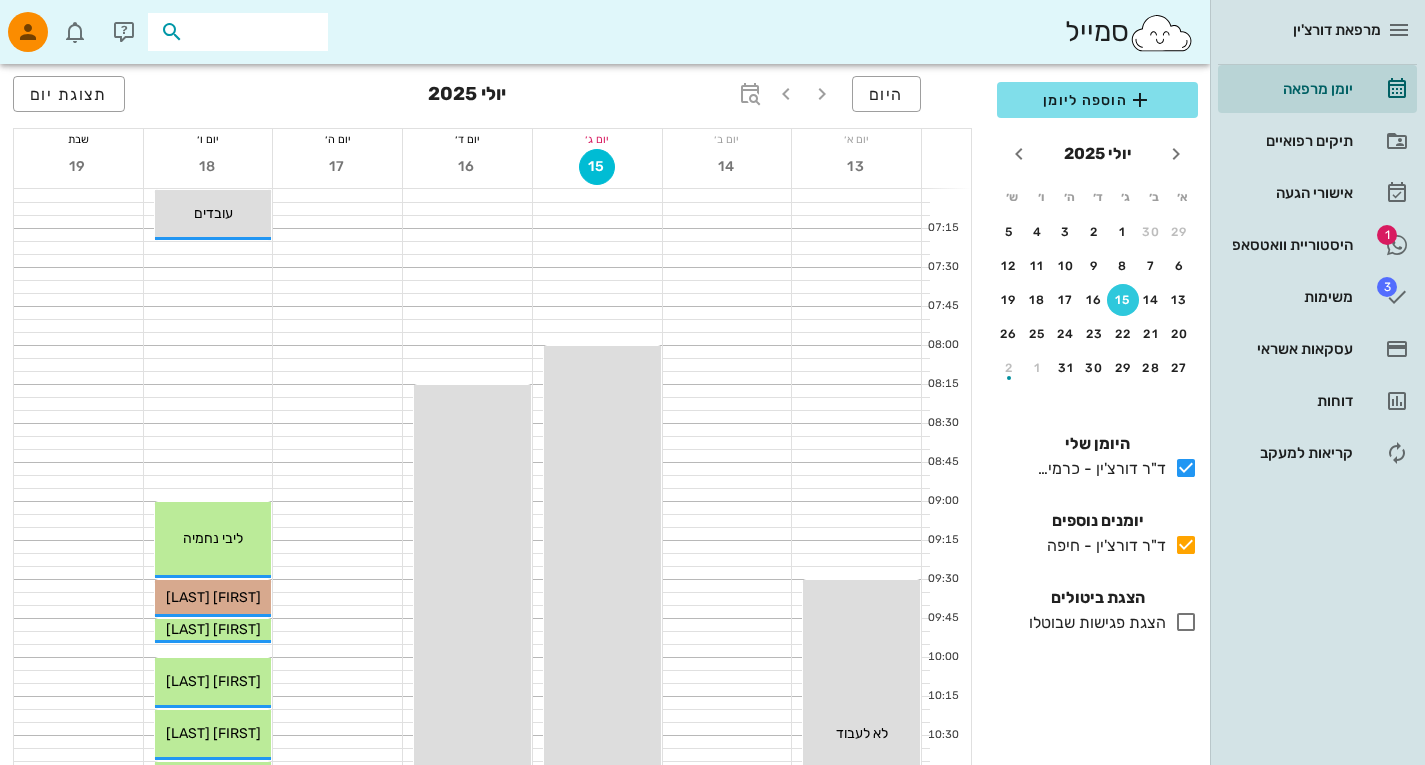 click at bounding box center (252, 32) 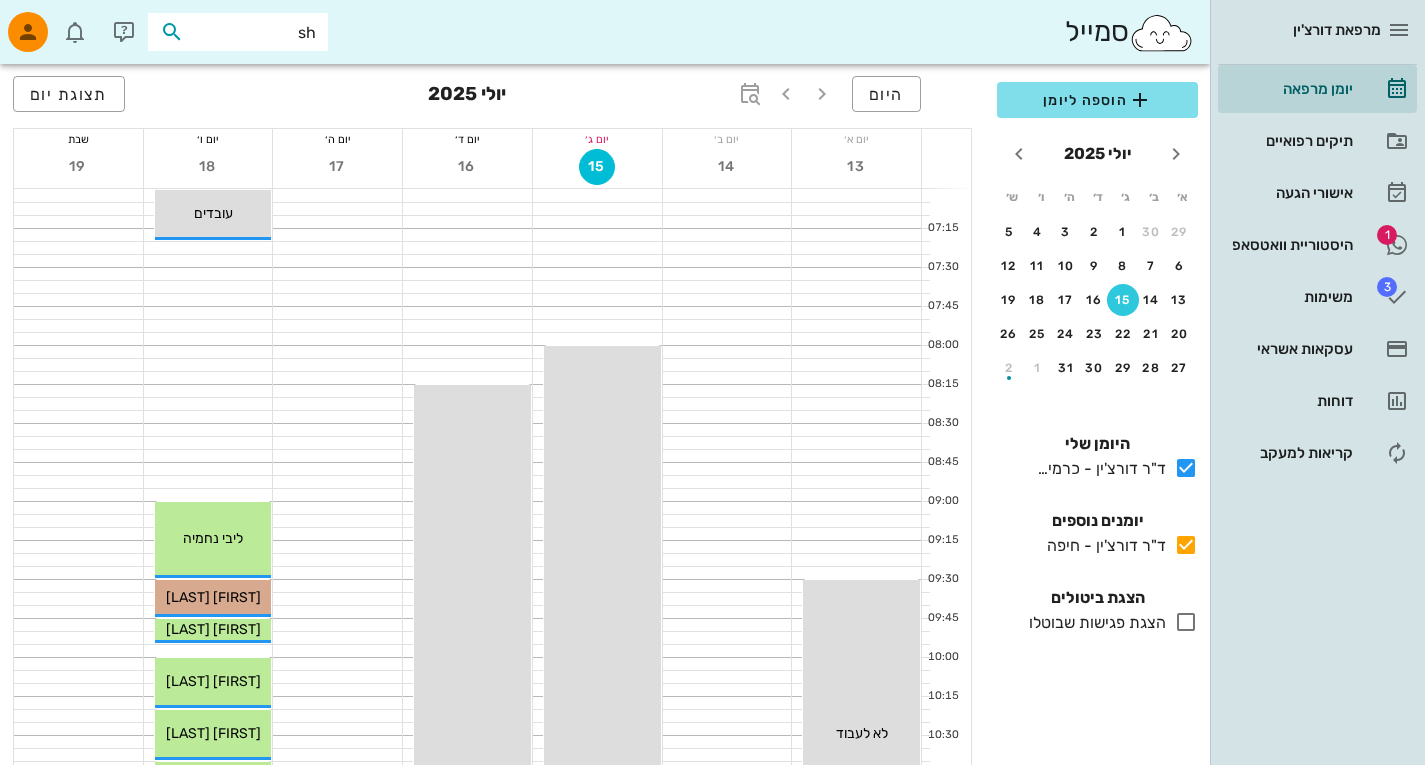 type on "s" 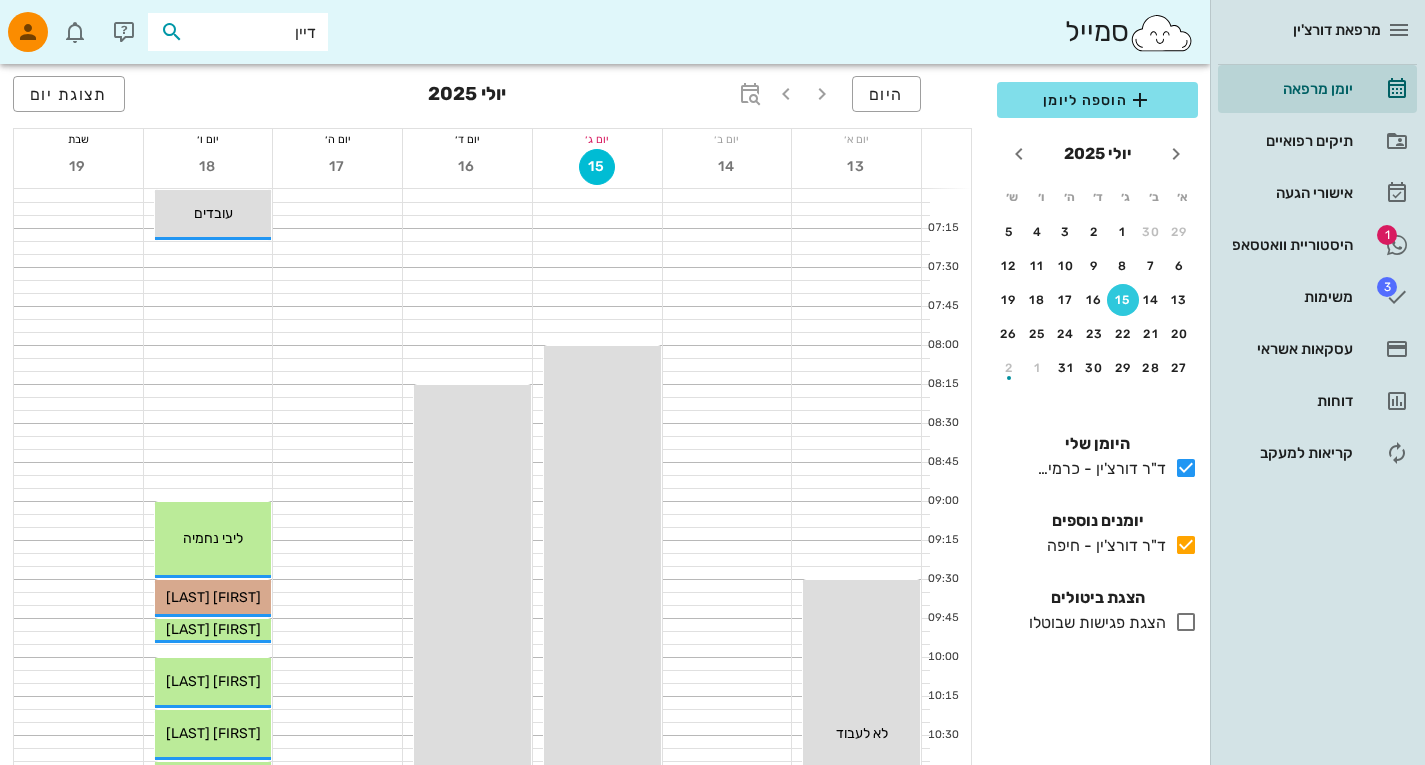 type on "דיין" 